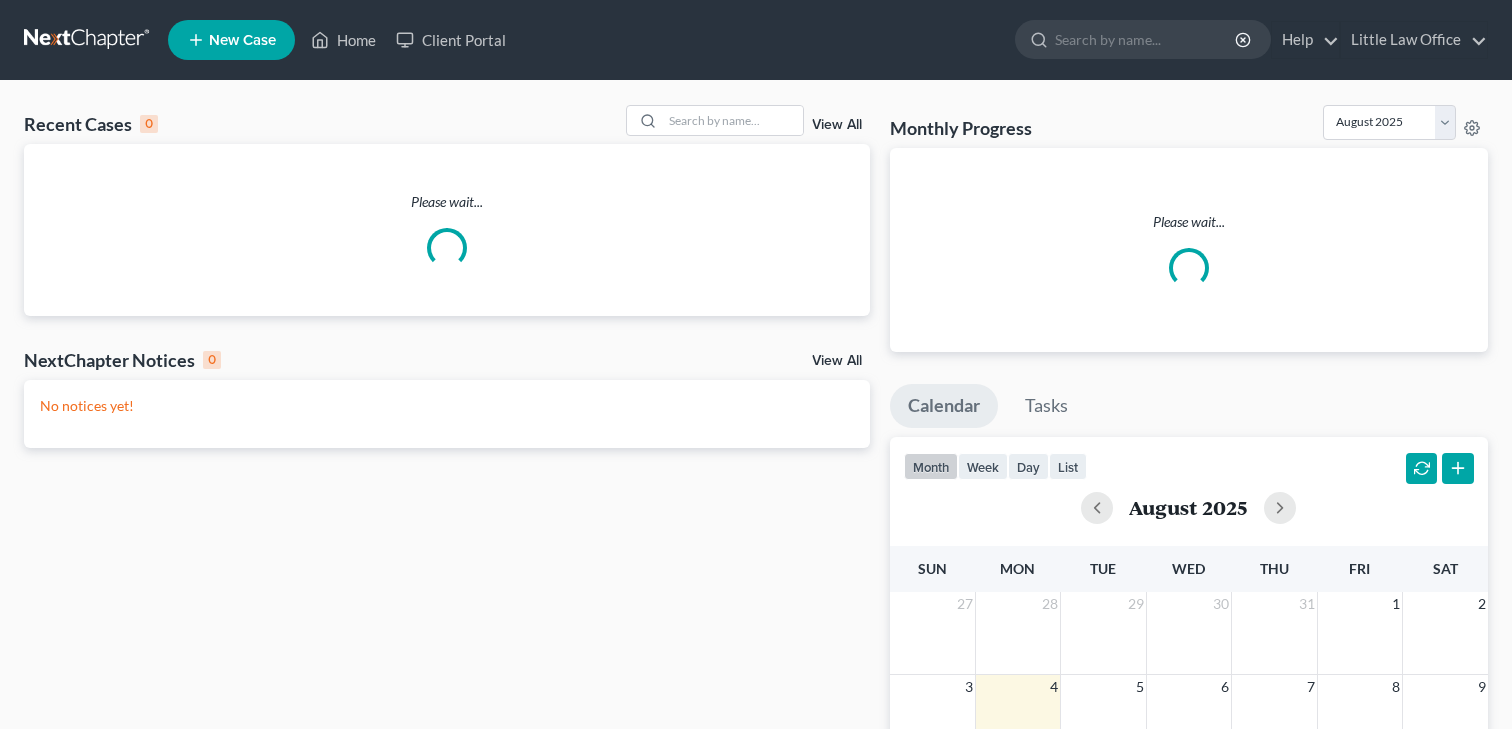 scroll, scrollTop: 0, scrollLeft: 0, axis: both 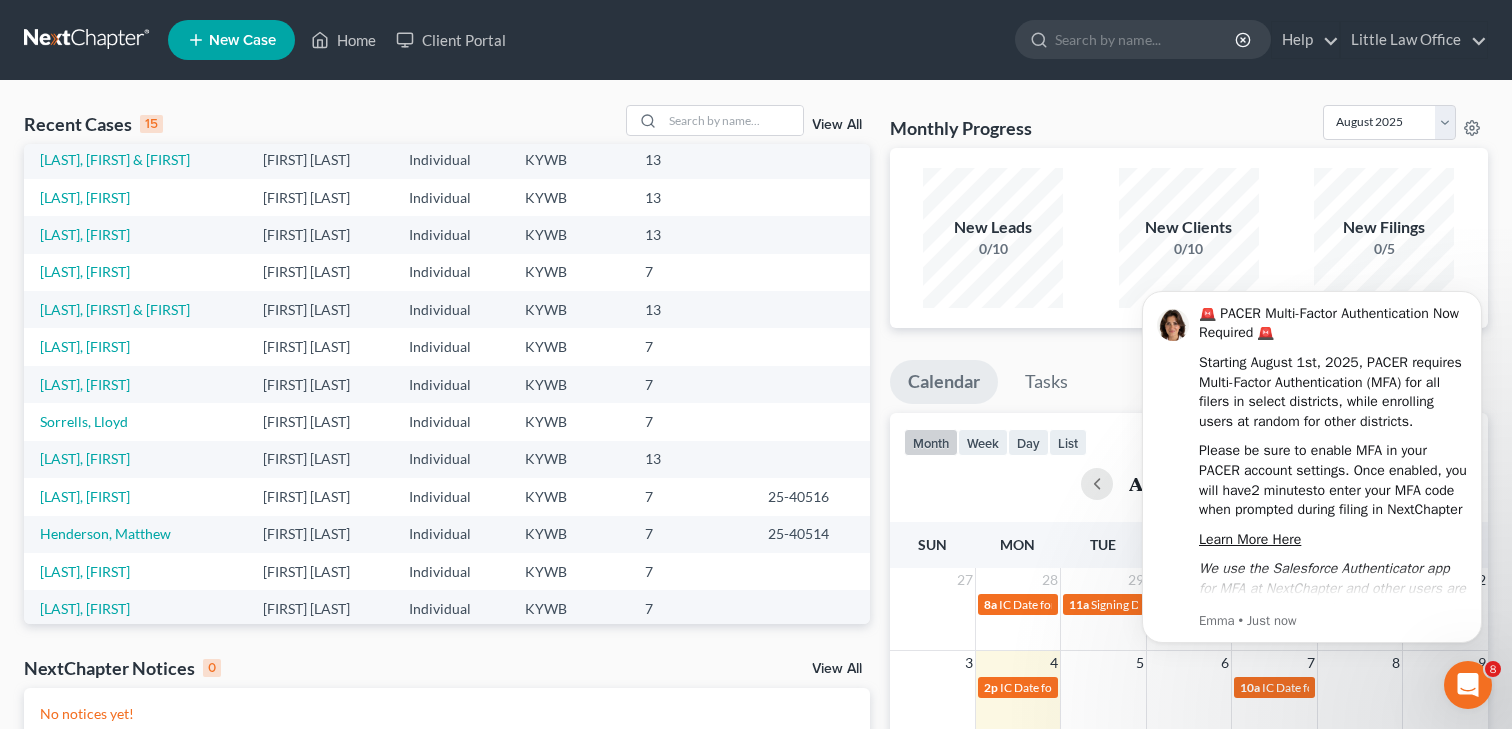 click on "West, Caryssa & Hannah" at bounding box center [135, 309] 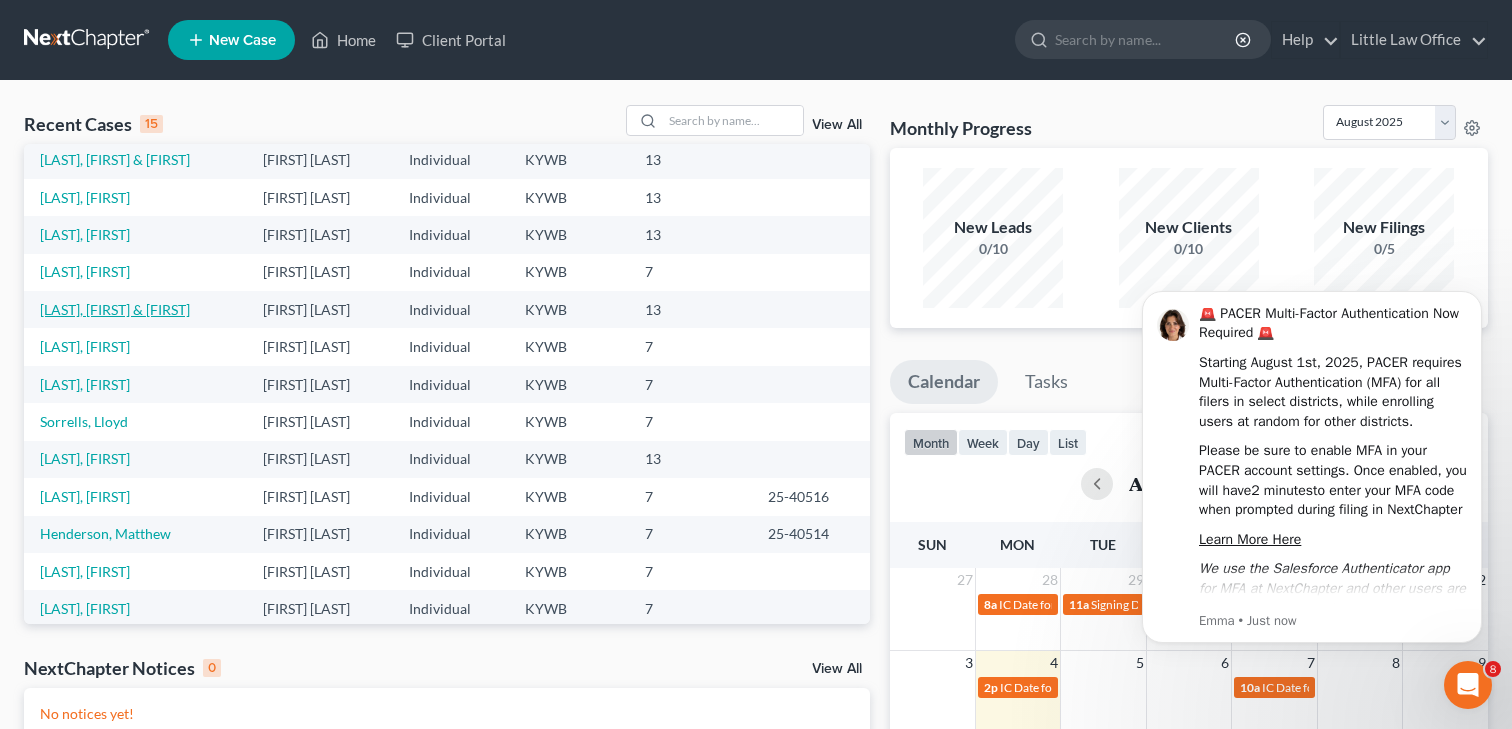 click on "West, Caryssa & Hannah" at bounding box center (115, 309) 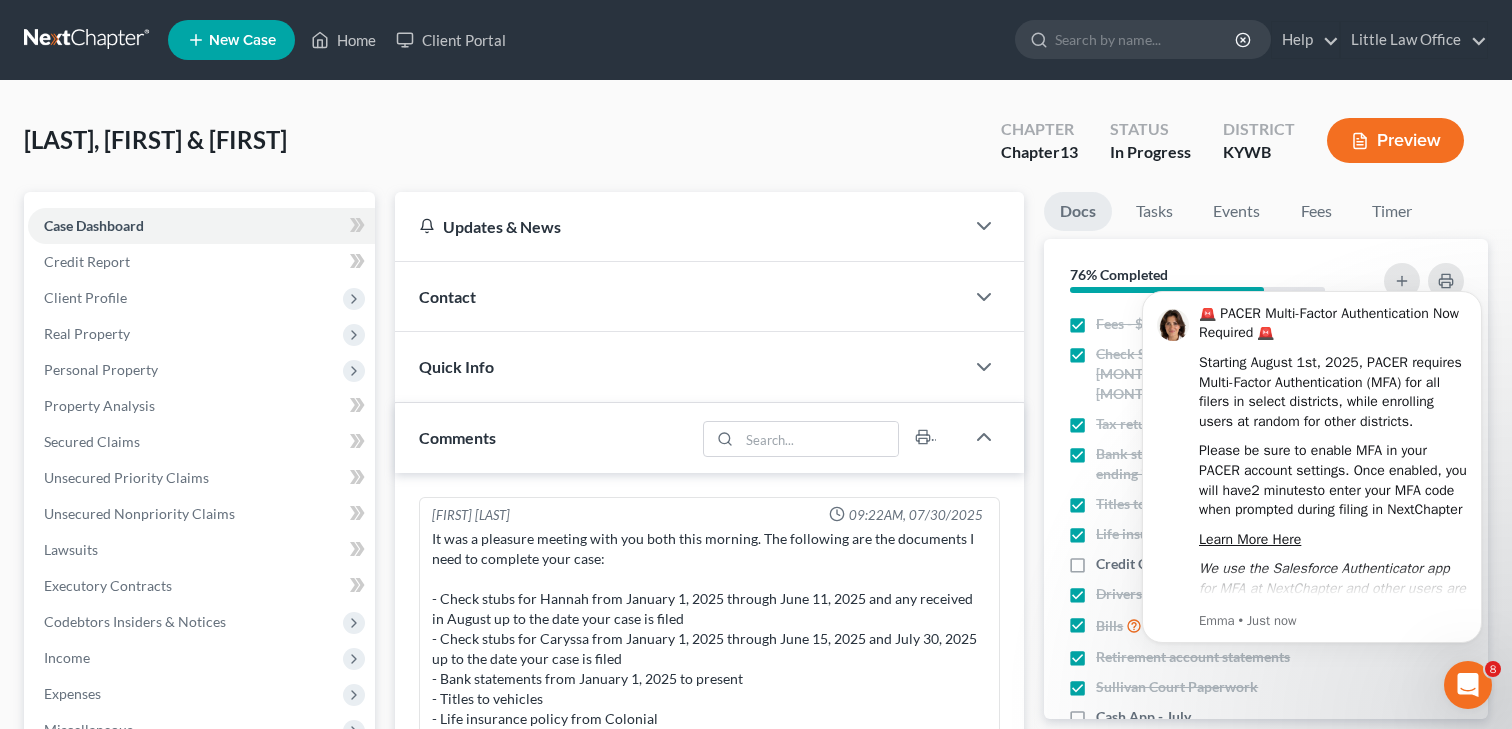 scroll, scrollTop: 1202, scrollLeft: 0, axis: vertical 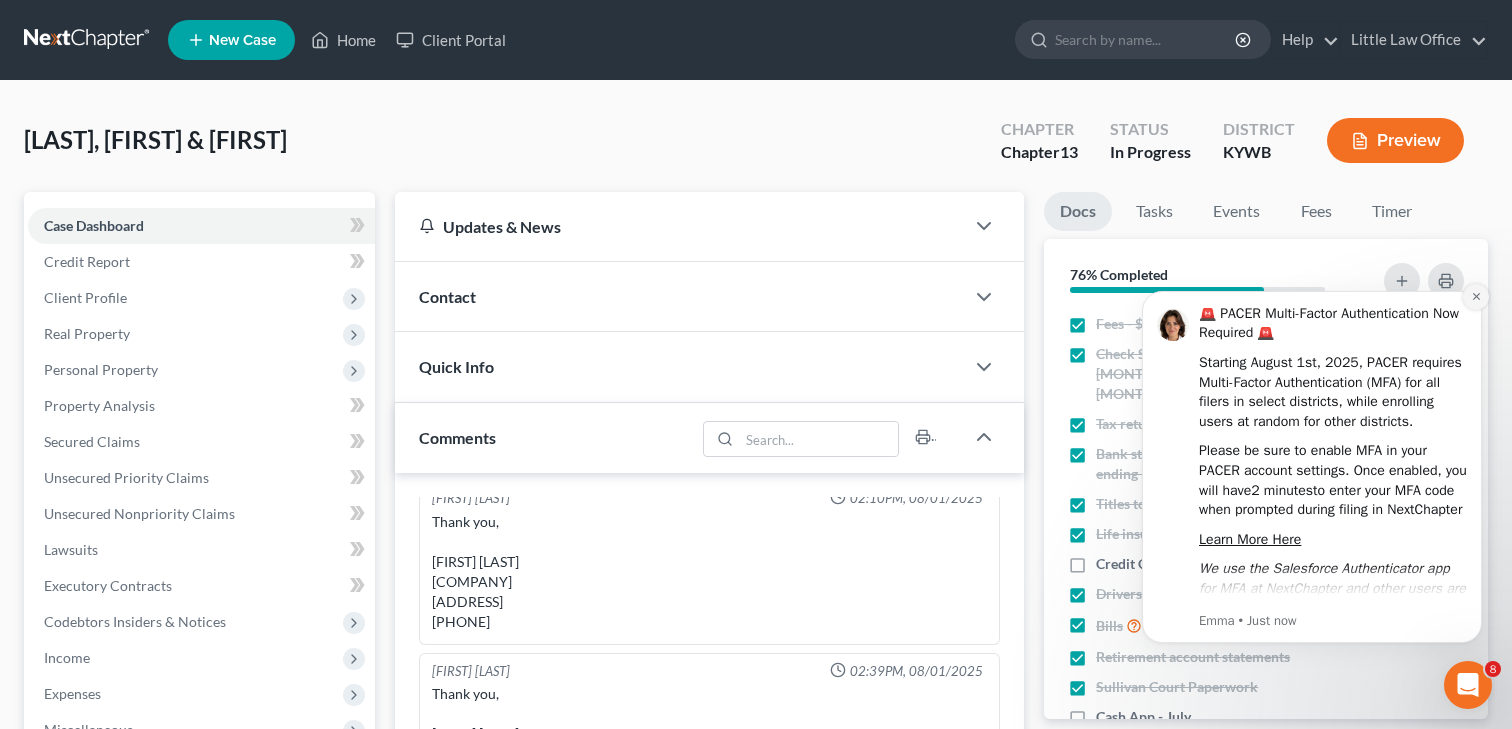 click 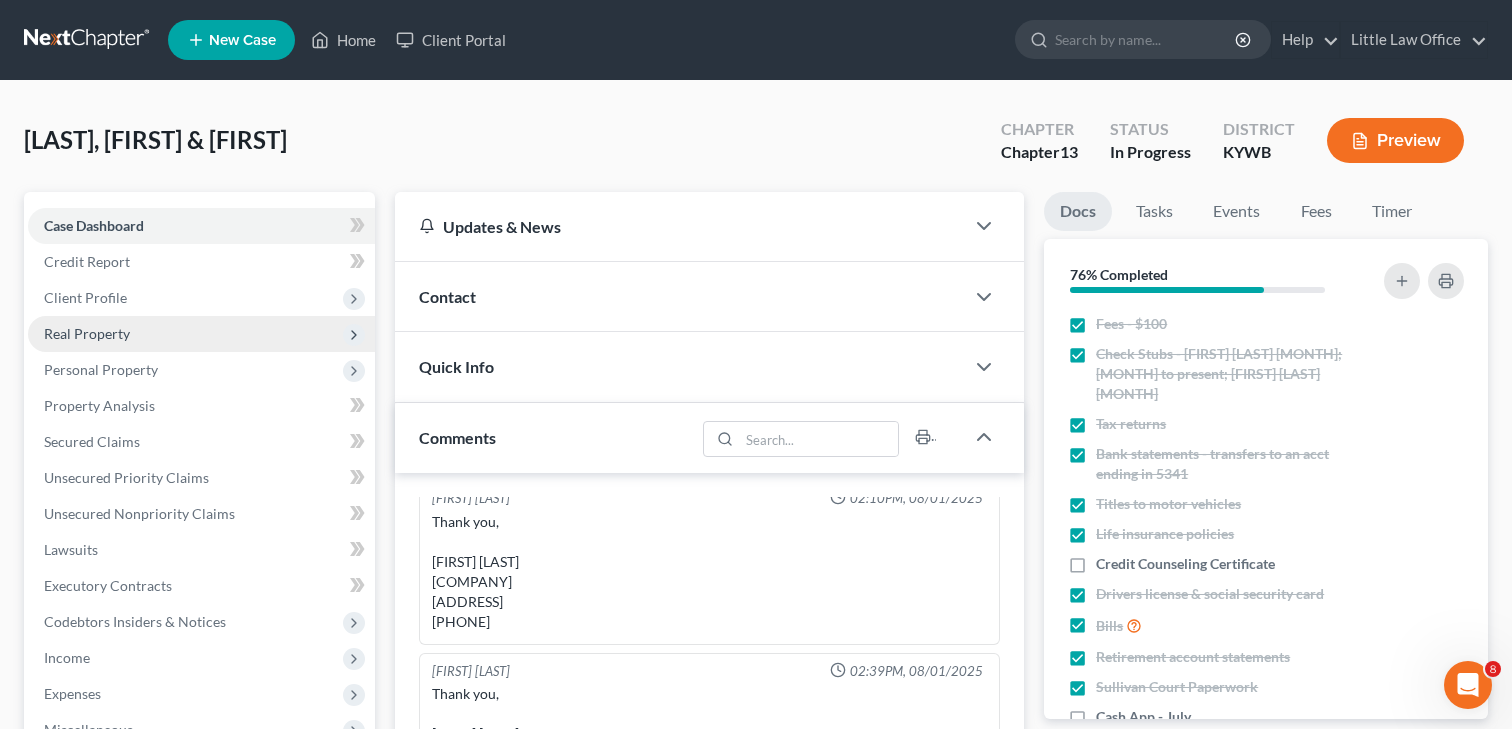 click on "Real Property" at bounding box center [87, 333] 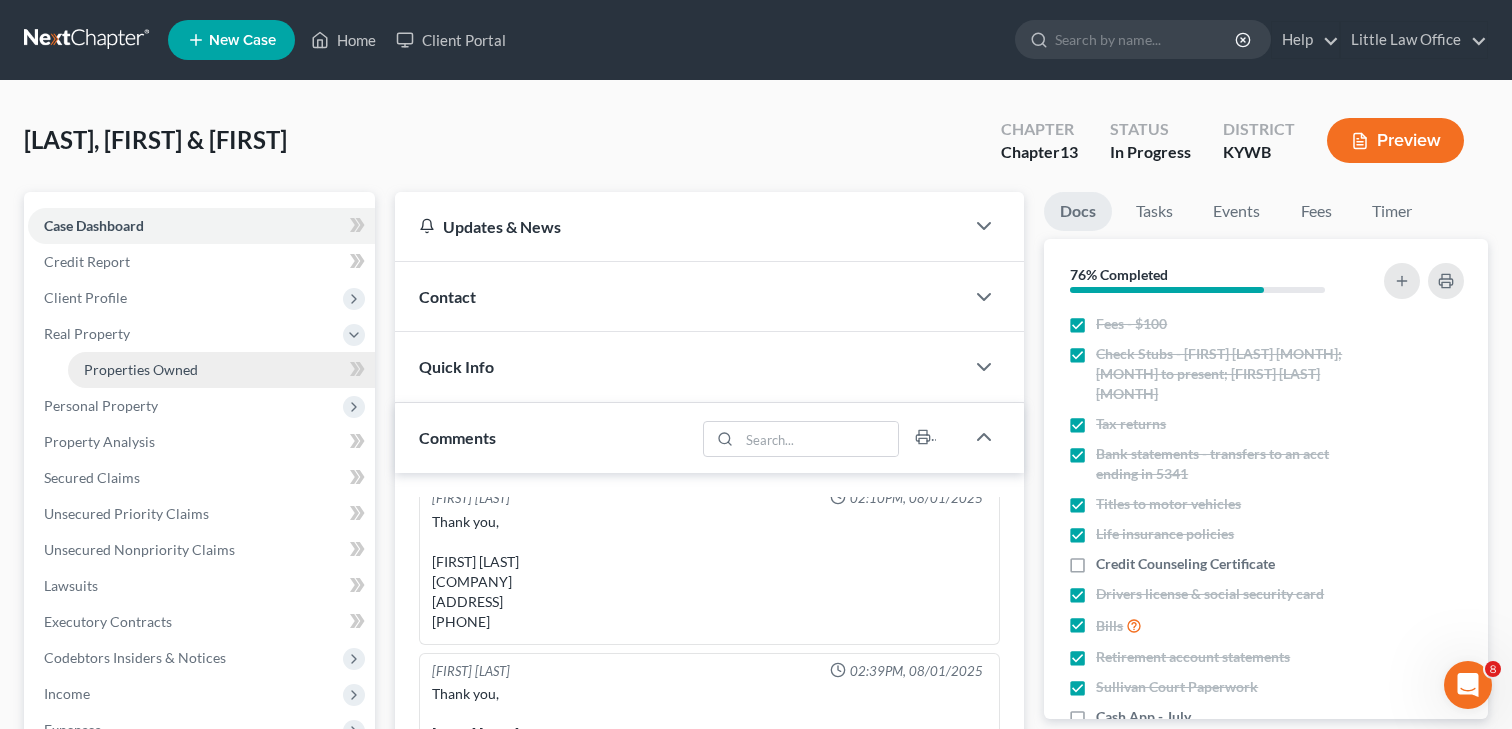 click on "Properties Owned" at bounding box center (141, 369) 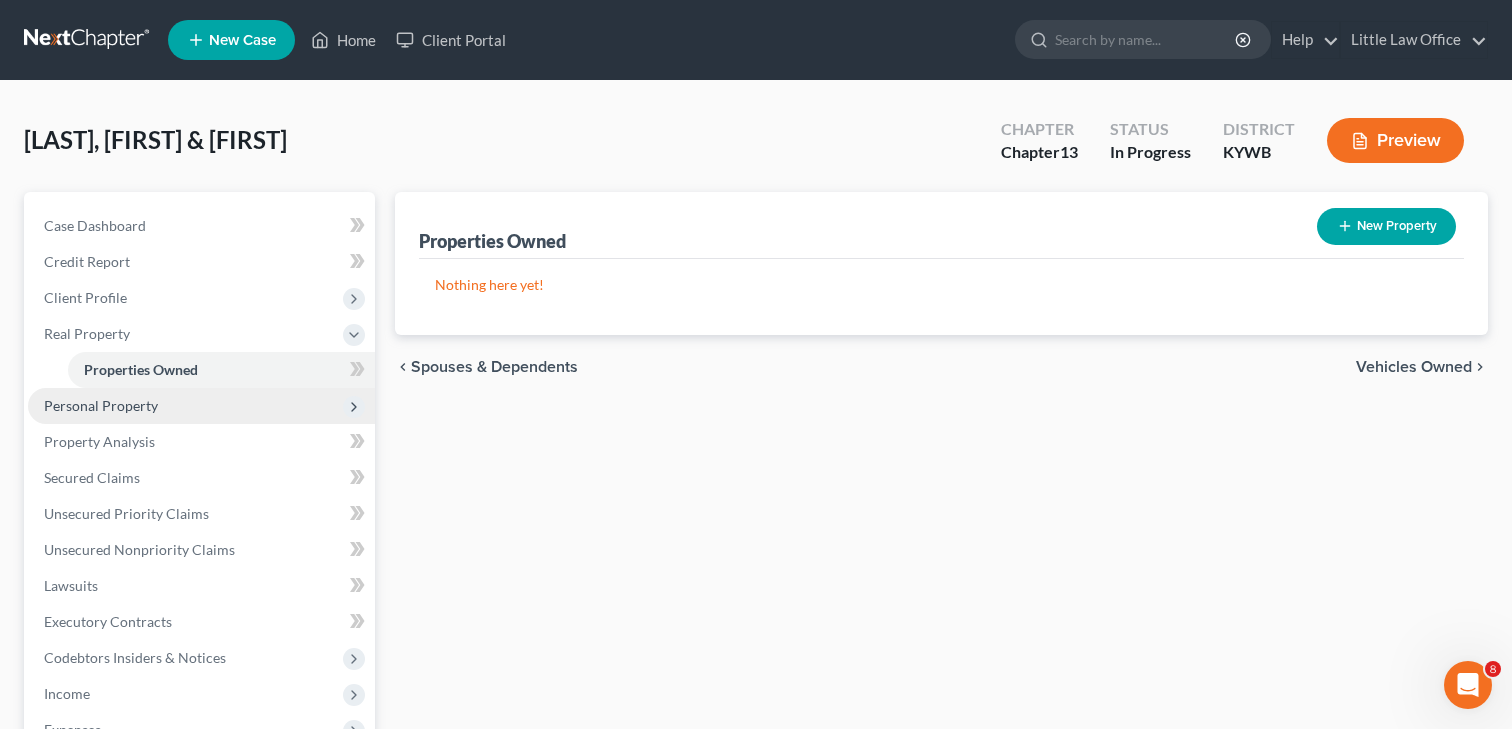 click on "Personal Property" at bounding box center (101, 405) 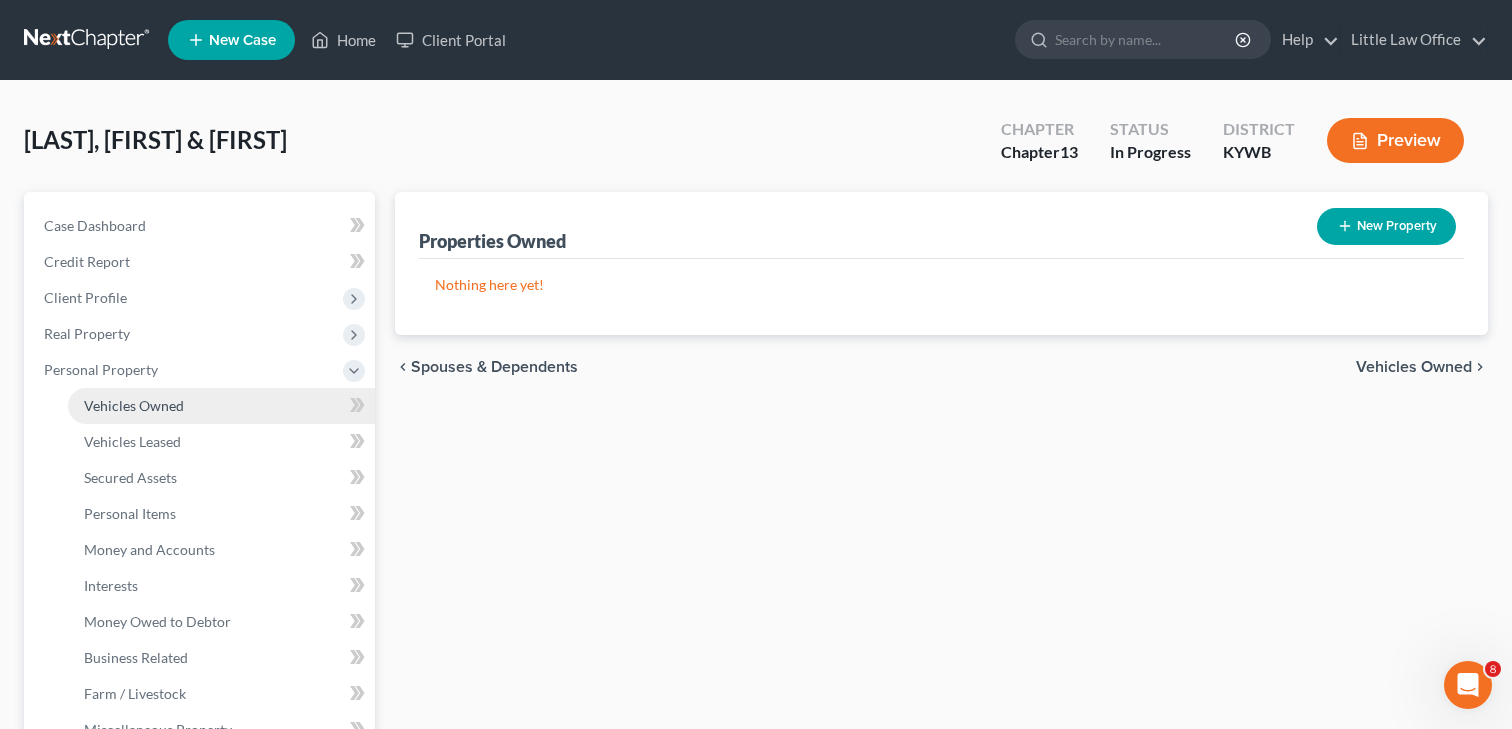 click on "Vehicles Owned" at bounding box center [221, 406] 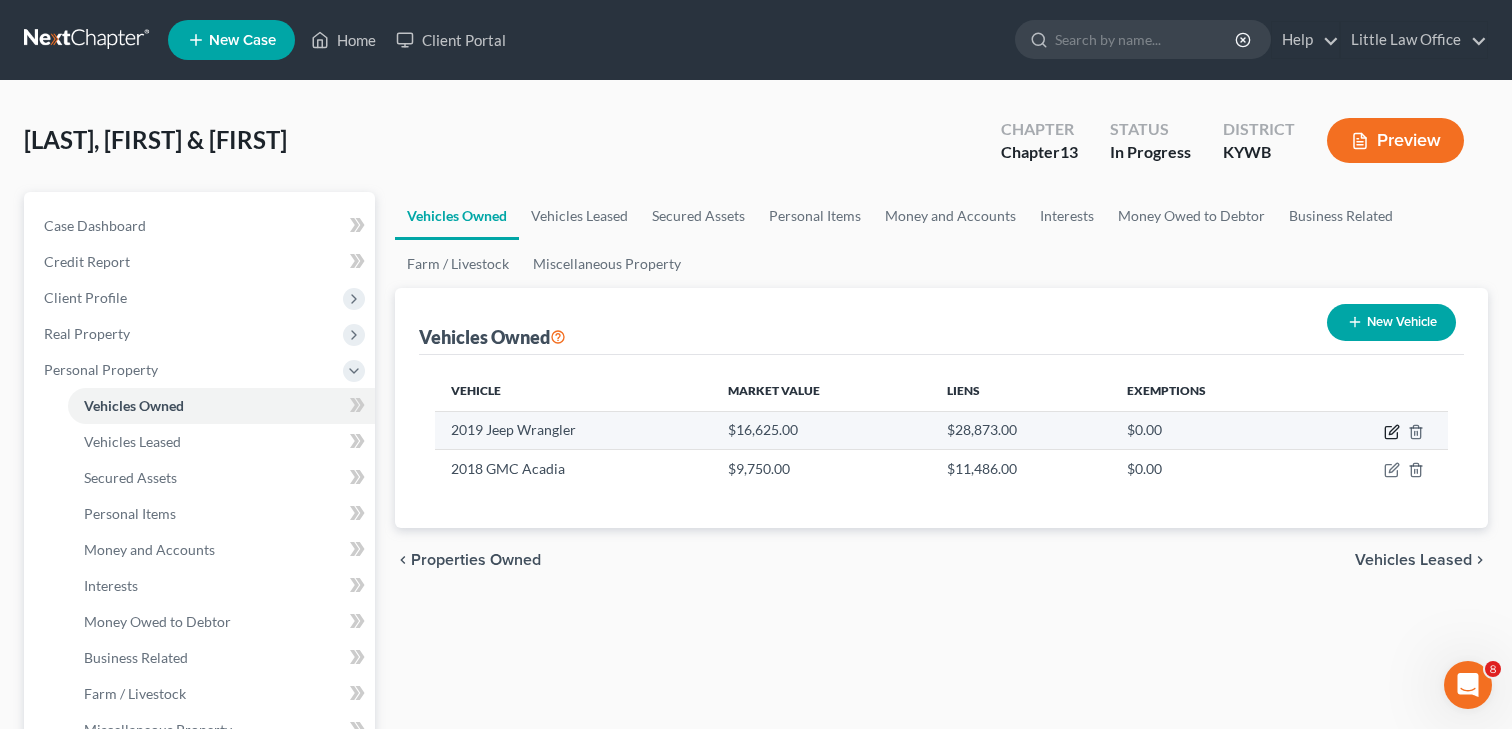 click 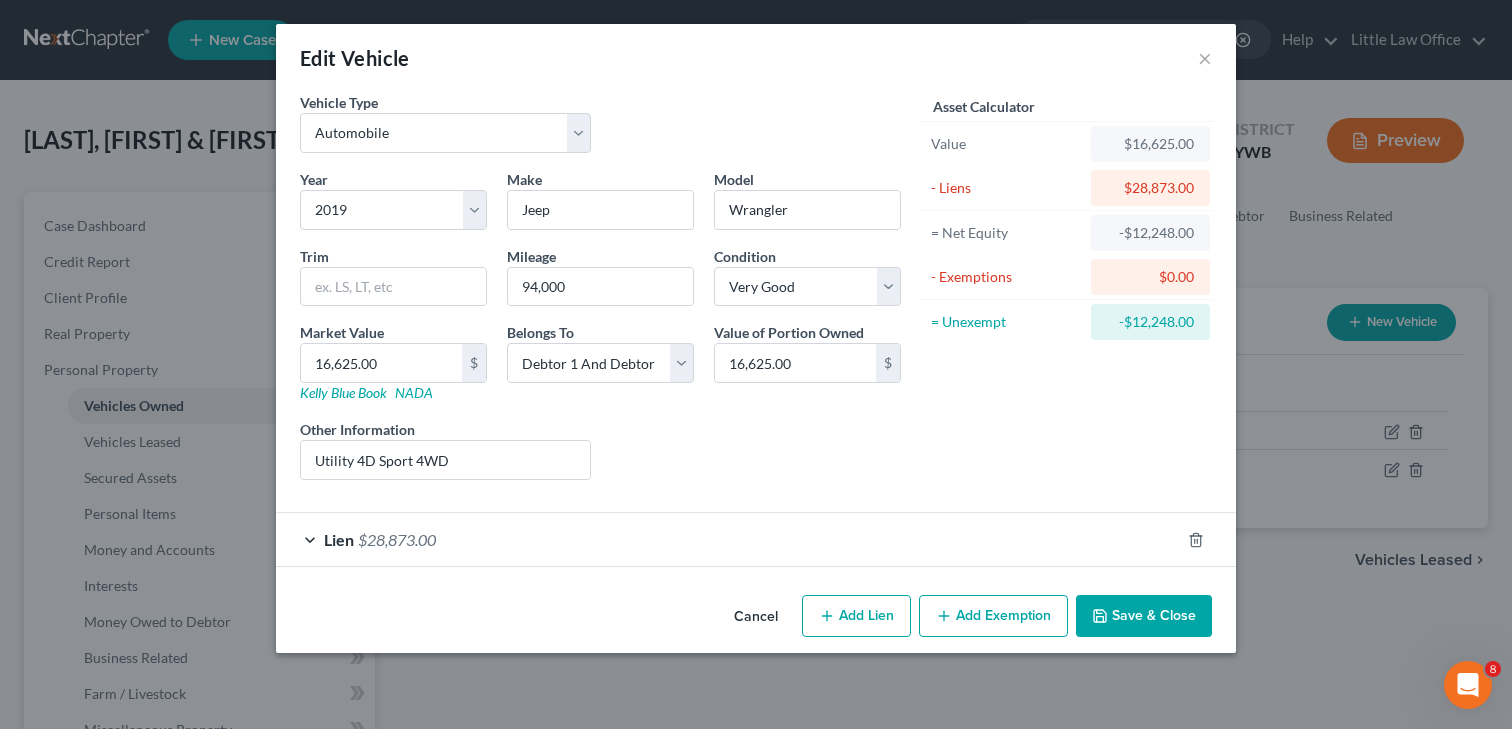 click on "Lien $28,873.00" at bounding box center [728, 539] 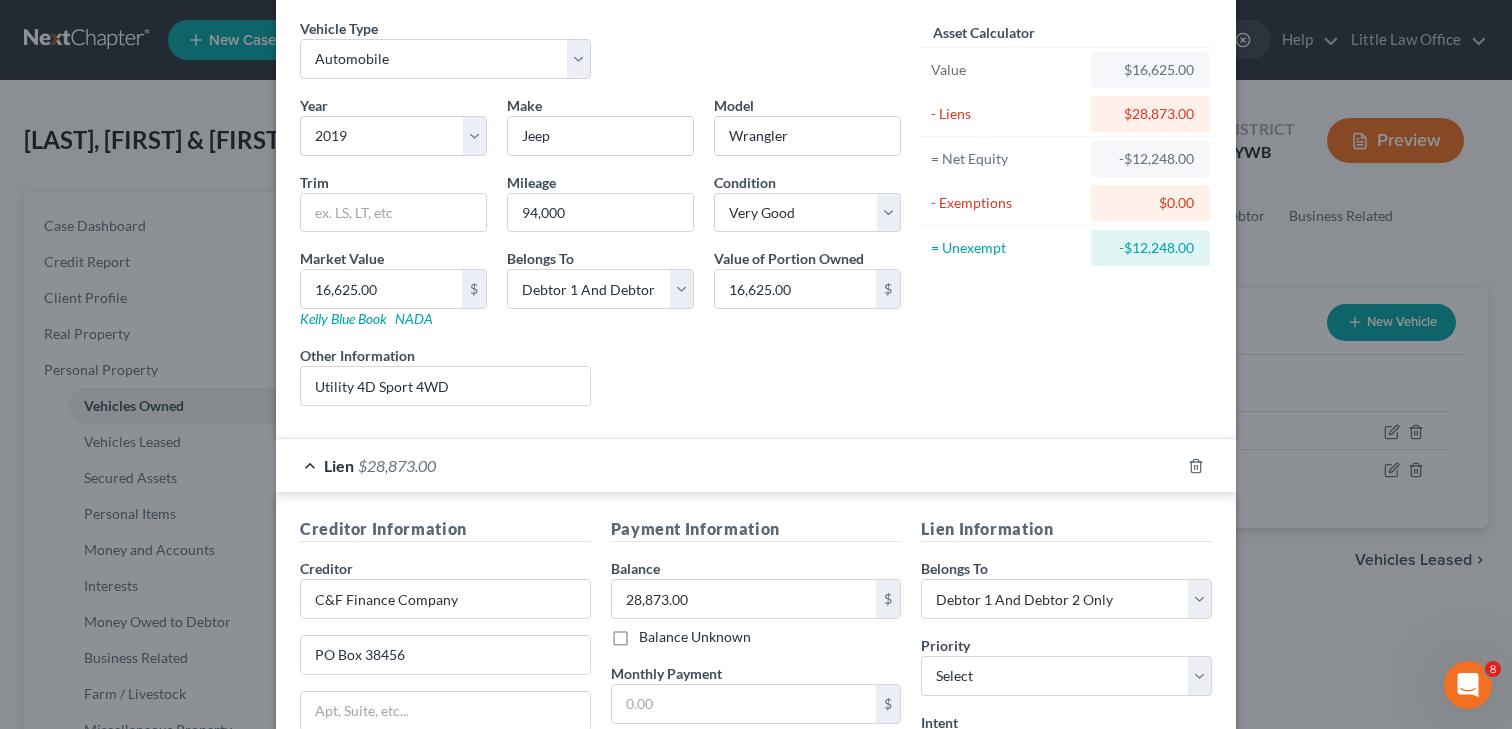 scroll, scrollTop: 41, scrollLeft: 0, axis: vertical 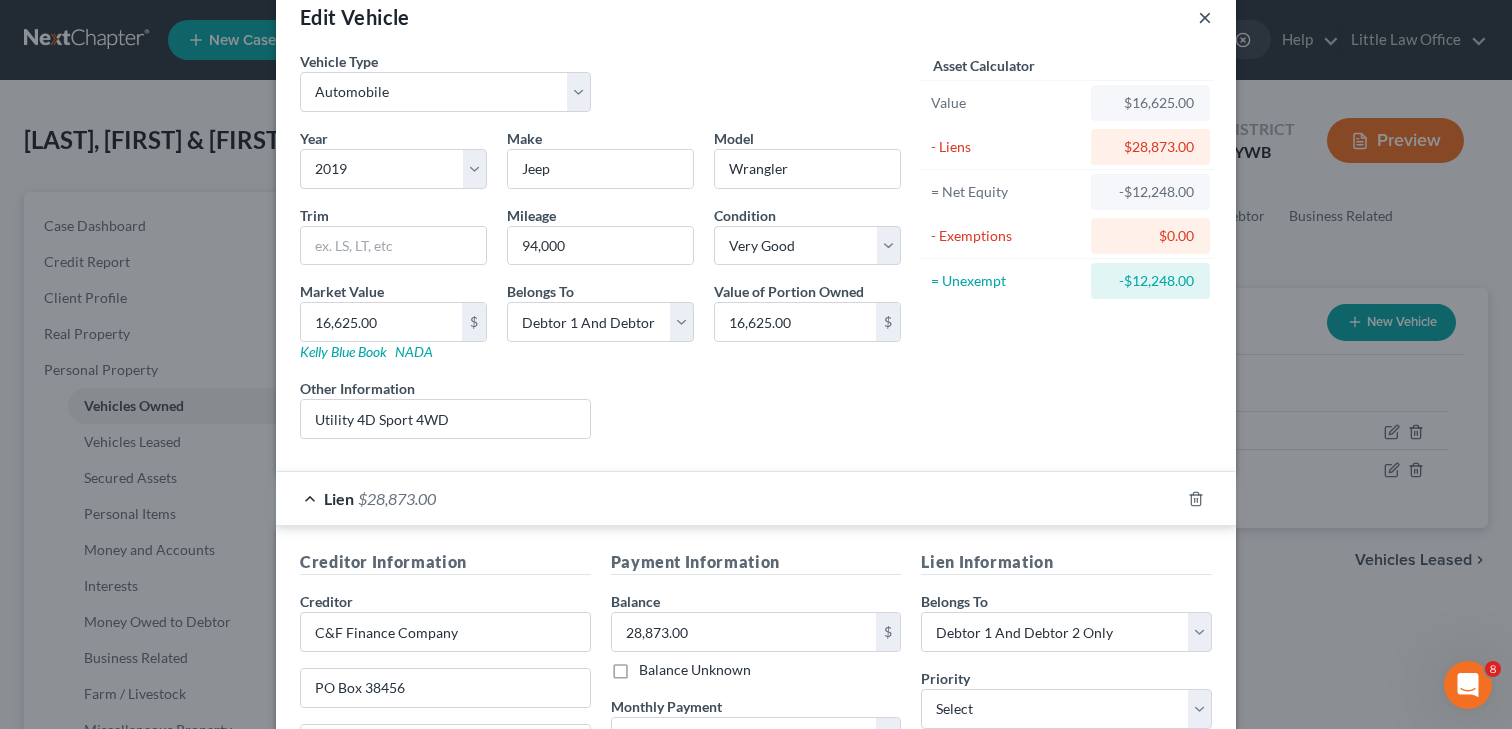 click on "×" at bounding box center [1205, 17] 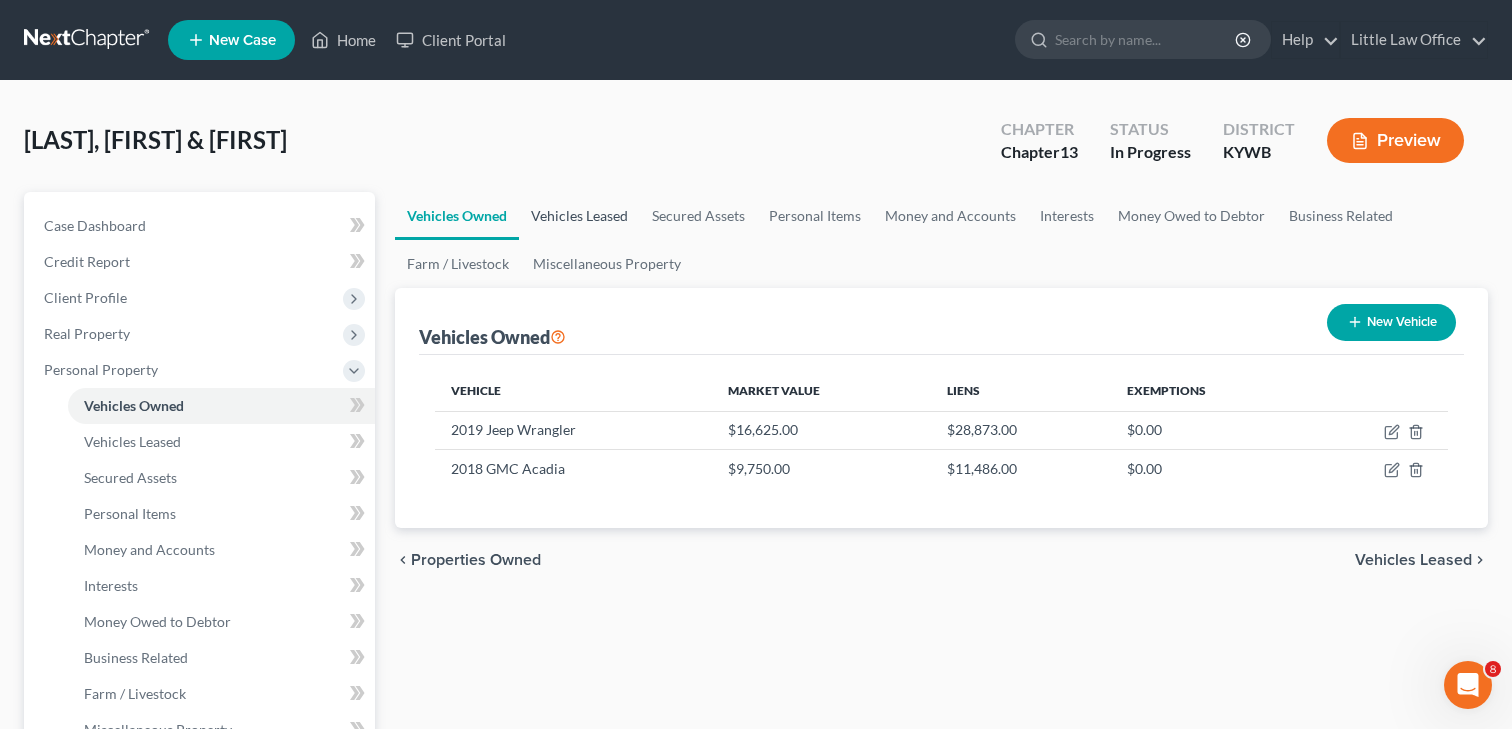 click on "Vehicles Leased" at bounding box center (579, 216) 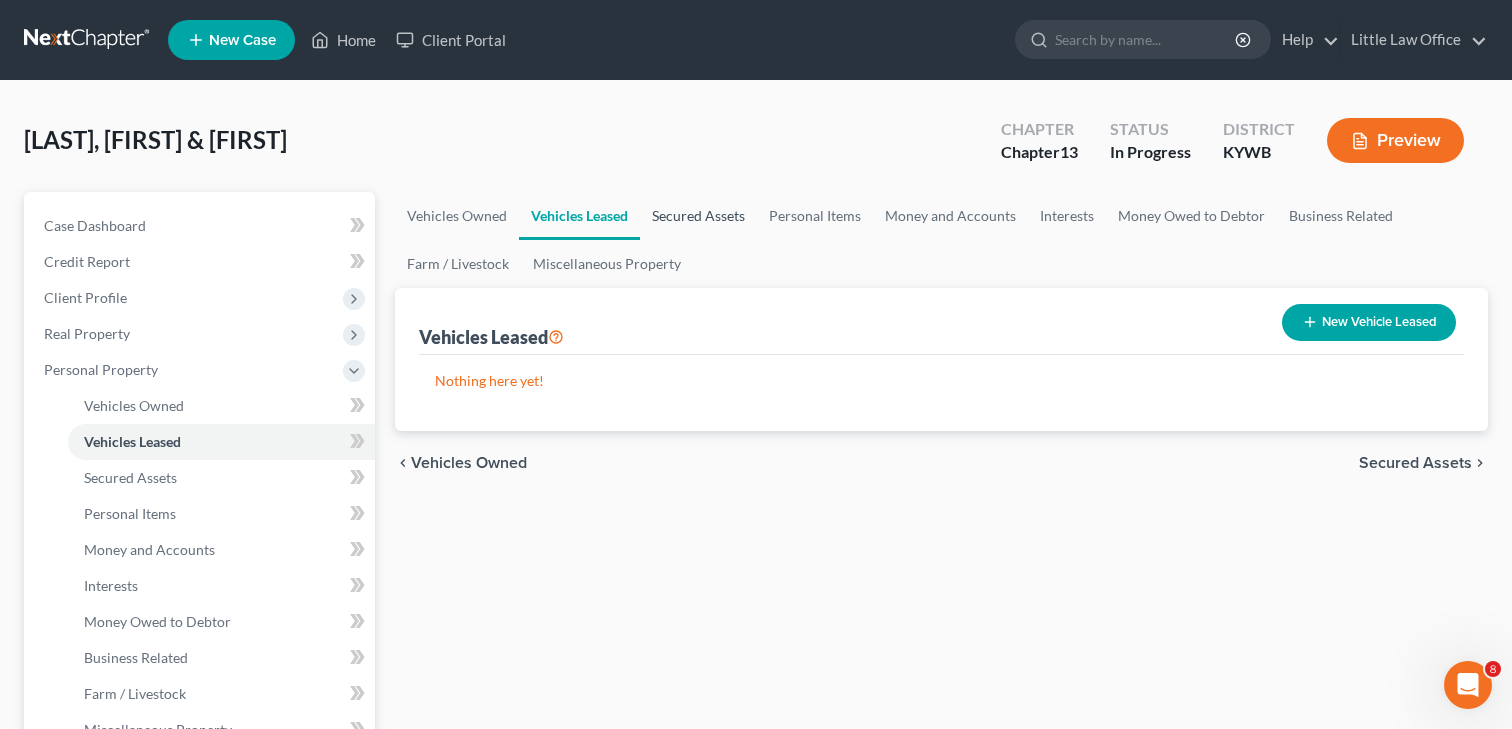 click on "Secured Assets" at bounding box center (698, 216) 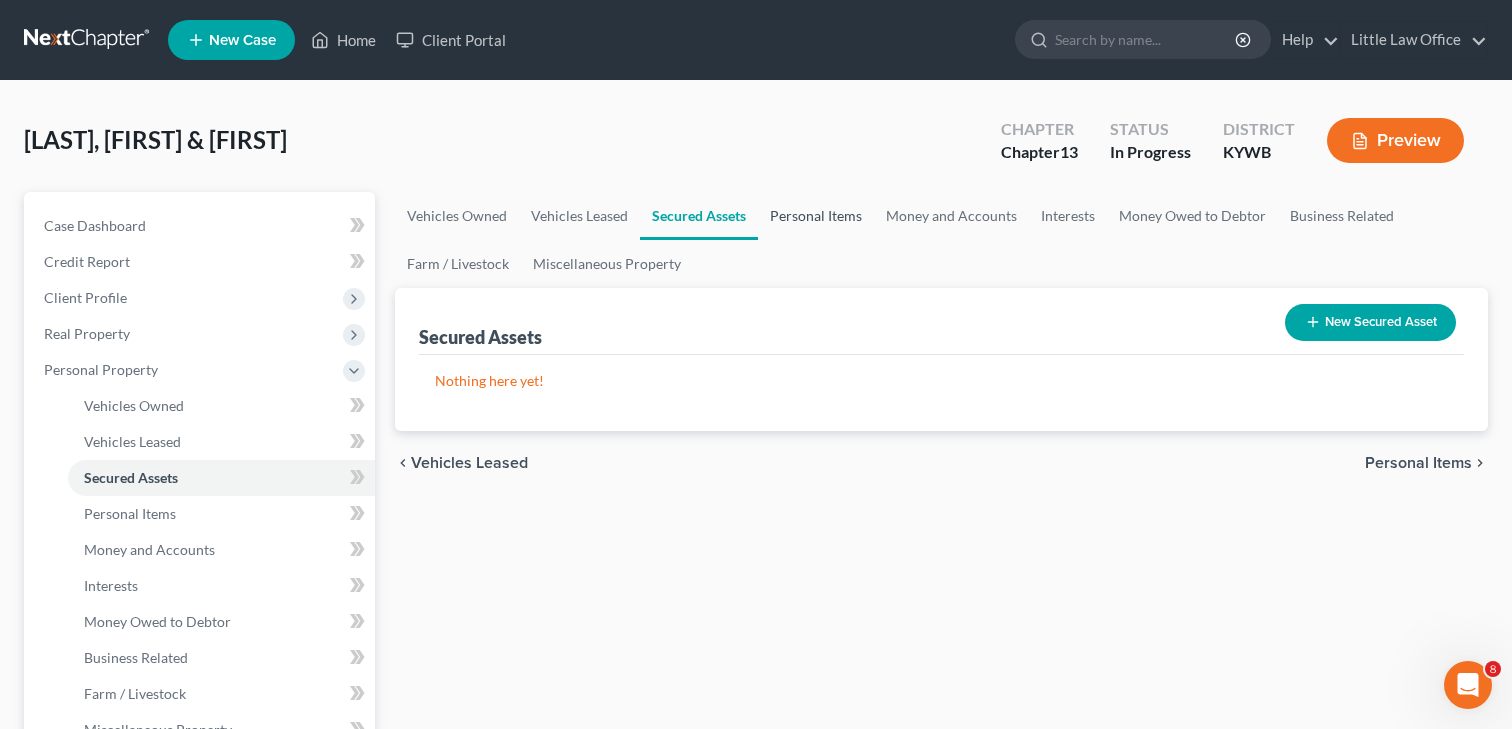 click on "Personal Items" at bounding box center (816, 216) 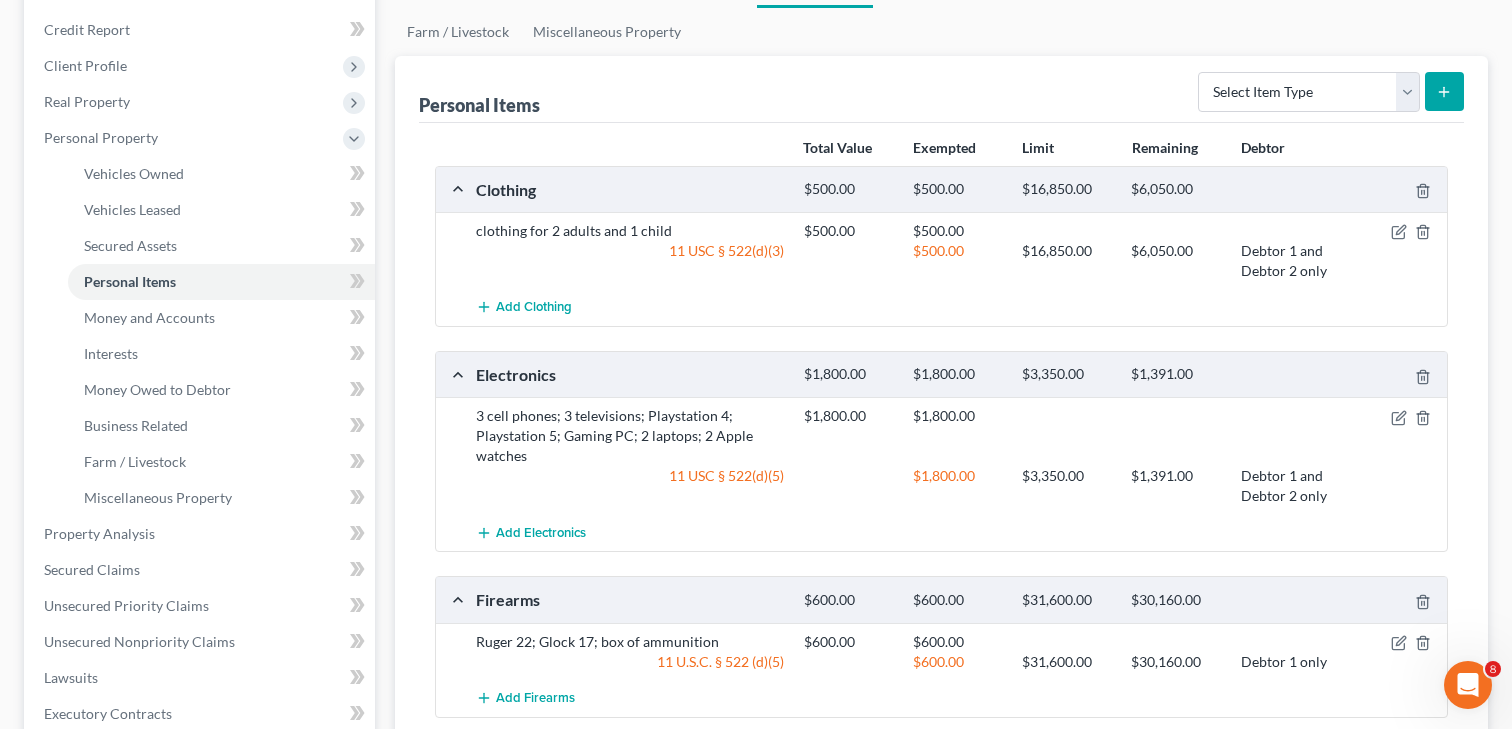 scroll, scrollTop: 130, scrollLeft: 0, axis: vertical 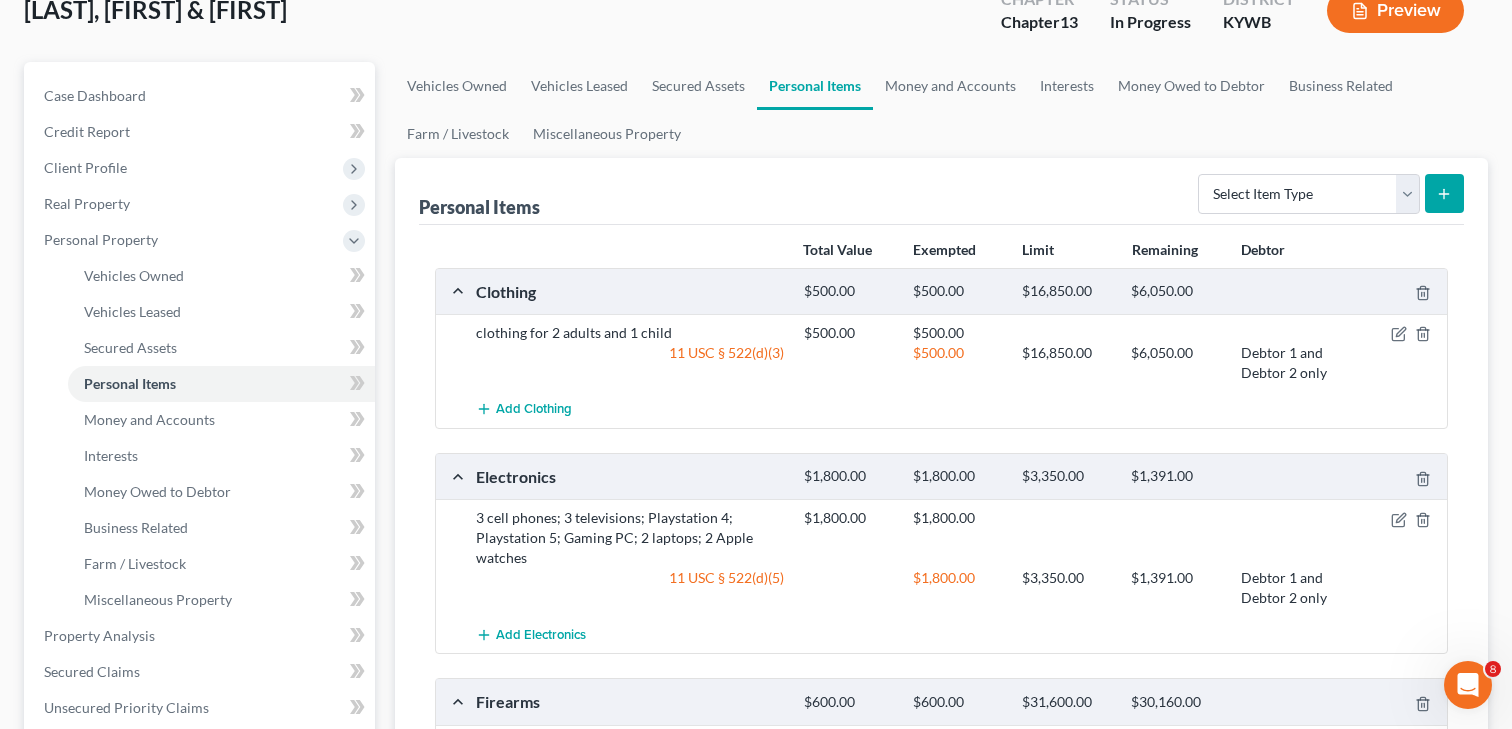 click on "Total Value Exempted Limit Remaining Debtor" at bounding box center (941, 250) 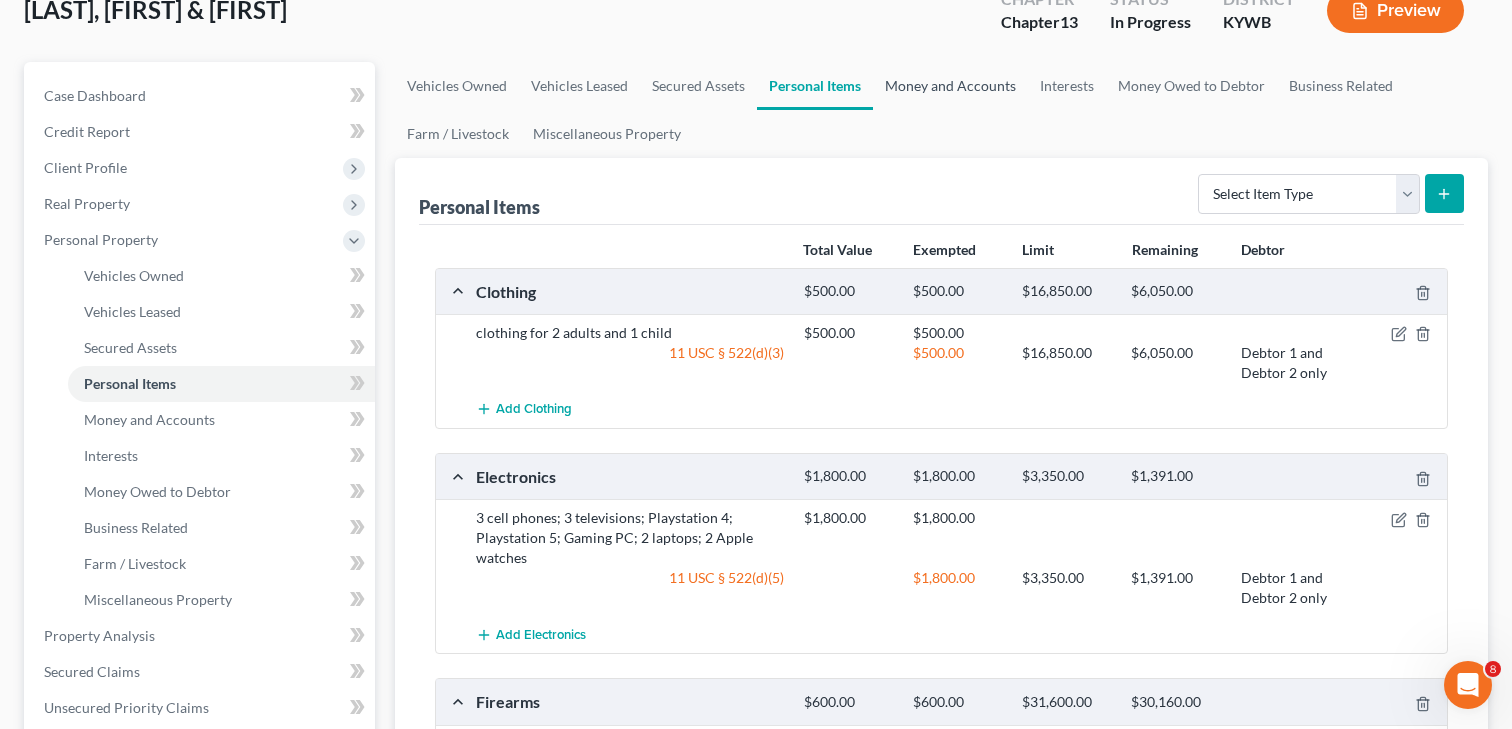 click on "Money and Accounts" at bounding box center [950, 86] 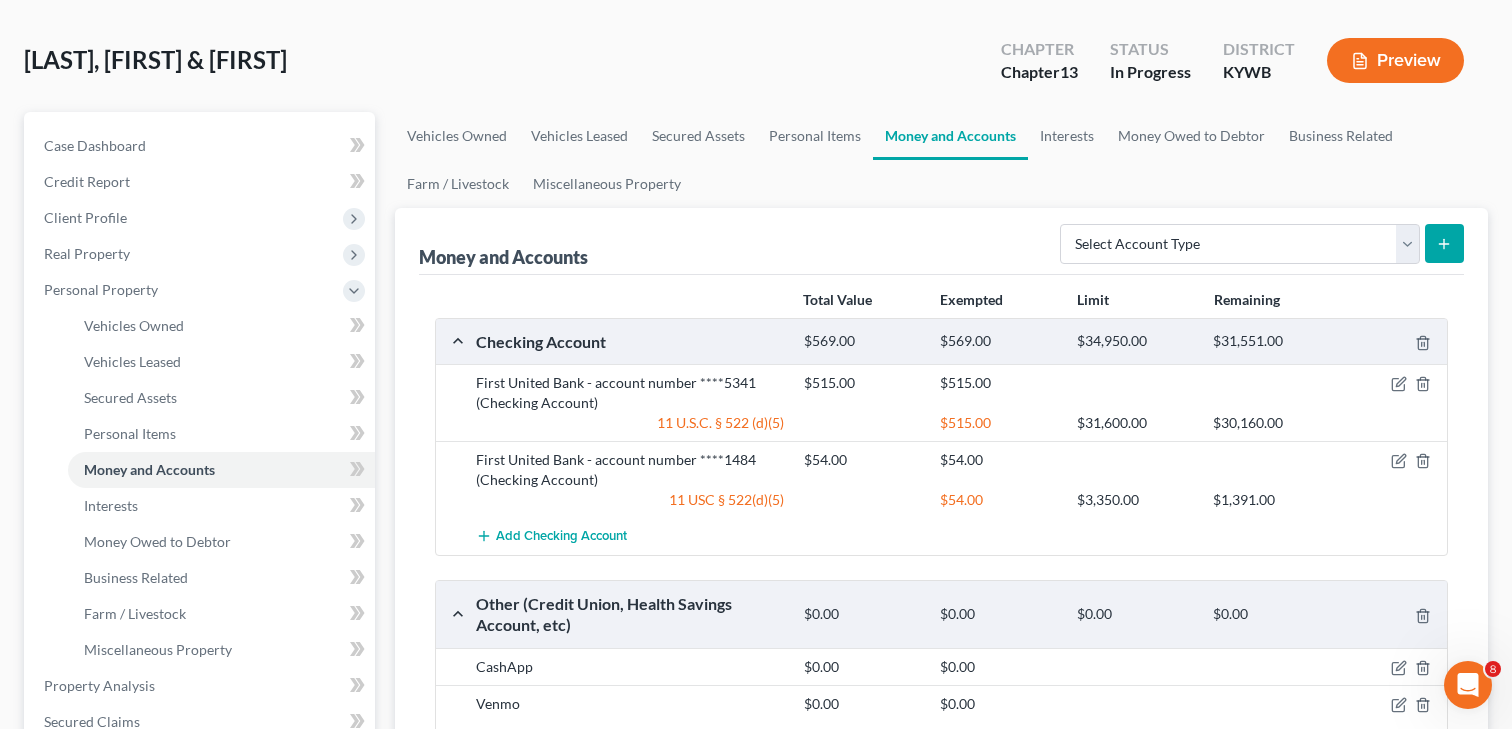 scroll, scrollTop: 0, scrollLeft: 0, axis: both 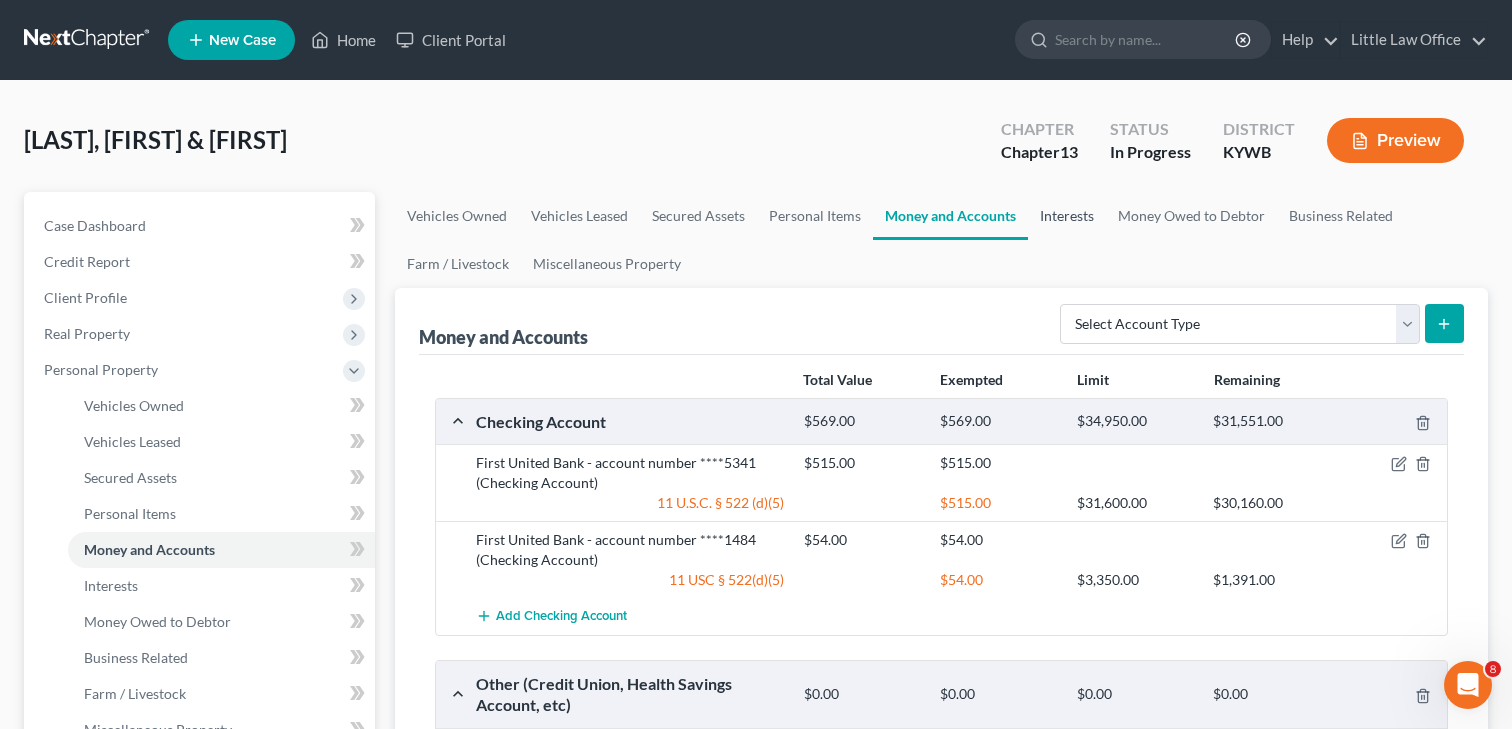 click on "Interests" at bounding box center (1067, 216) 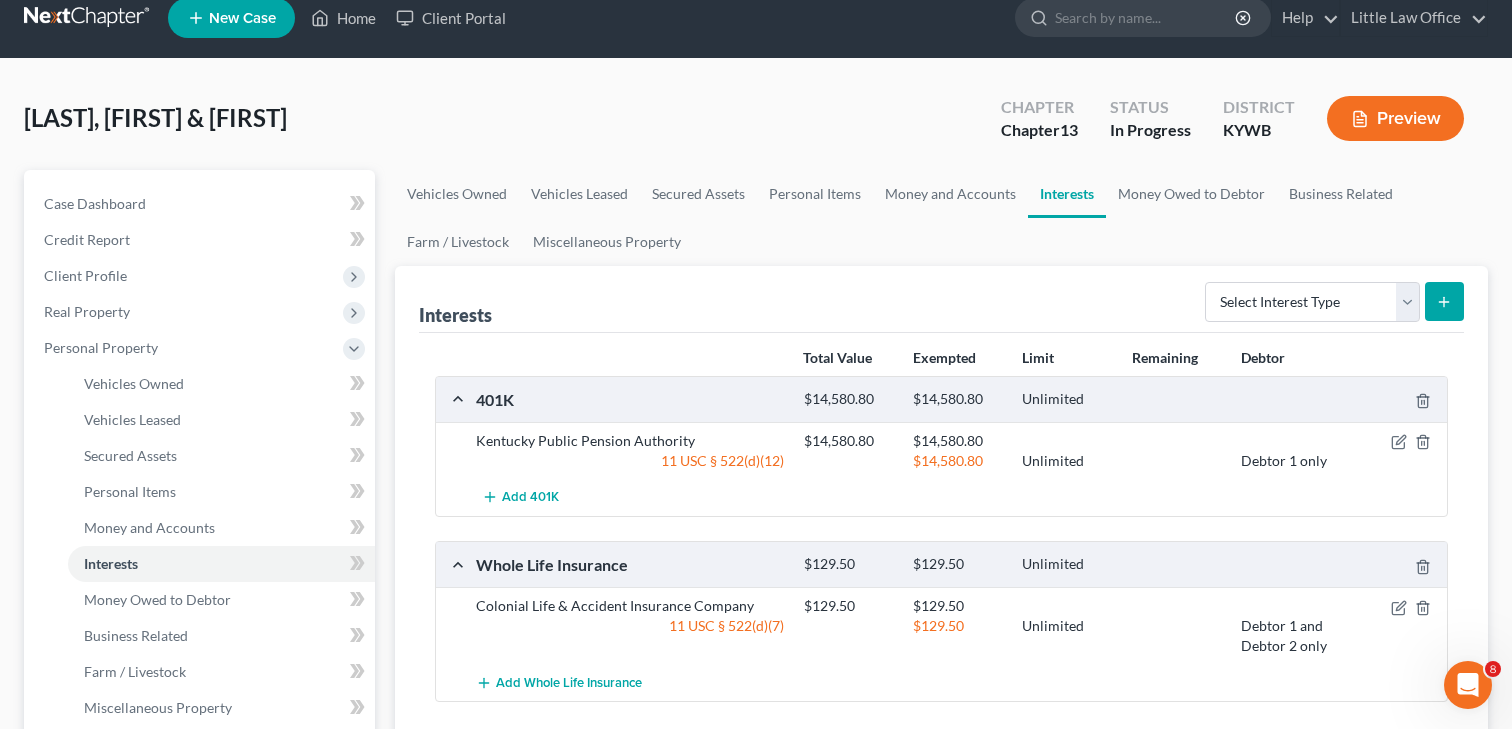scroll, scrollTop: 14, scrollLeft: 0, axis: vertical 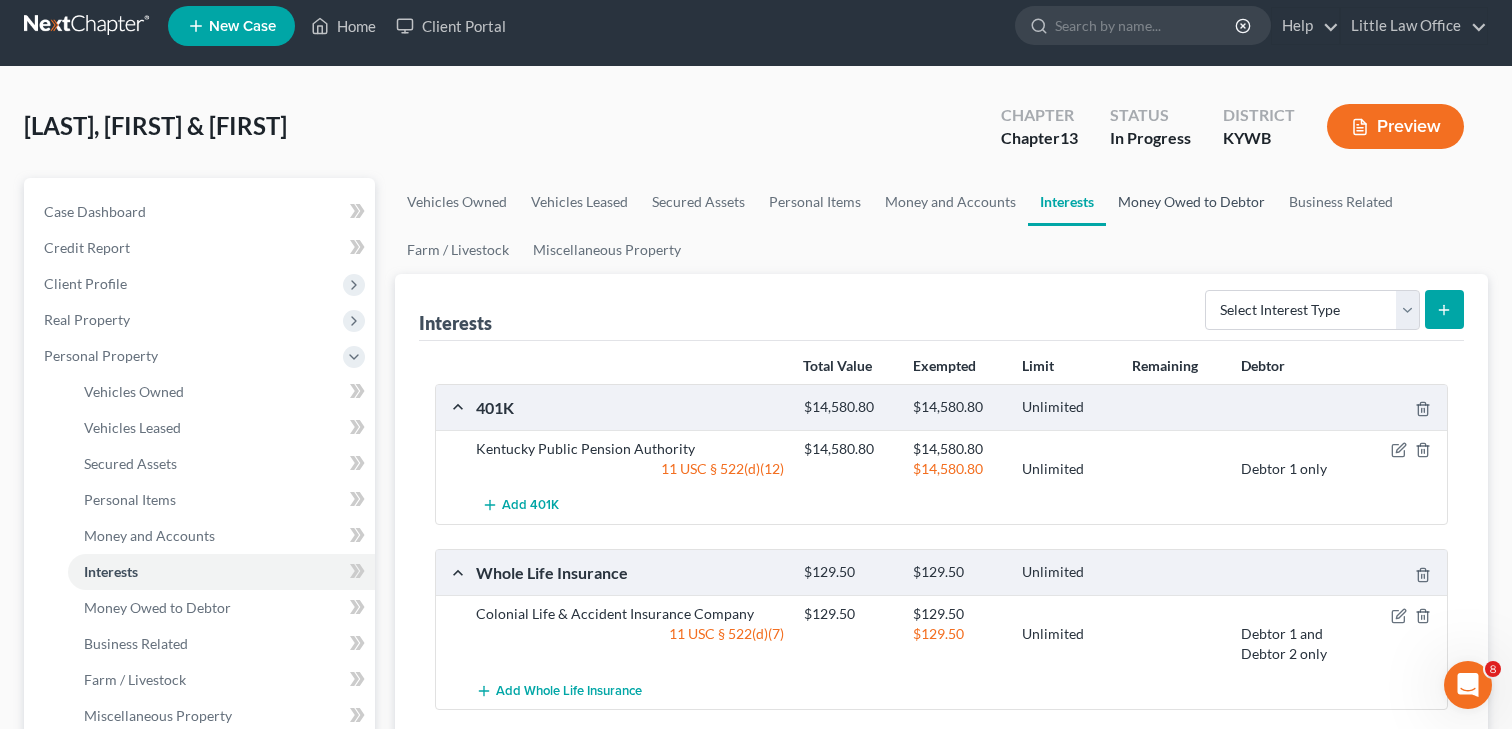 click on "Money Owed to Debtor" at bounding box center [1191, 202] 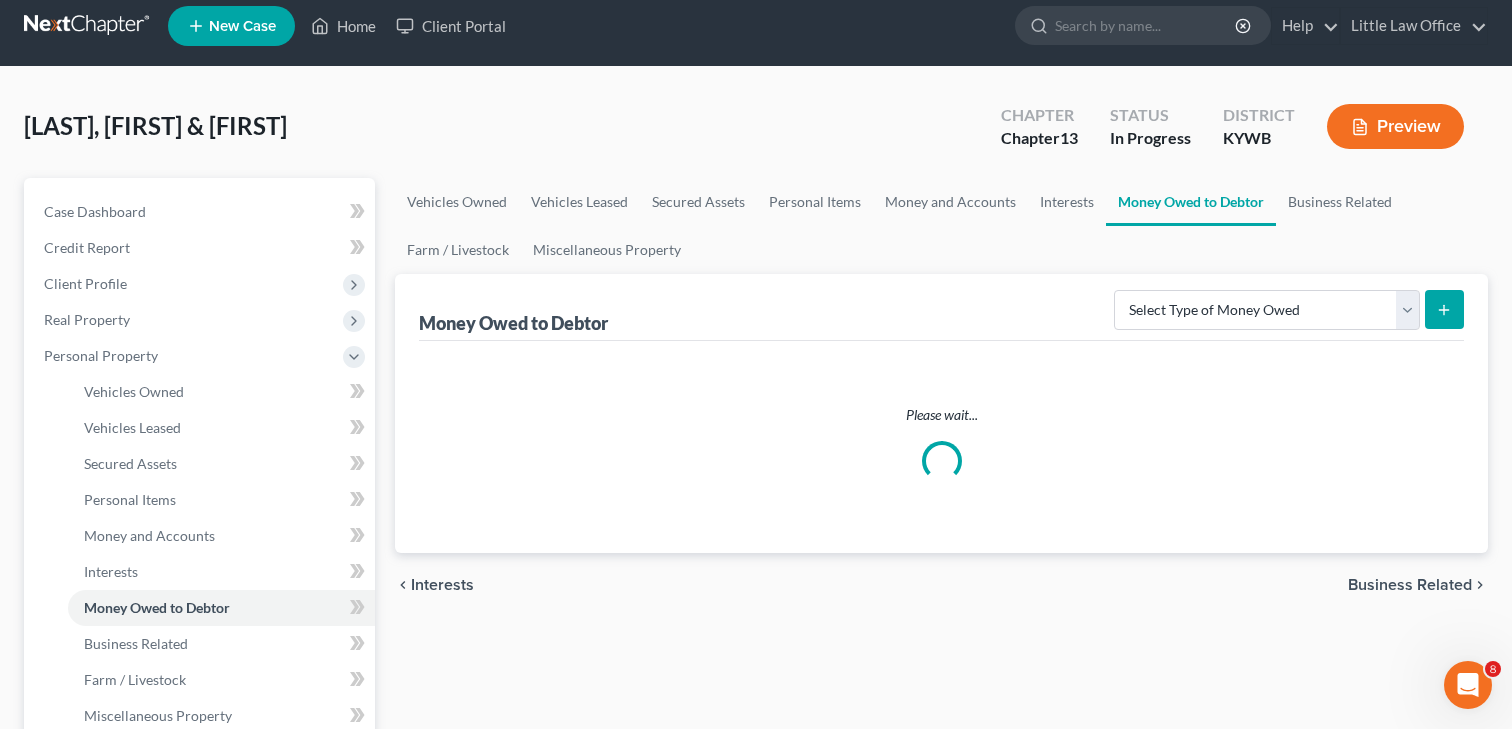 scroll, scrollTop: 0, scrollLeft: 0, axis: both 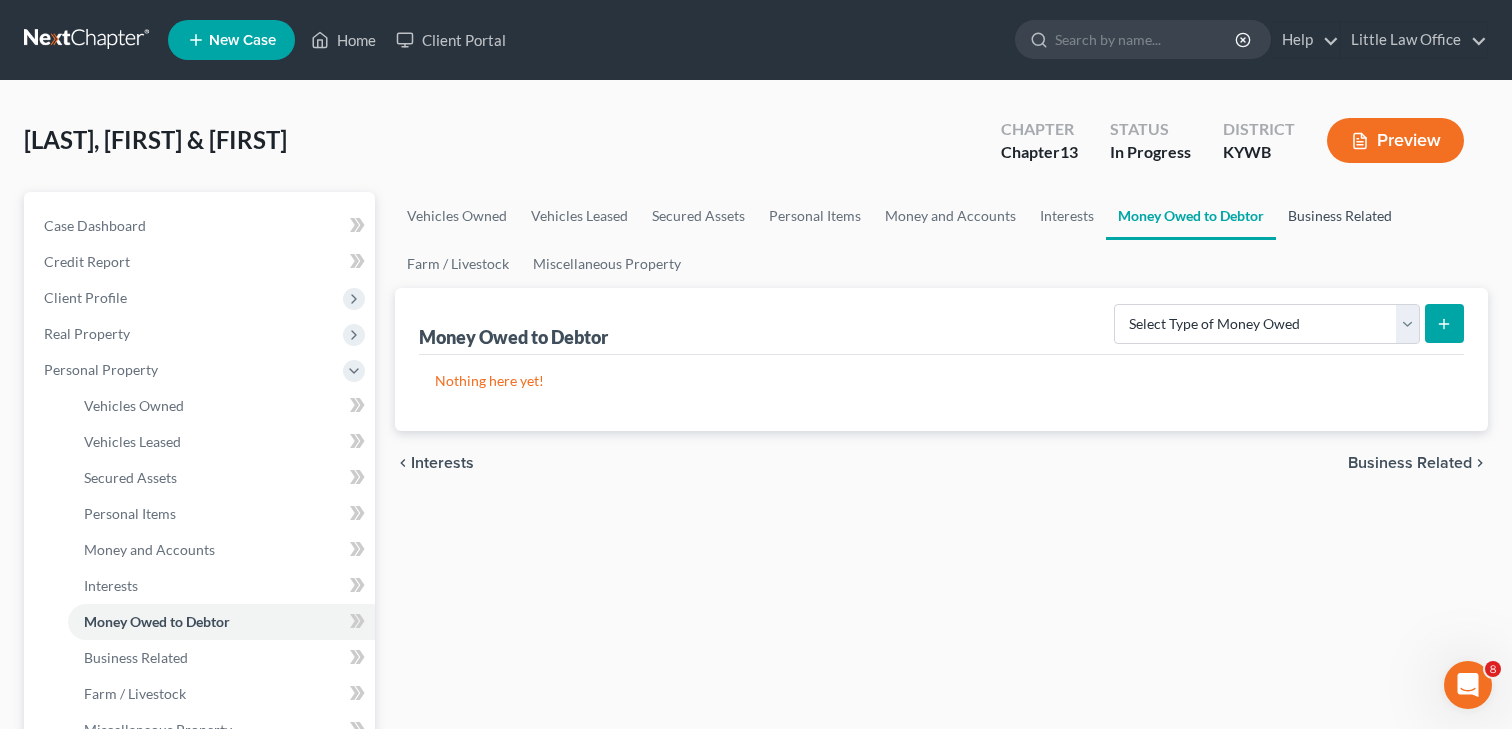 click on "Business Related" at bounding box center (1340, 216) 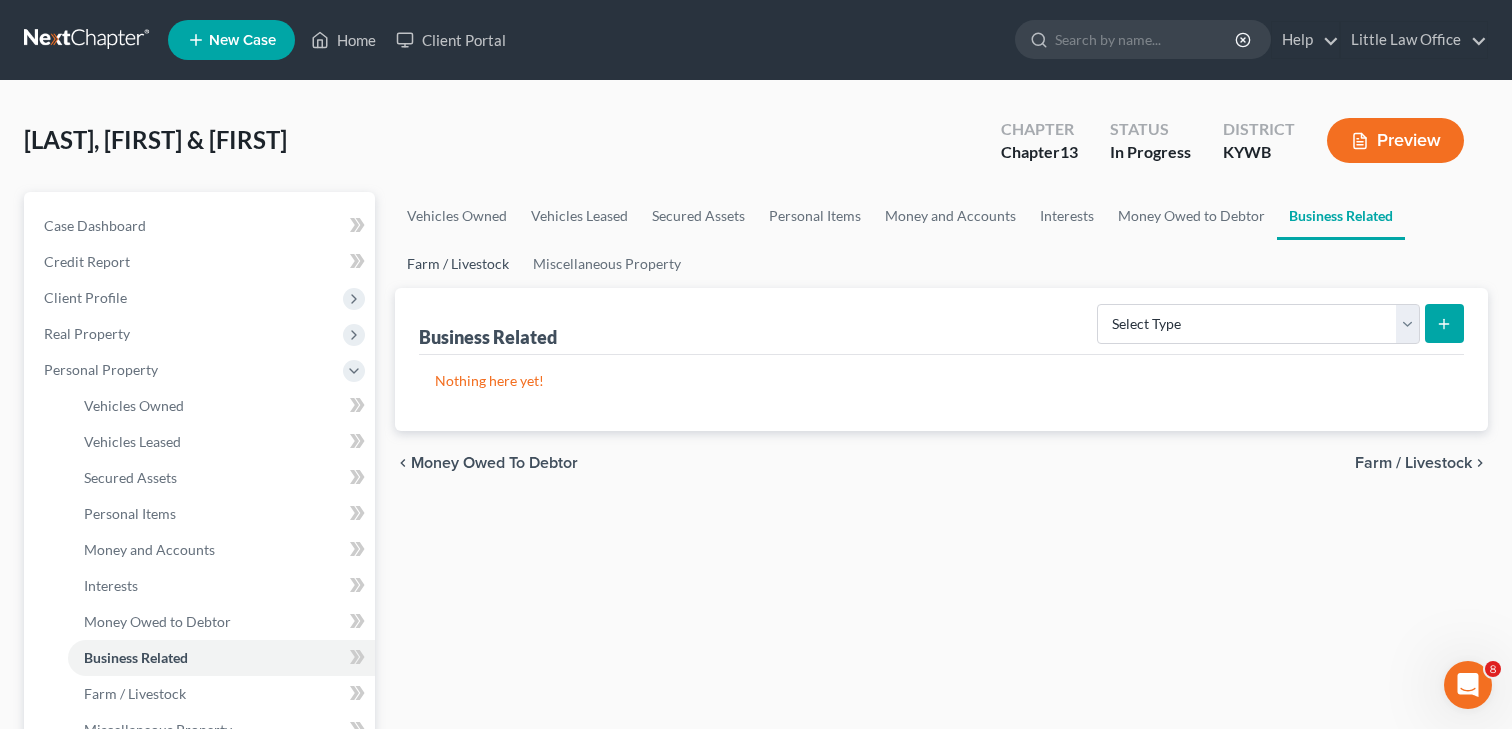 click on "Farm / Livestock" at bounding box center (458, 264) 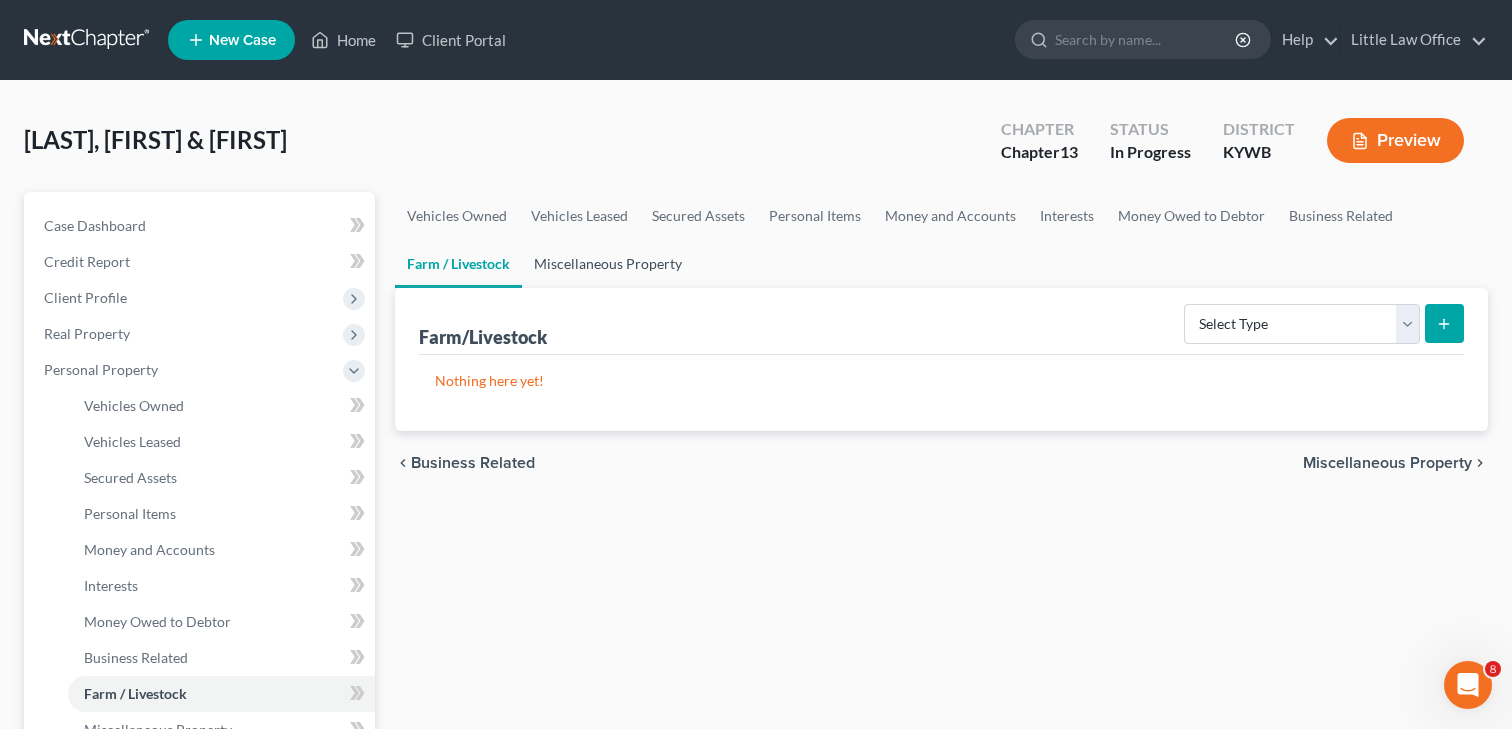 click on "Miscellaneous Property" at bounding box center (608, 264) 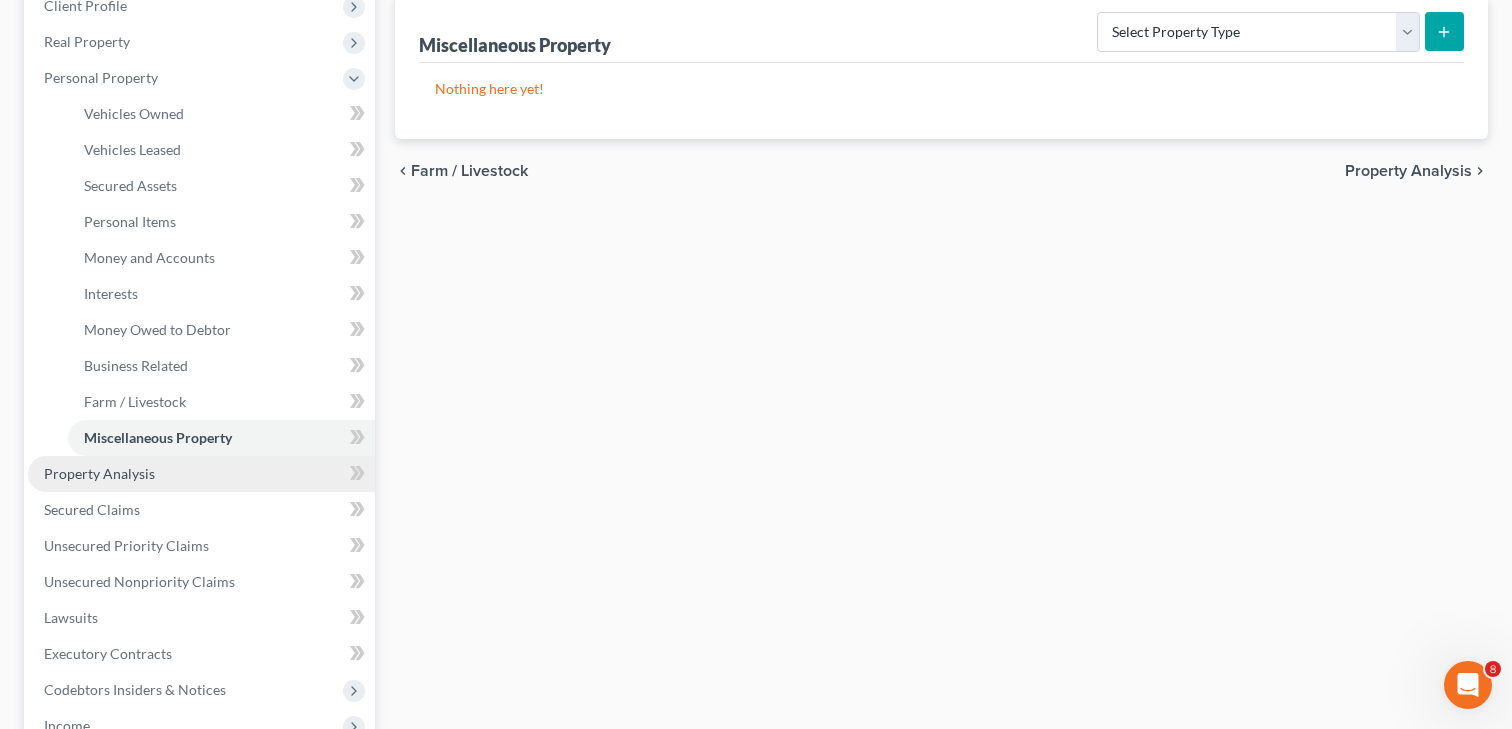 click on "Property Analysis" at bounding box center [99, 473] 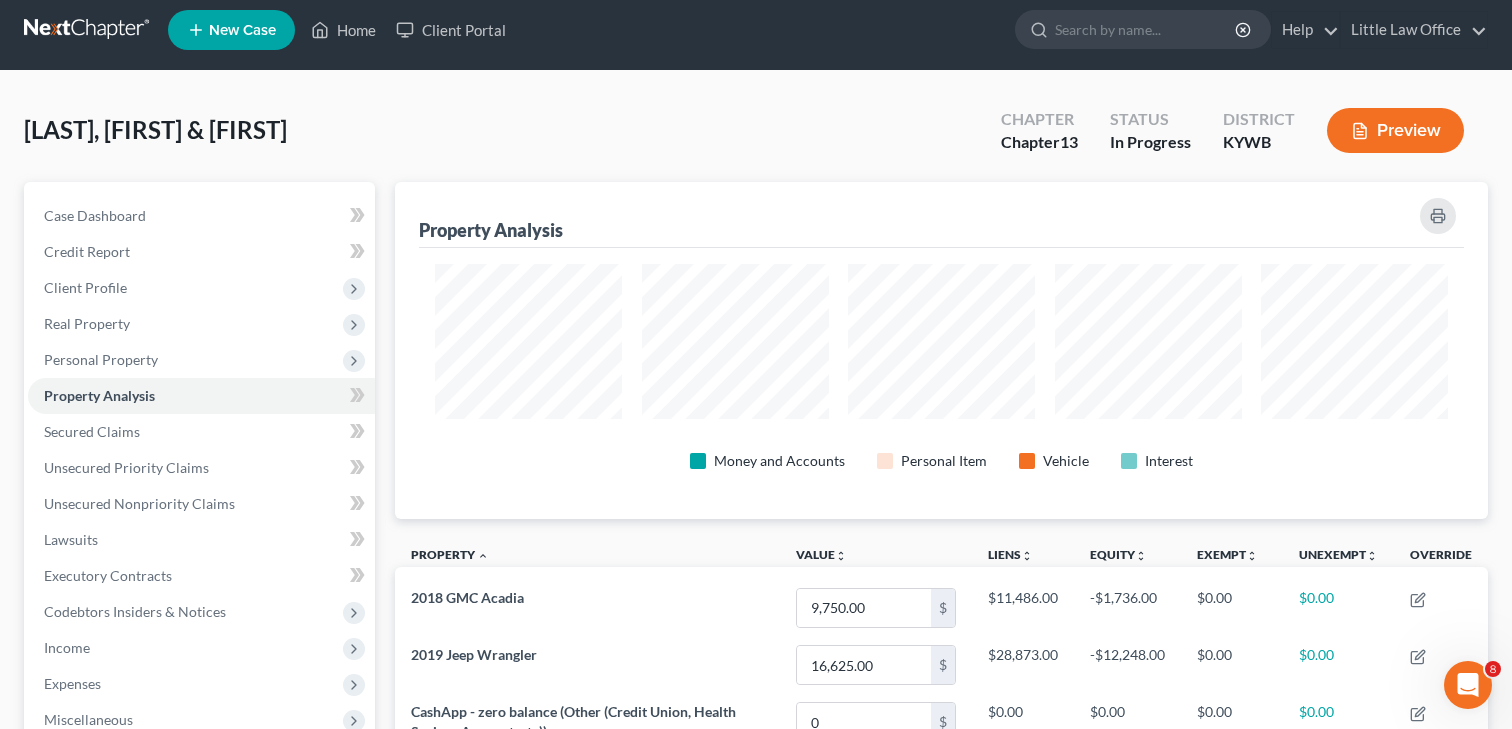 scroll, scrollTop: 0, scrollLeft: 0, axis: both 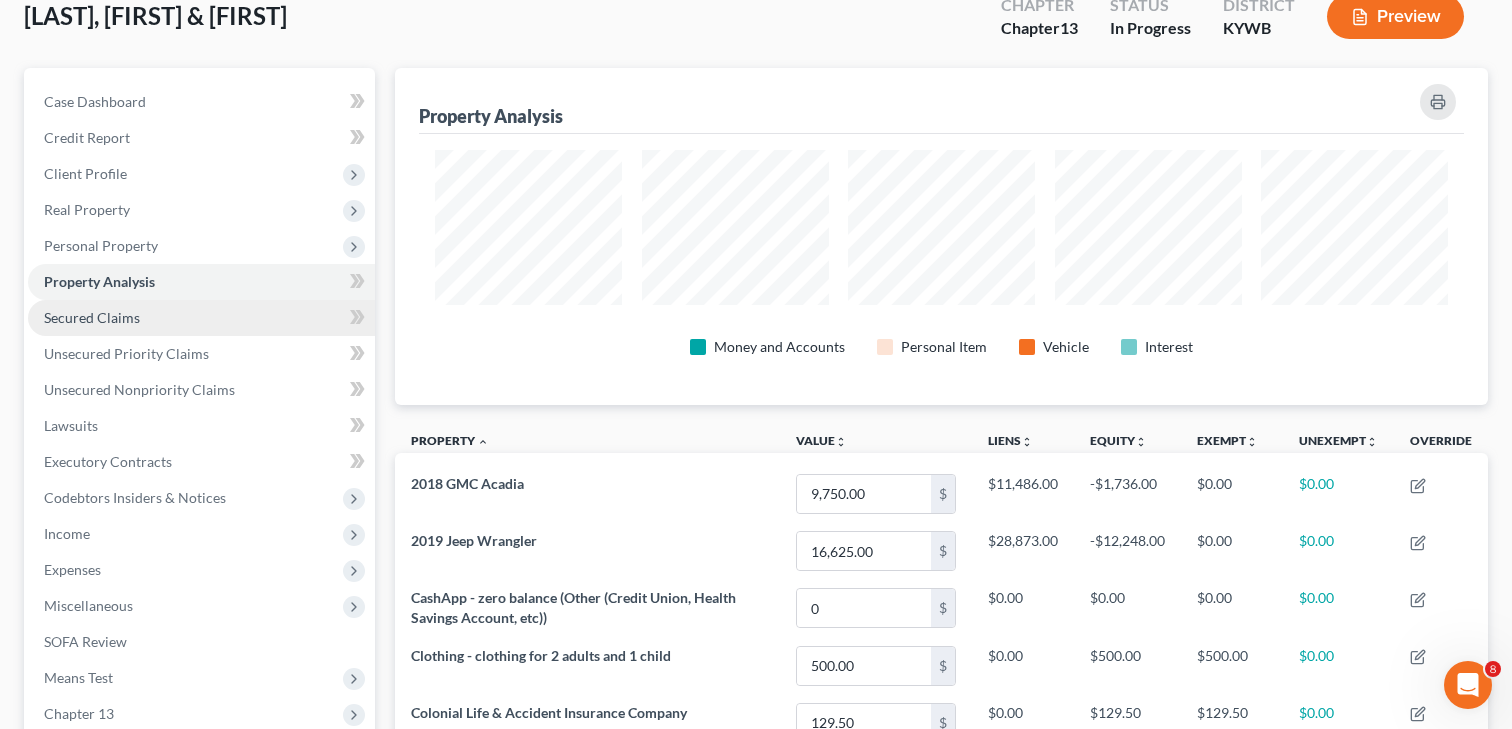 click on "Secured Claims" at bounding box center [201, 318] 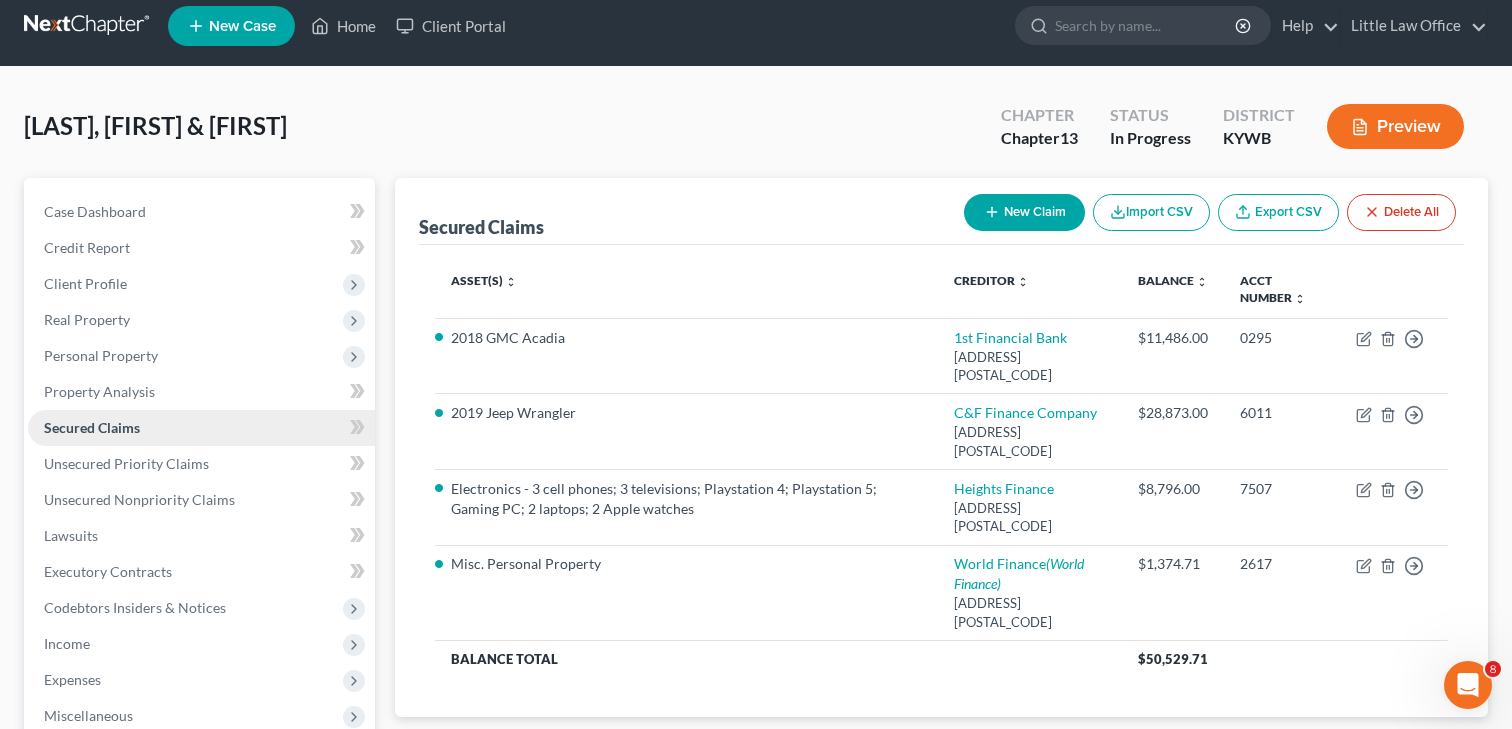 scroll, scrollTop: 0, scrollLeft: 0, axis: both 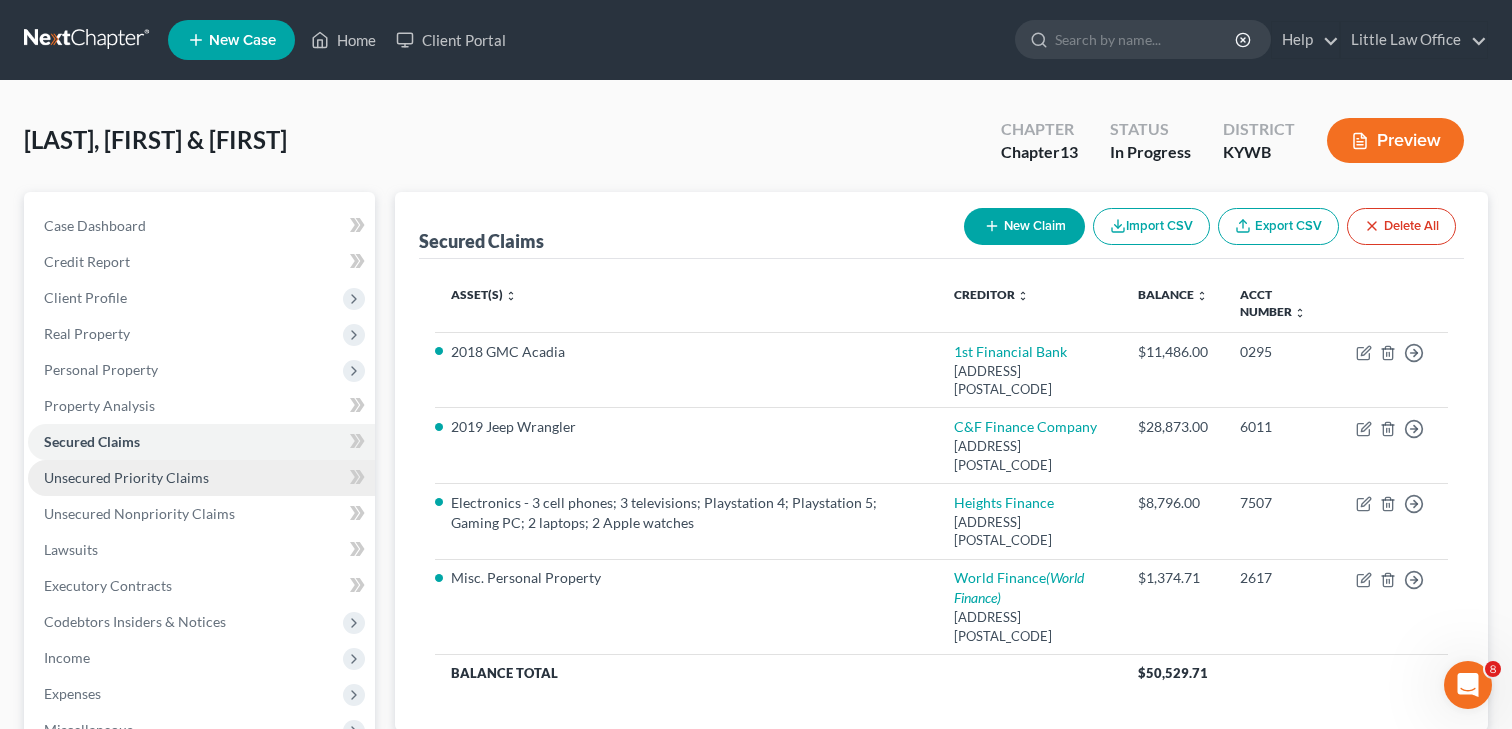 click on "Unsecured Priority Claims" at bounding box center [126, 477] 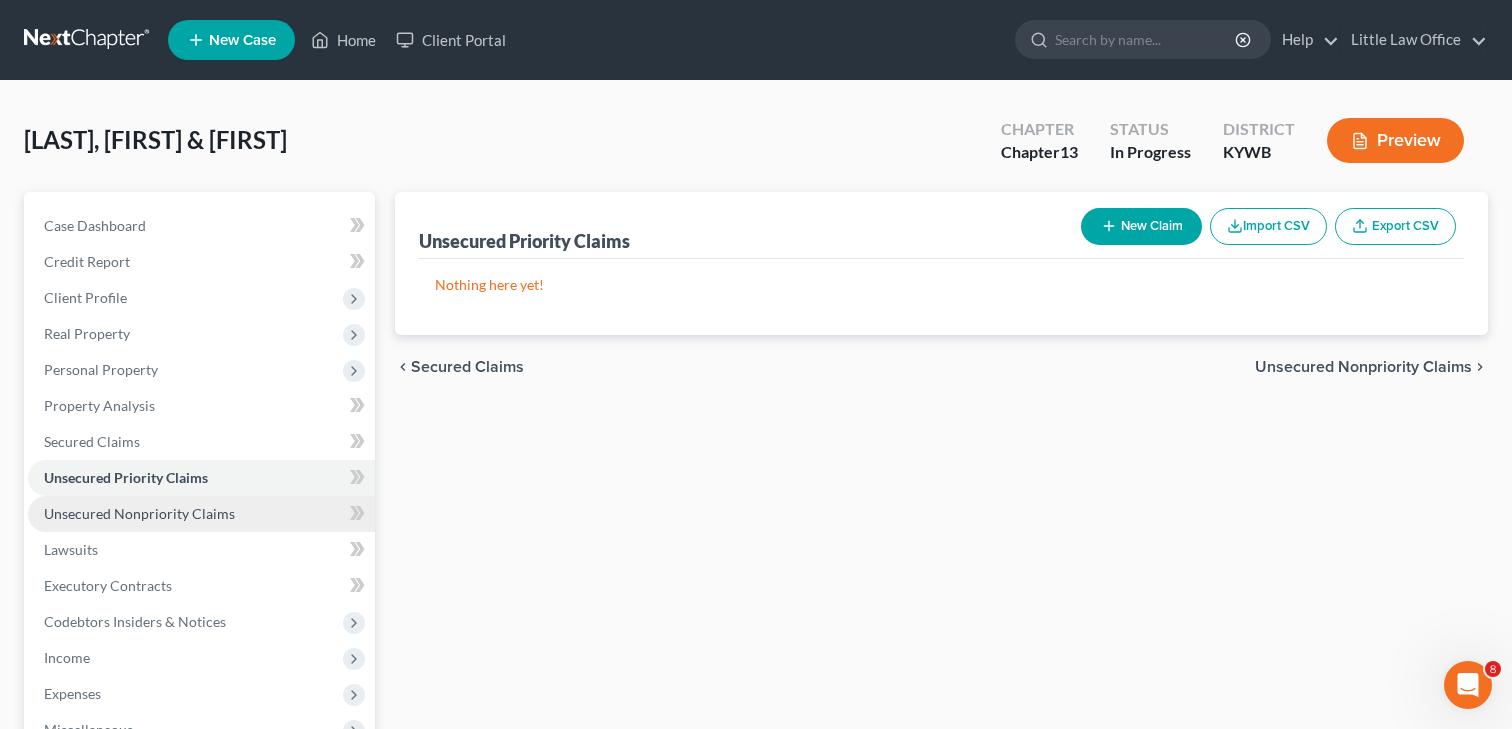 click on "Unsecured Nonpriority Claims" at bounding box center [139, 513] 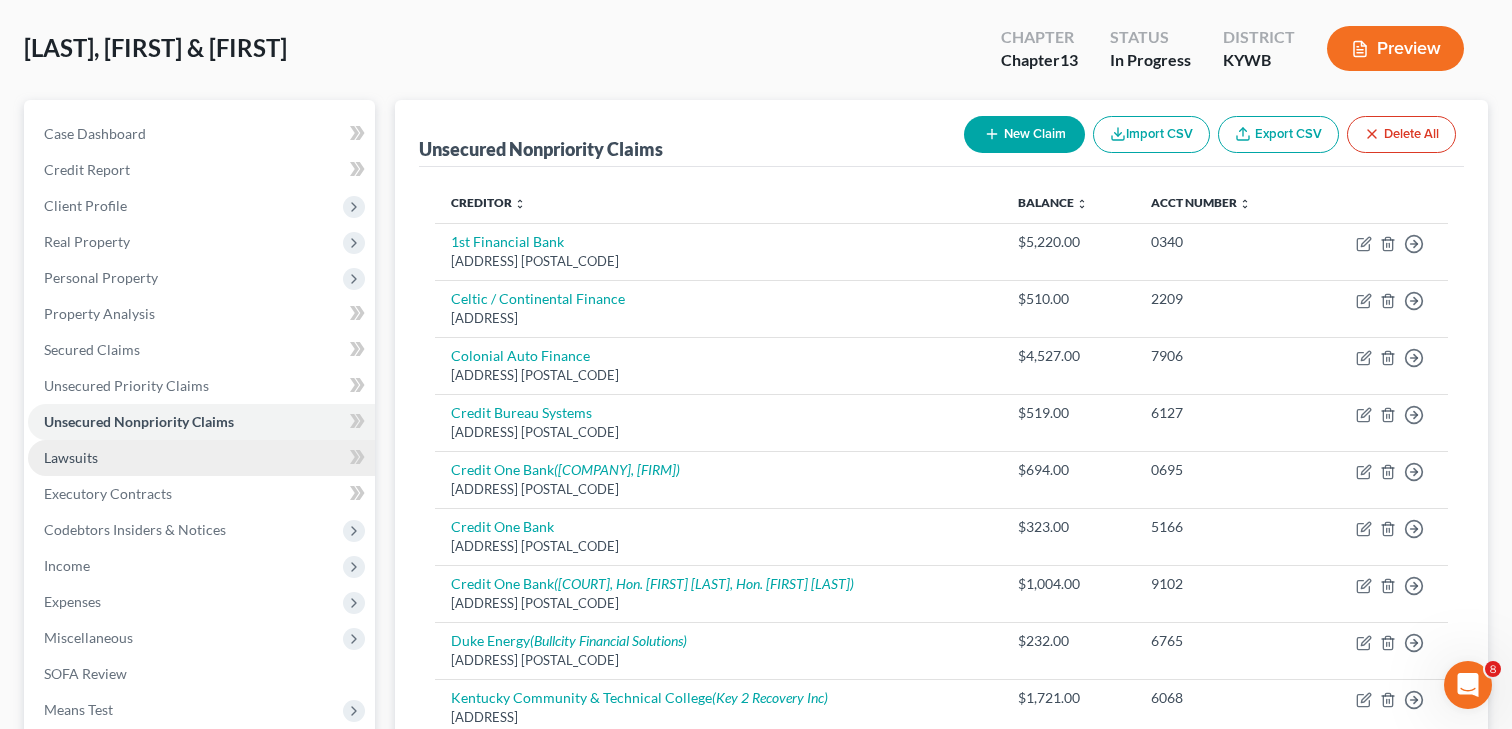 scroll, scrollTop: 87, scrollLeft: 0, axis: vertical 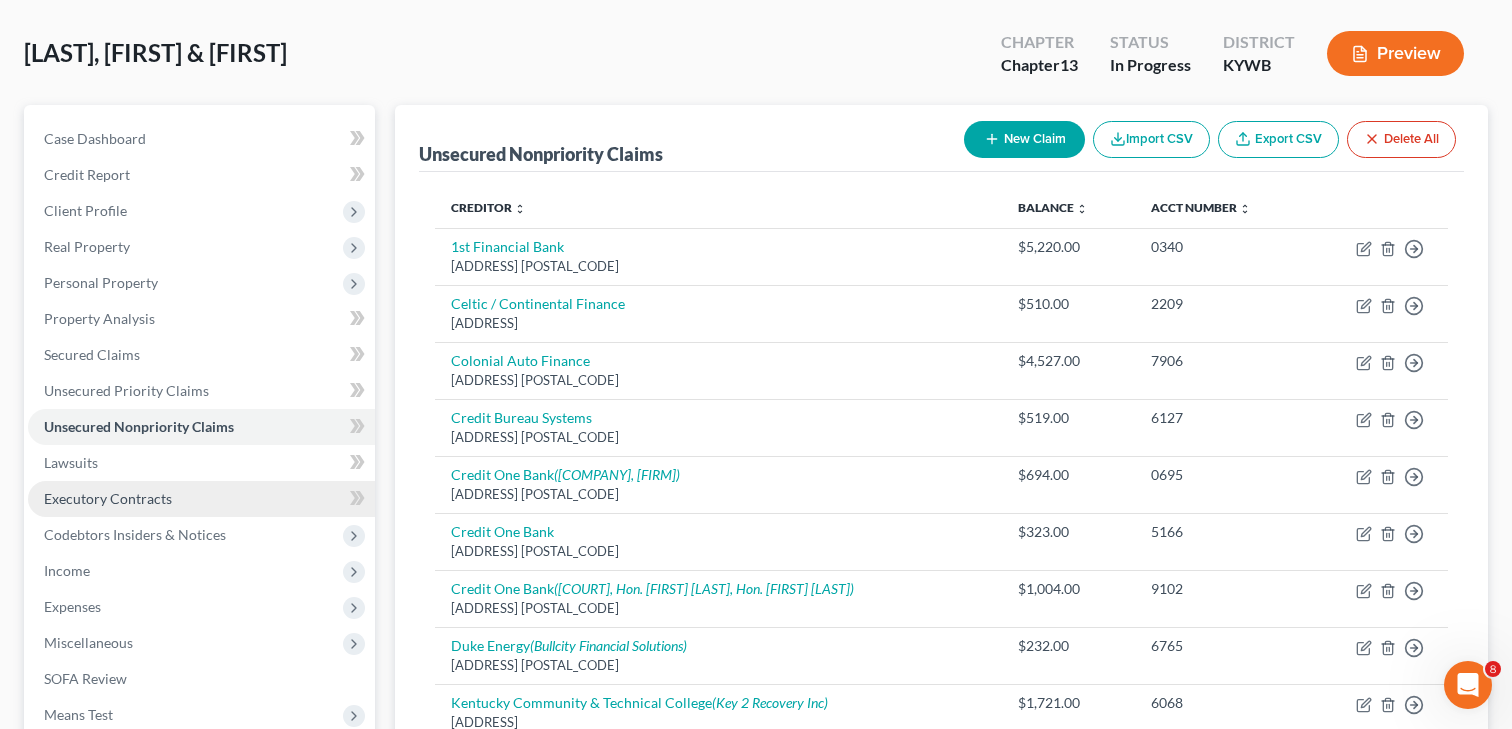 click on "Executory Contracts" at bounding box center [108, 498] 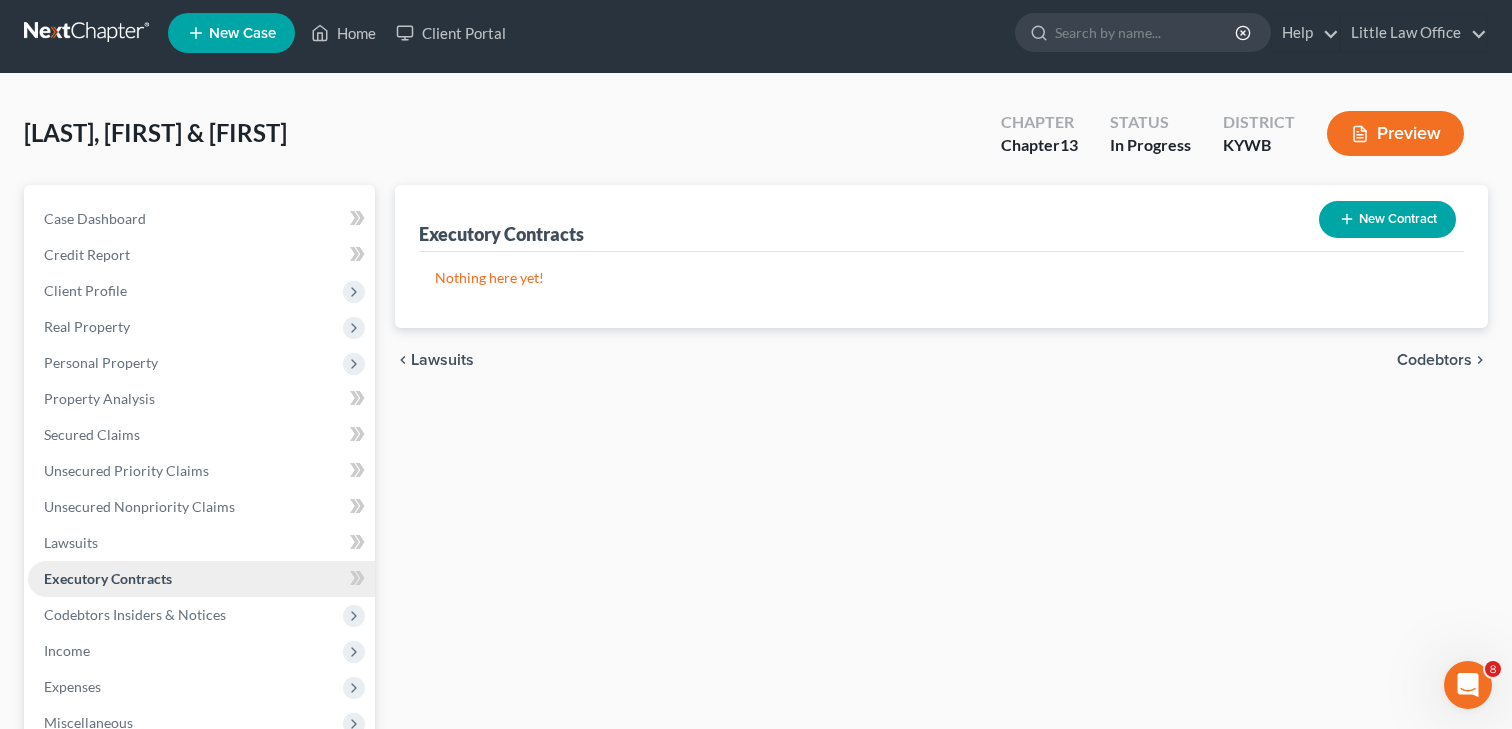 scroll, scrollTop: 0, scrollLeft: 0, axis: both 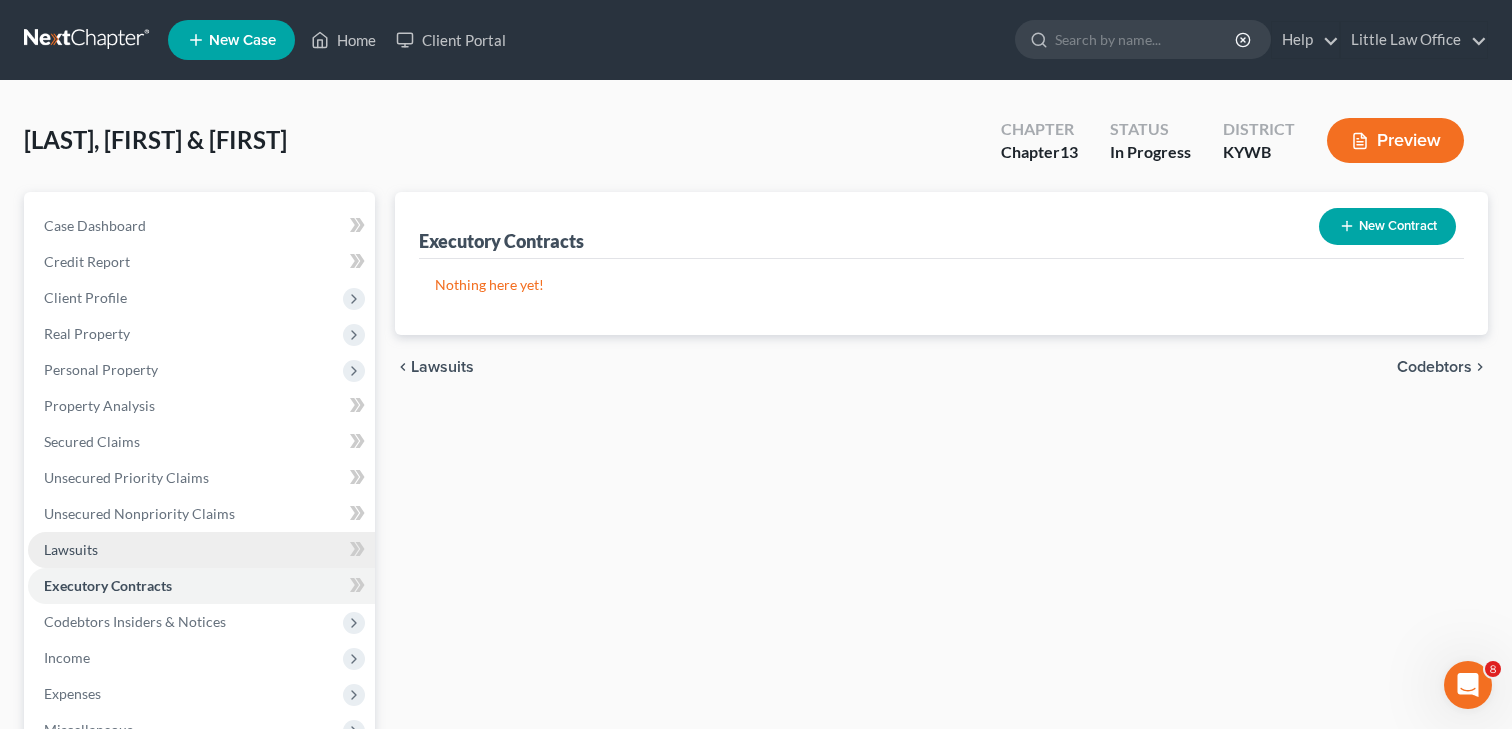 click on "Lawsuits" at bounding box center (201, 550) 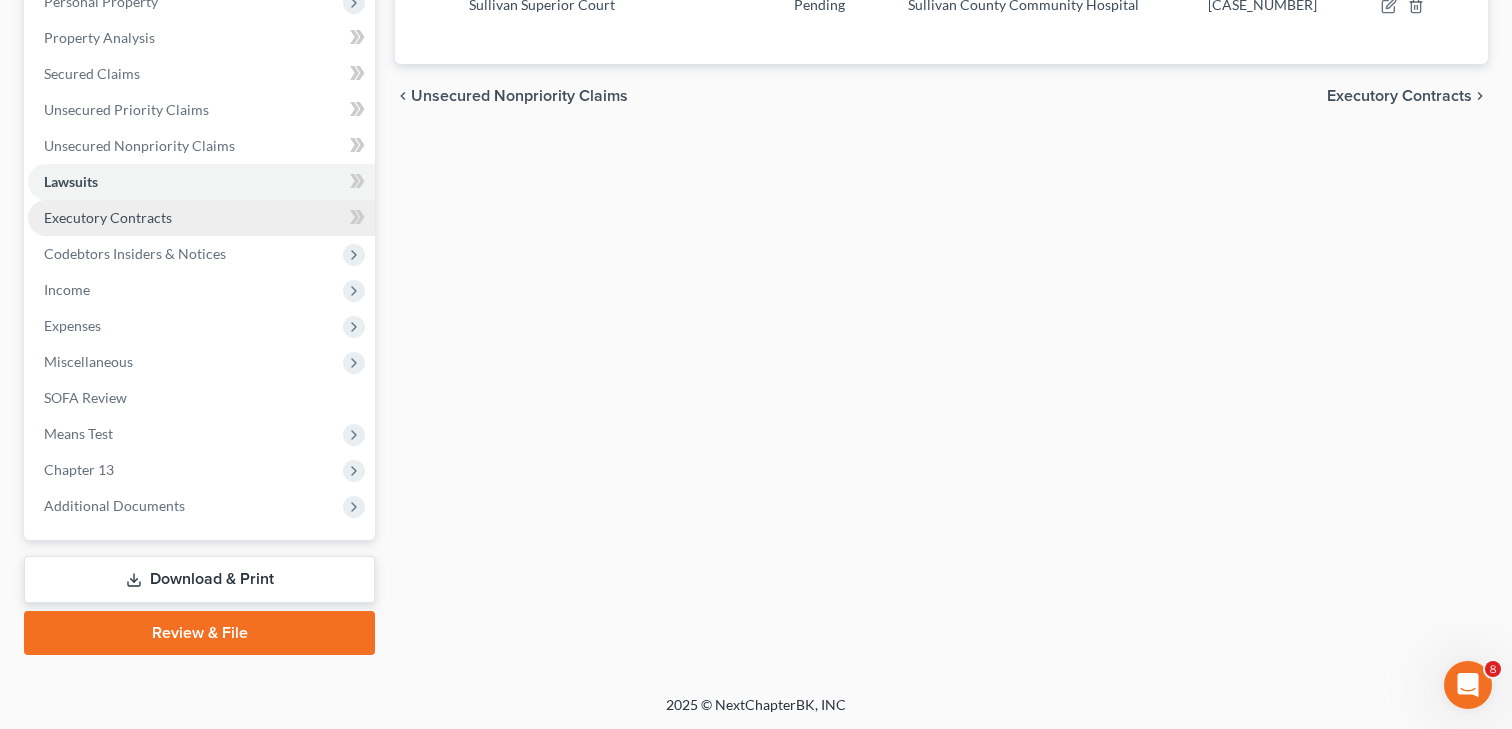 click on "Executory Contracts" at bounding box center [108, 217] 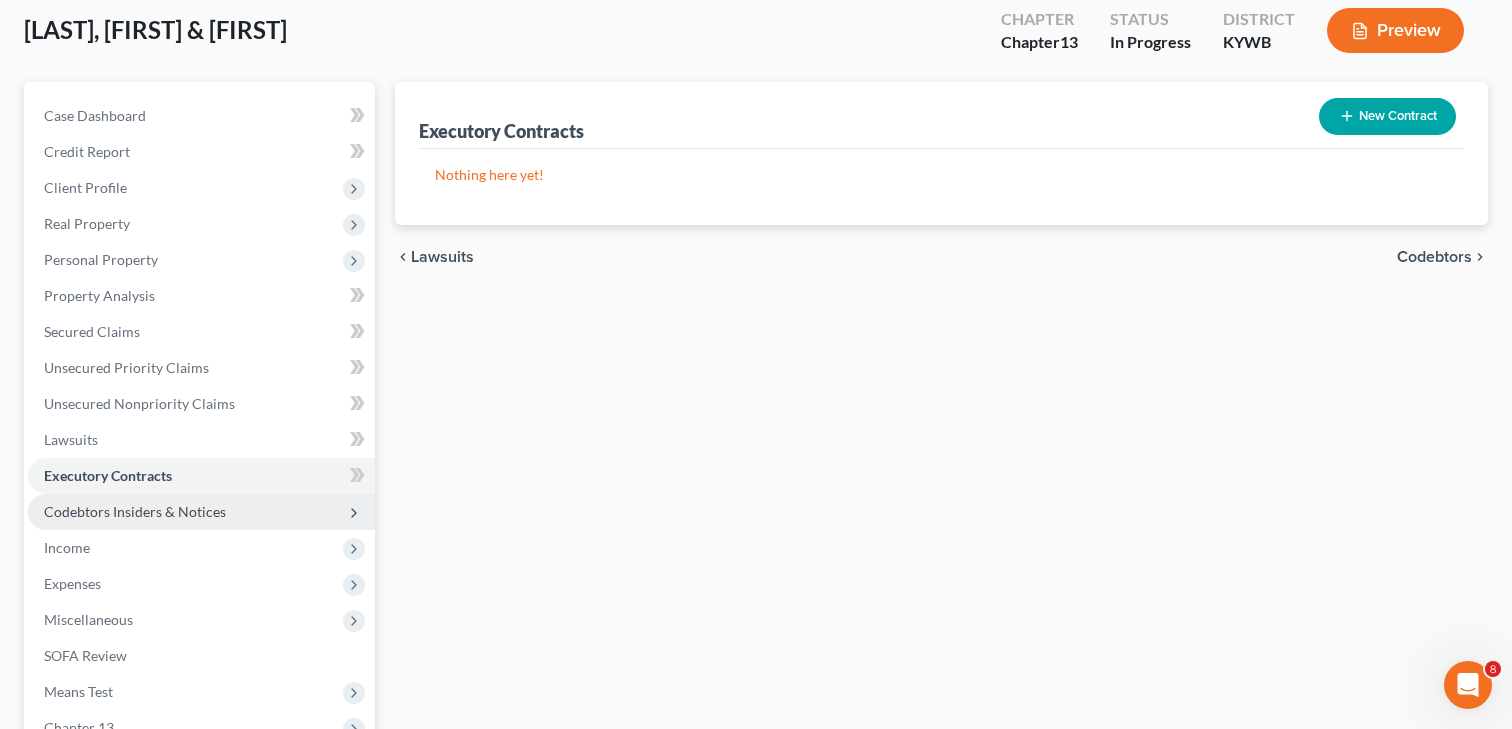 click on "Codebtors Insiders & Notices" at bounding box center [201, 512] 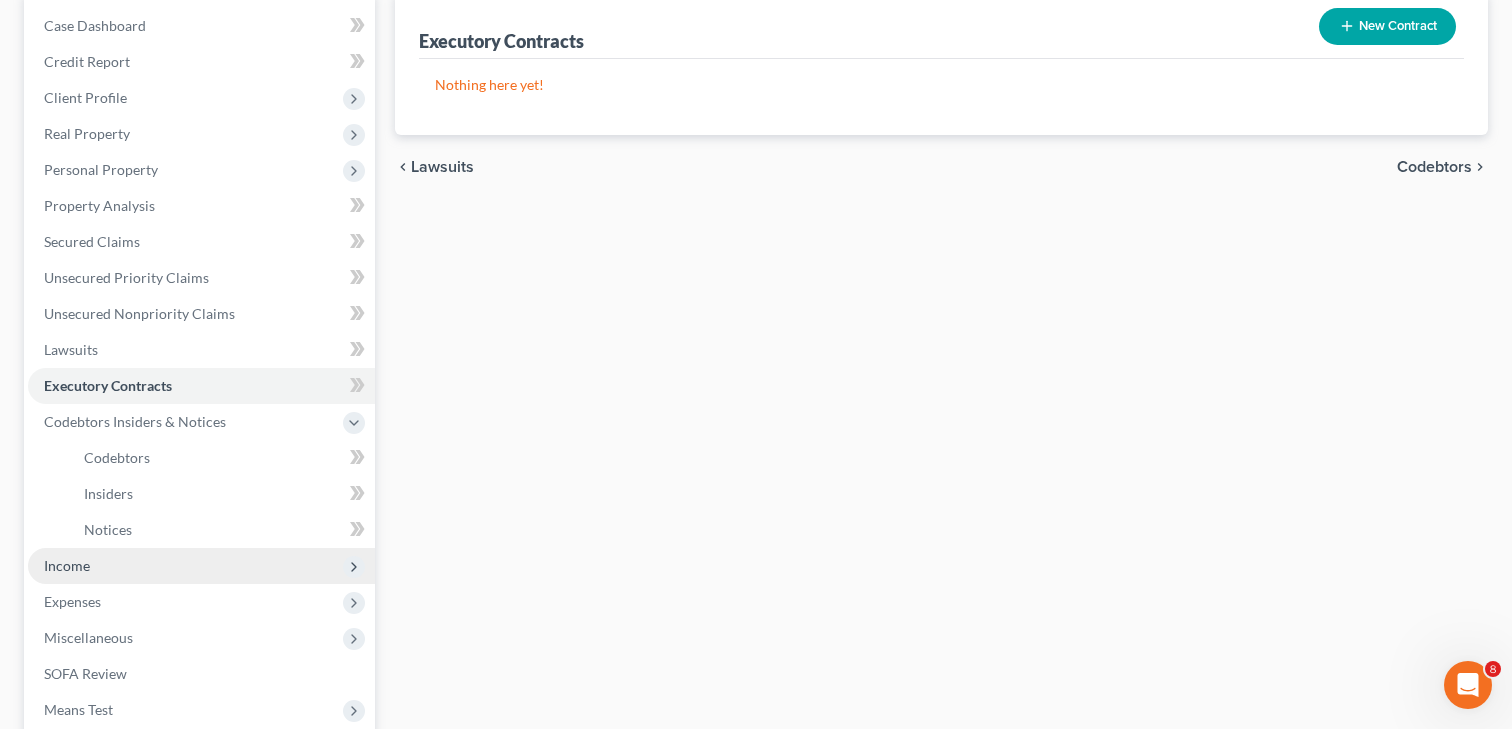 click on "Income" at bounding box center [201, 566] 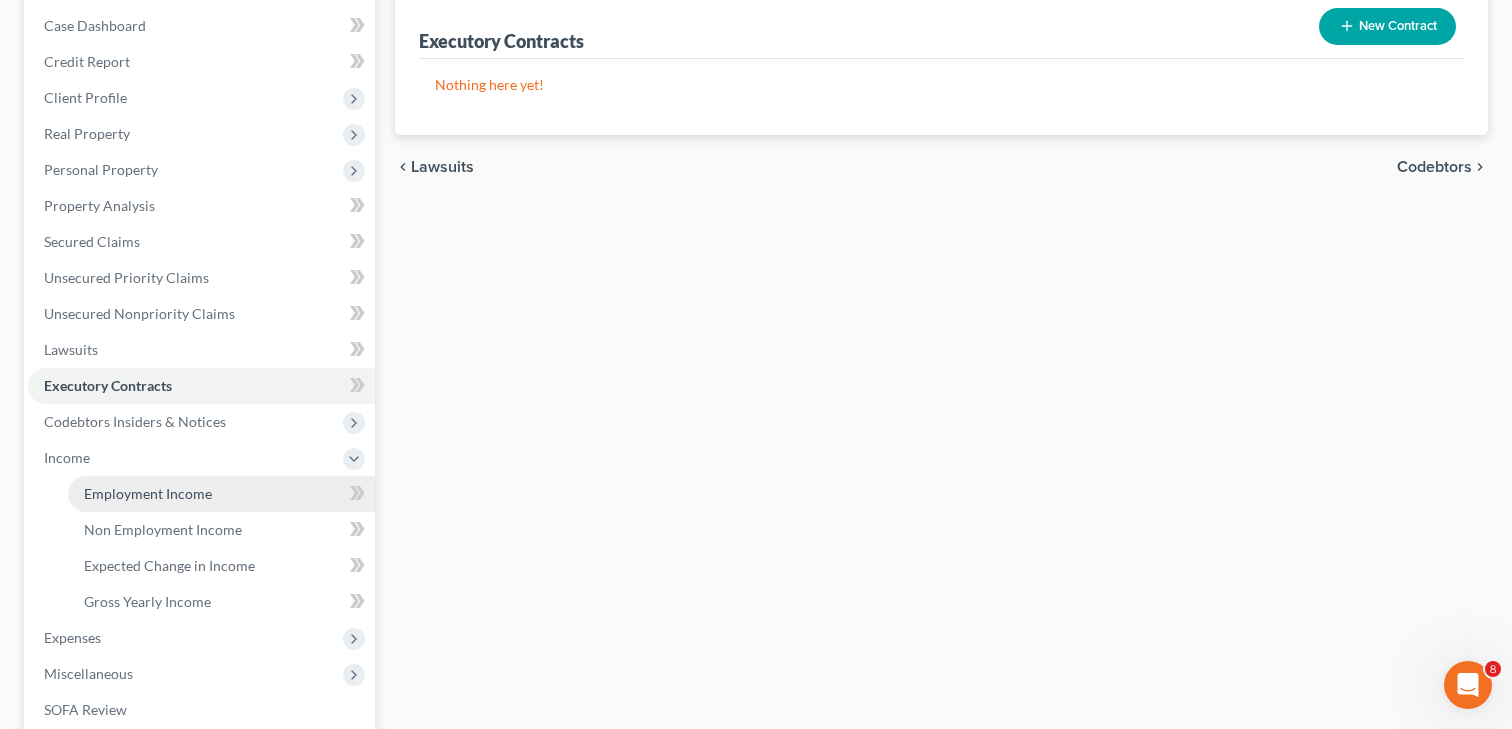 click on "Employment Income" at bounding box center [221, 494] 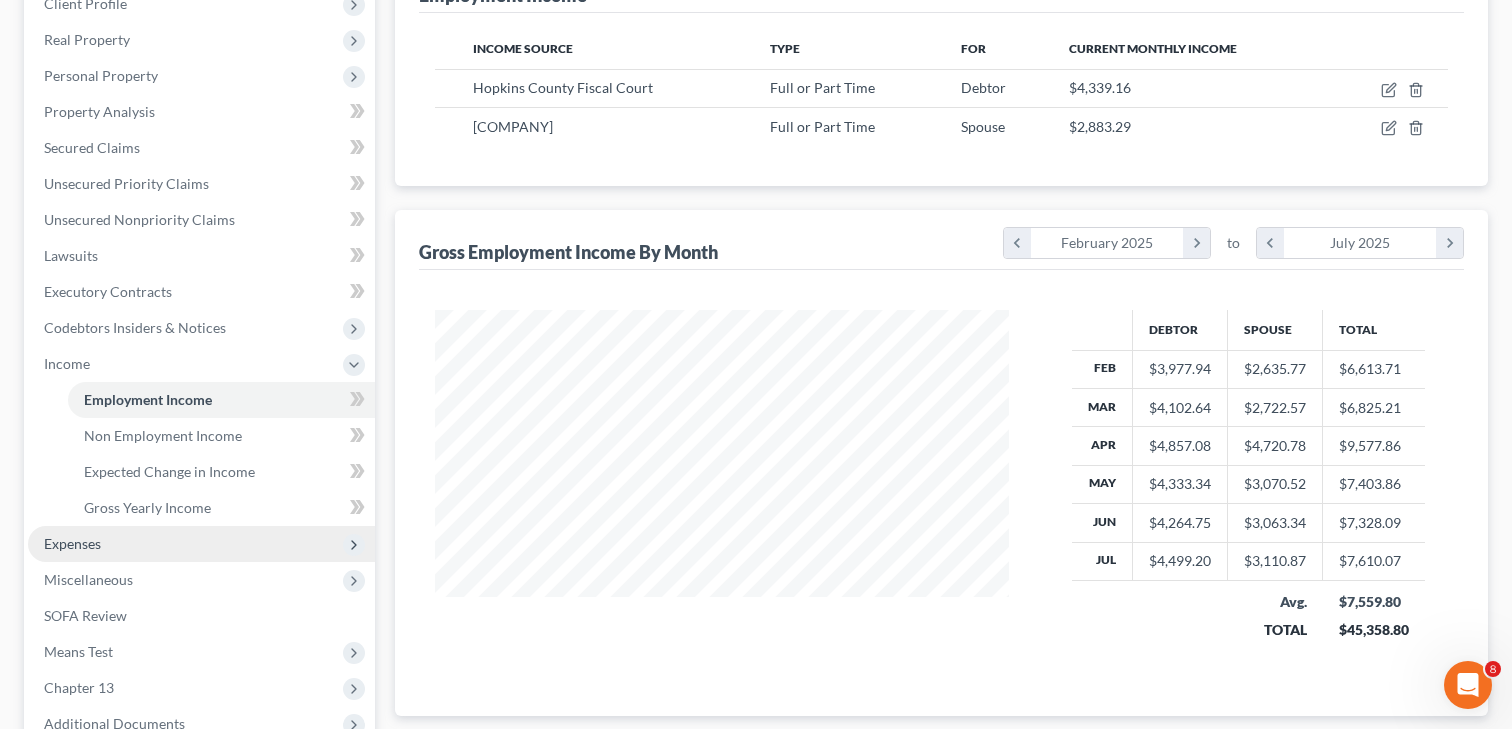 click on "Expenses" at bounding box center (72, 543) 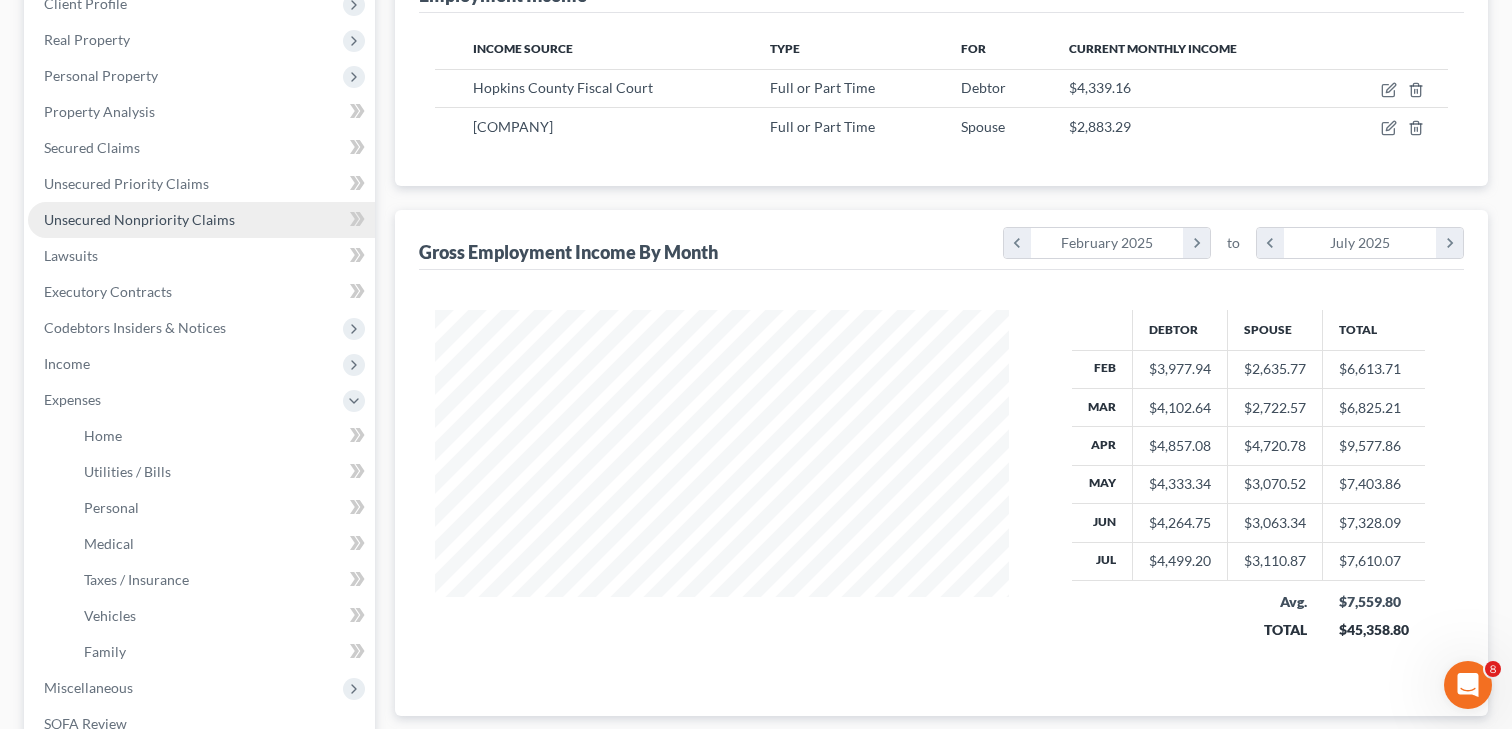 click on "Unsecured Nonpriority Claims" at bounding box center (139, 219) 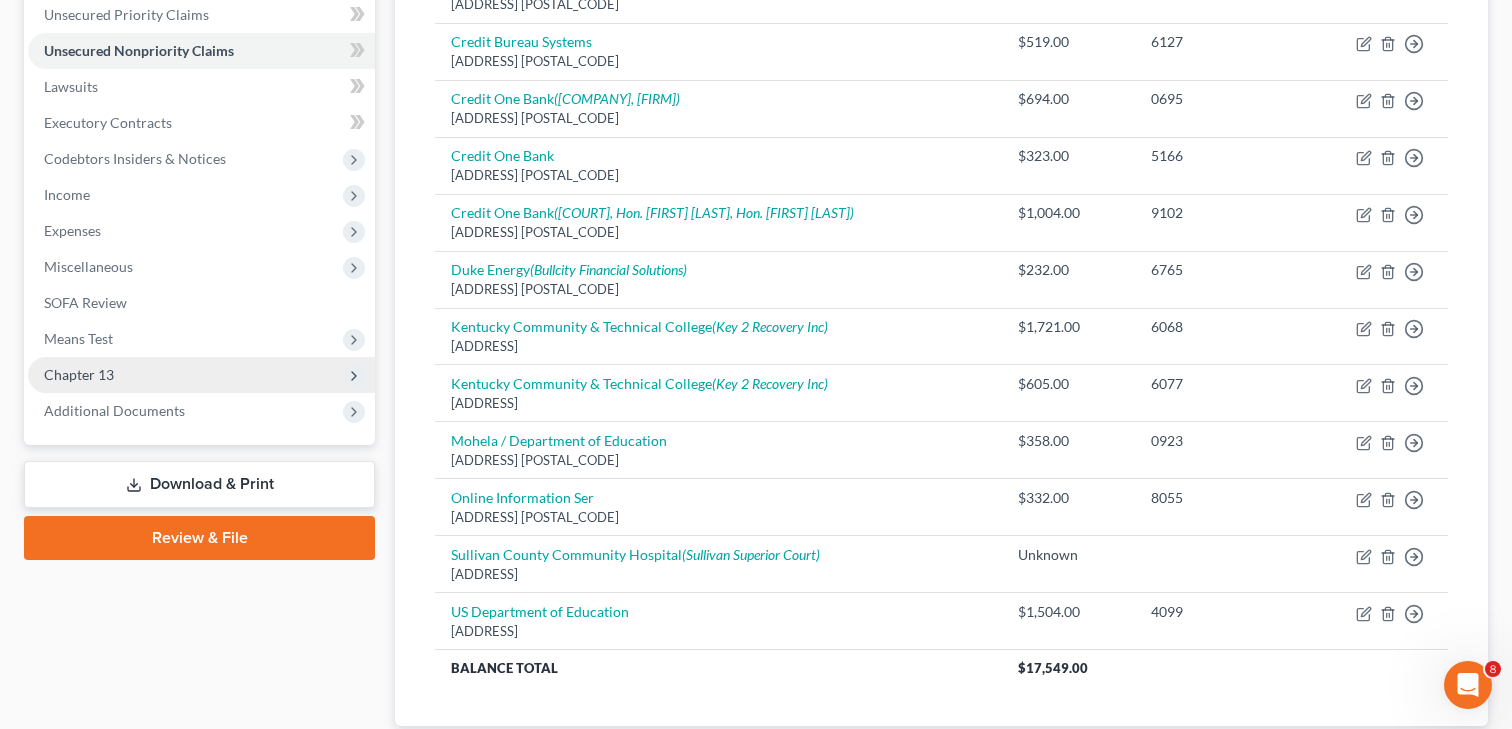 click on "Chapter 13" at bounding box center (79, 374) 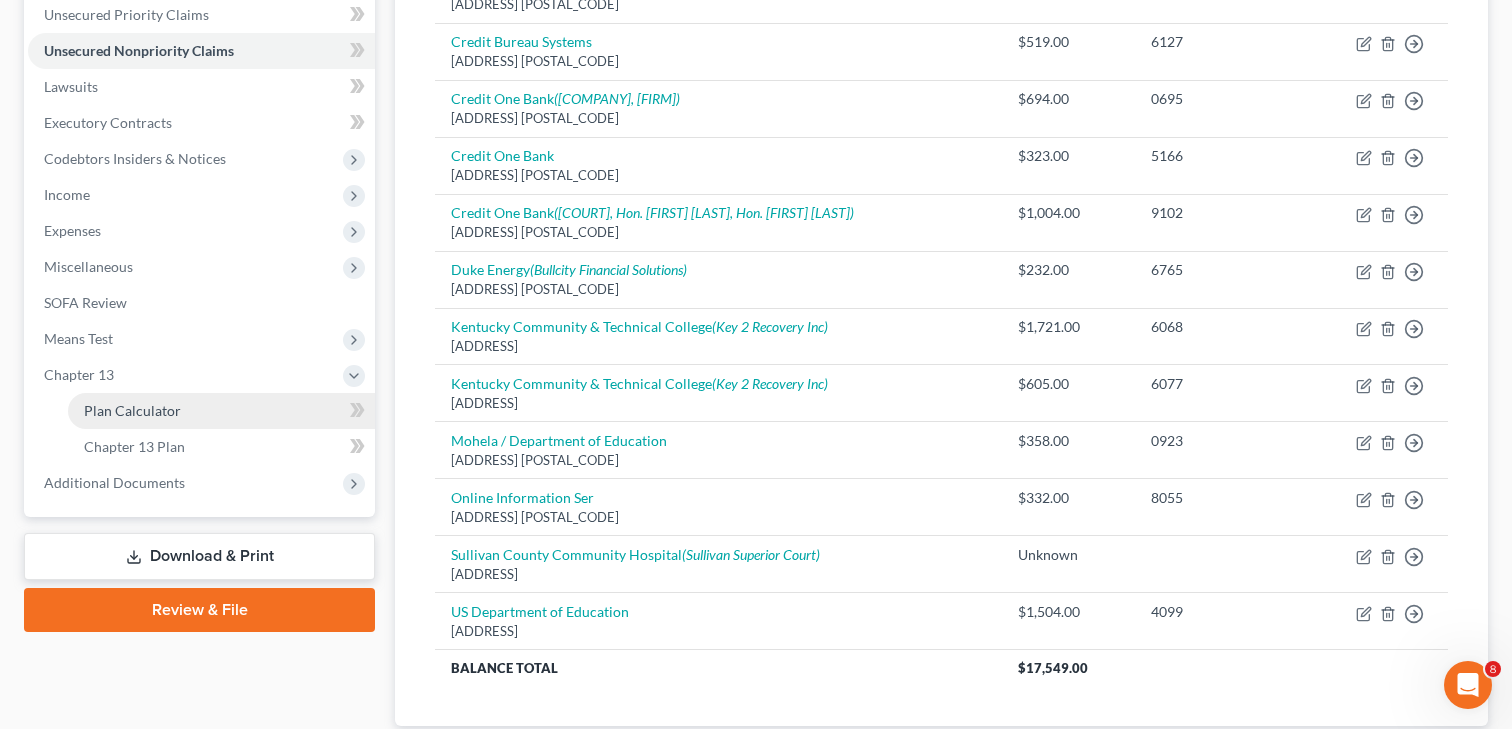 click on "Plan Calculator" at bounding box center [132, 410] 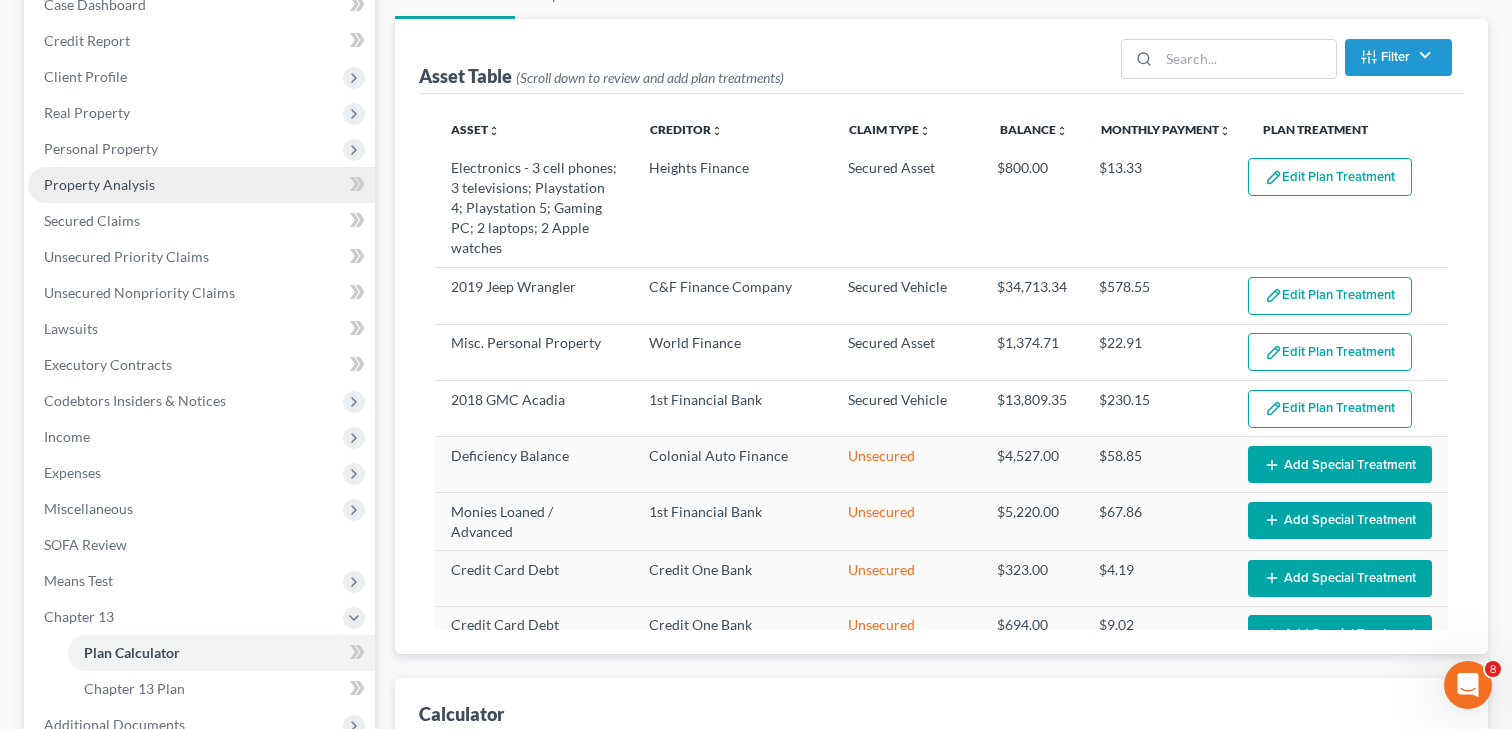 select on "59" 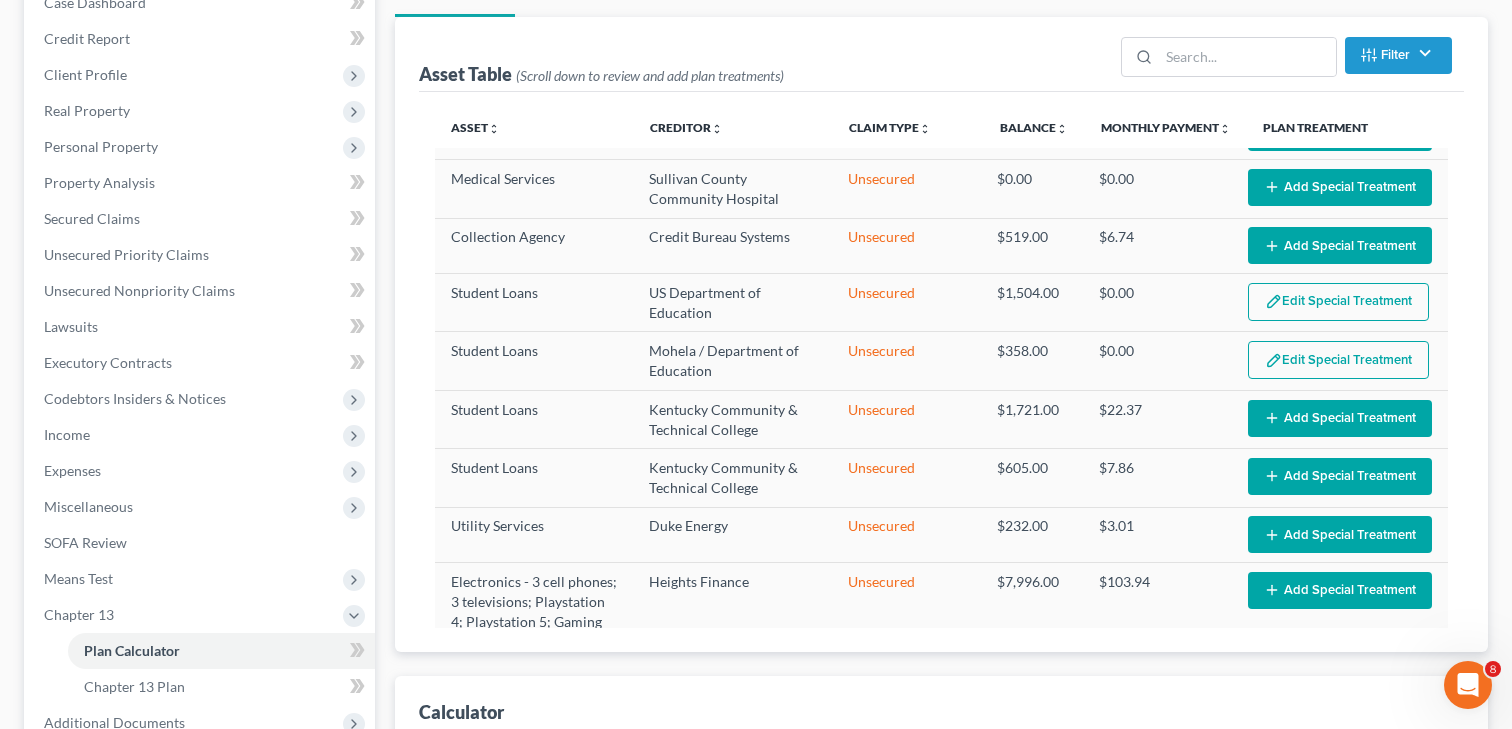 scroll, scrollTop: 735, scrollLeft: 0, axis: vertical 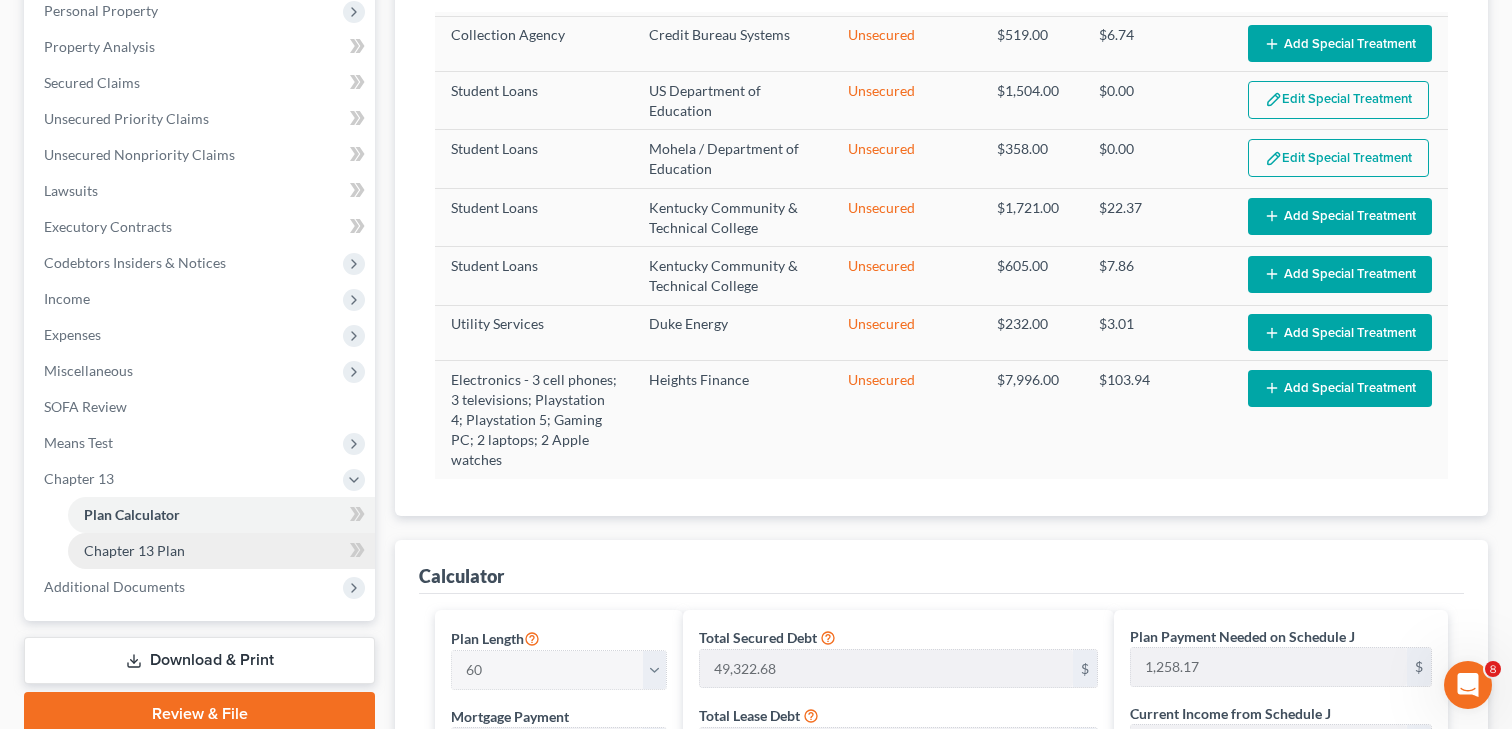 click on "Chapter 13 Plan" at bounding box center [134, 550] 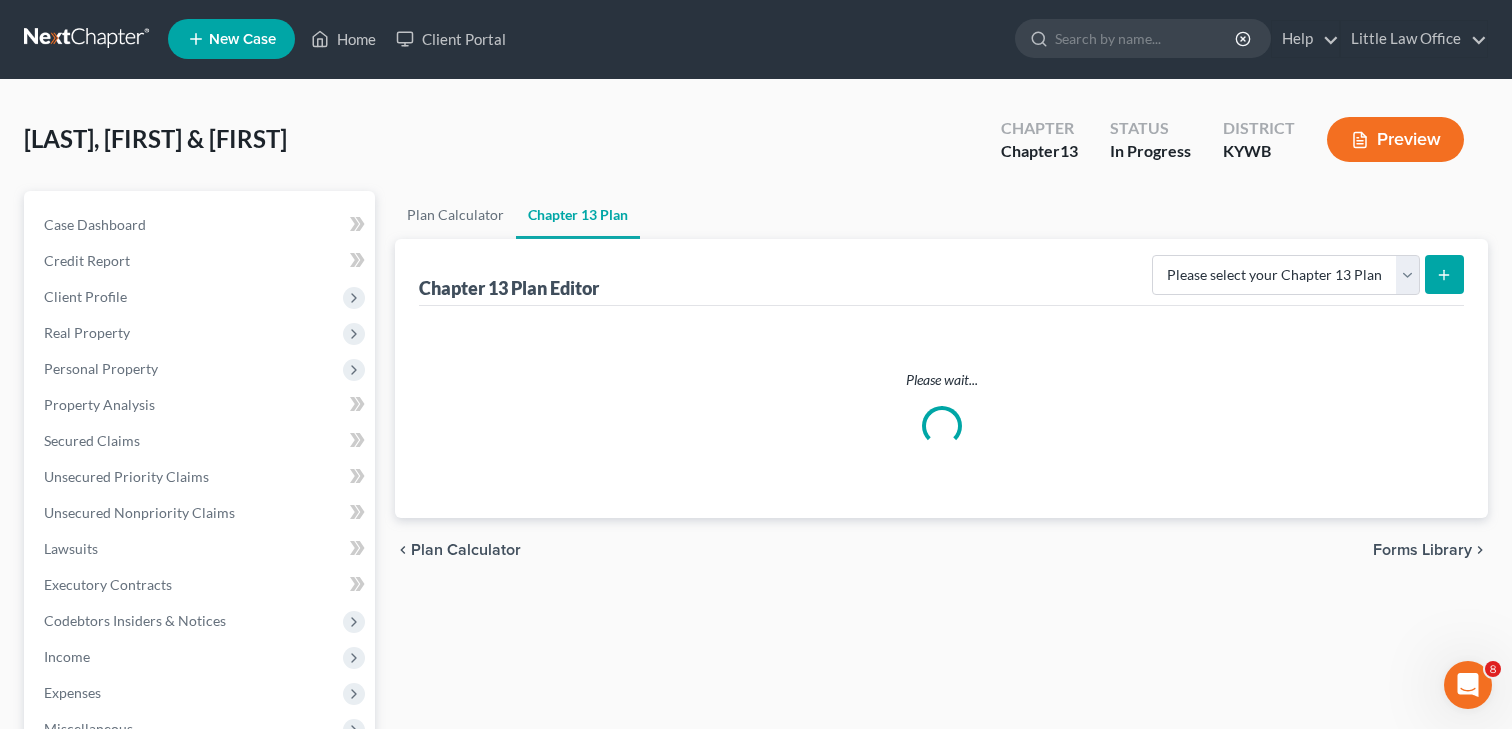 scroll, scrollTop: 0, scrollLeft: 0, axis: both 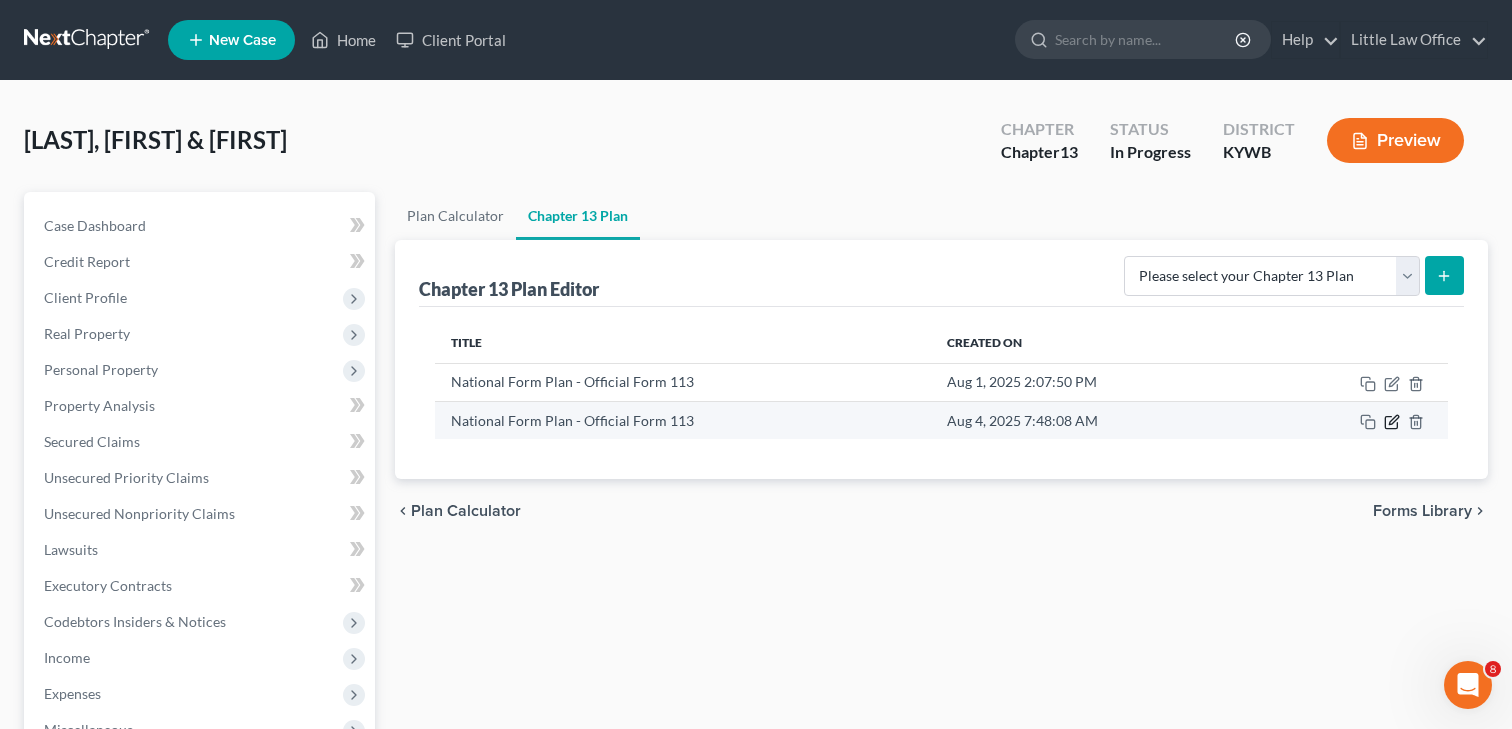 click 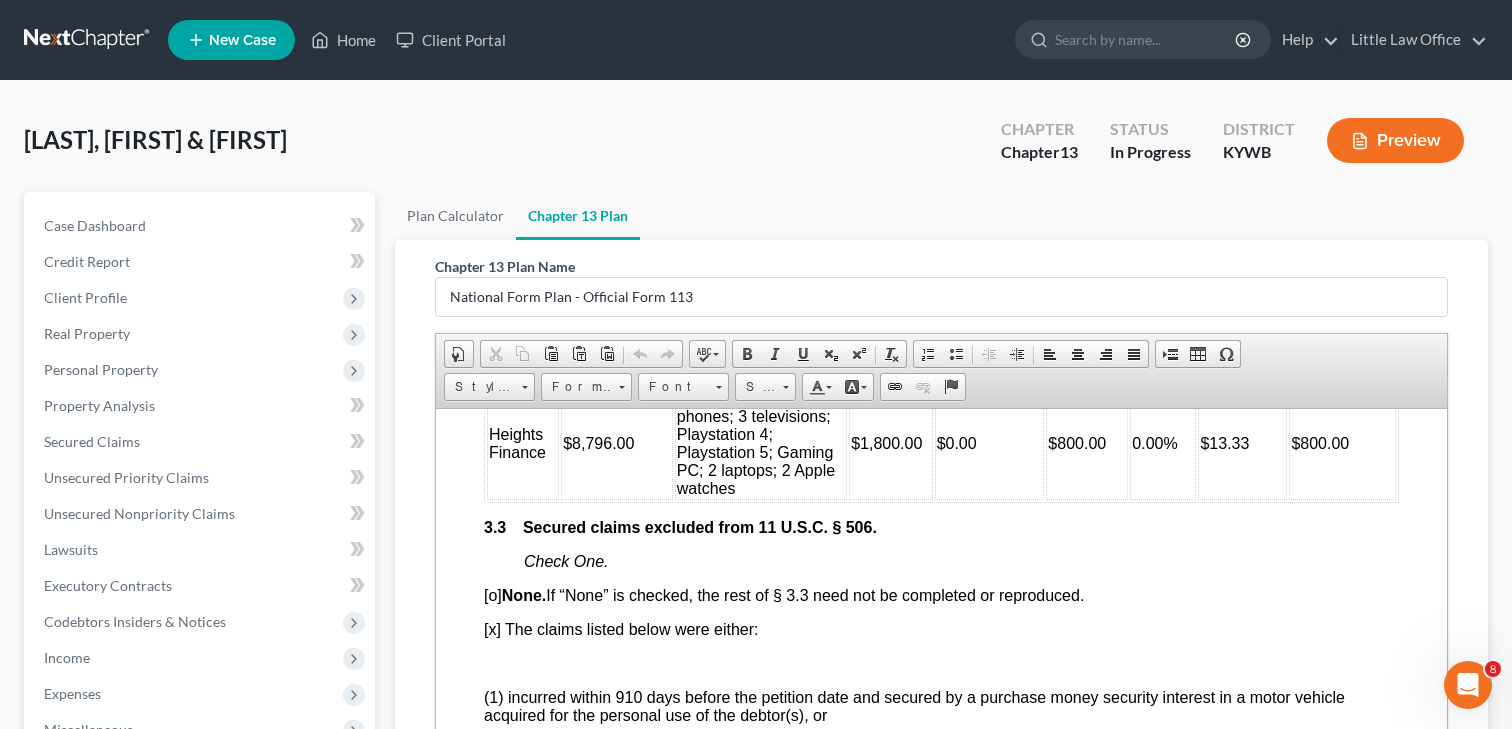 scroll, scrollTop: 2948, scrollLeft: 0, axis: vertical 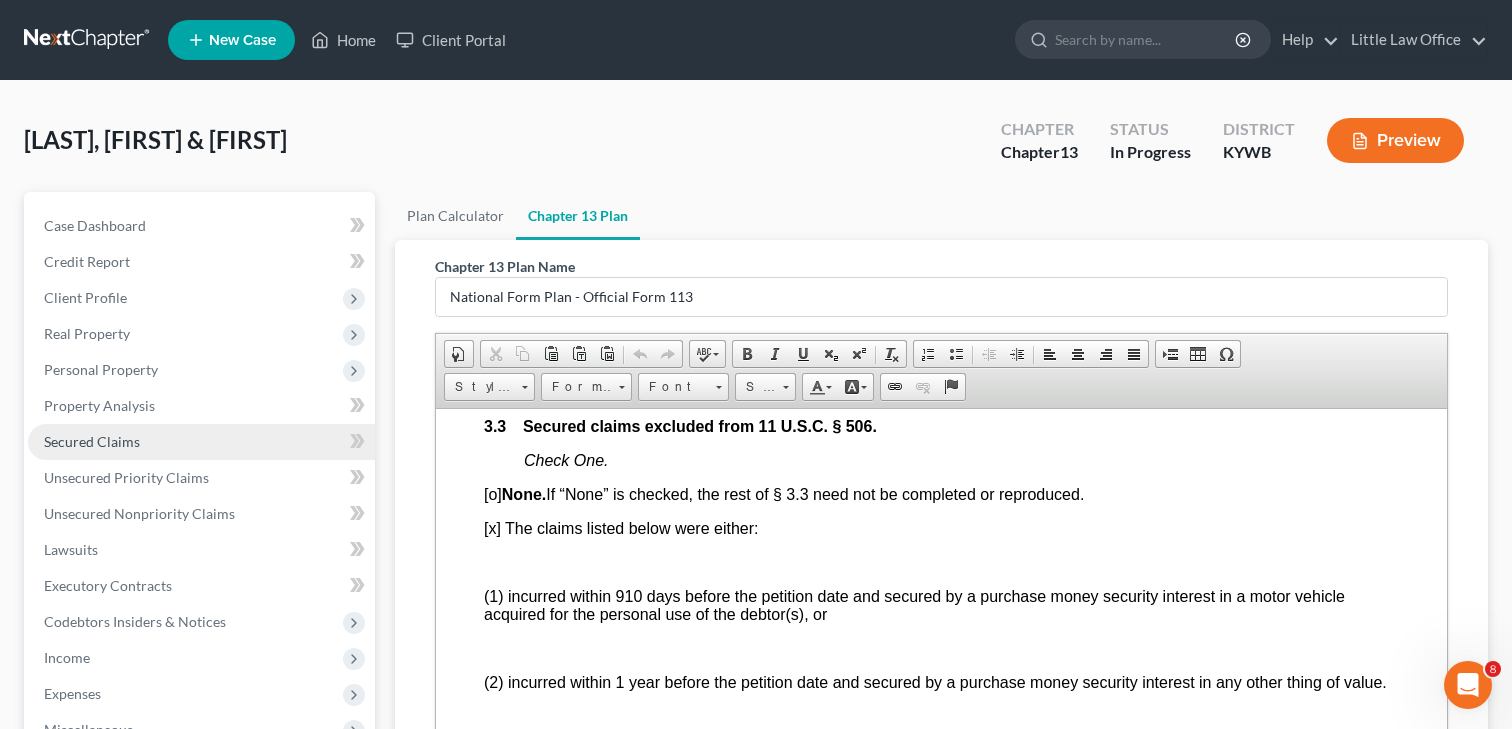 click on "Secured Claims" at bounding box center [92, 441] 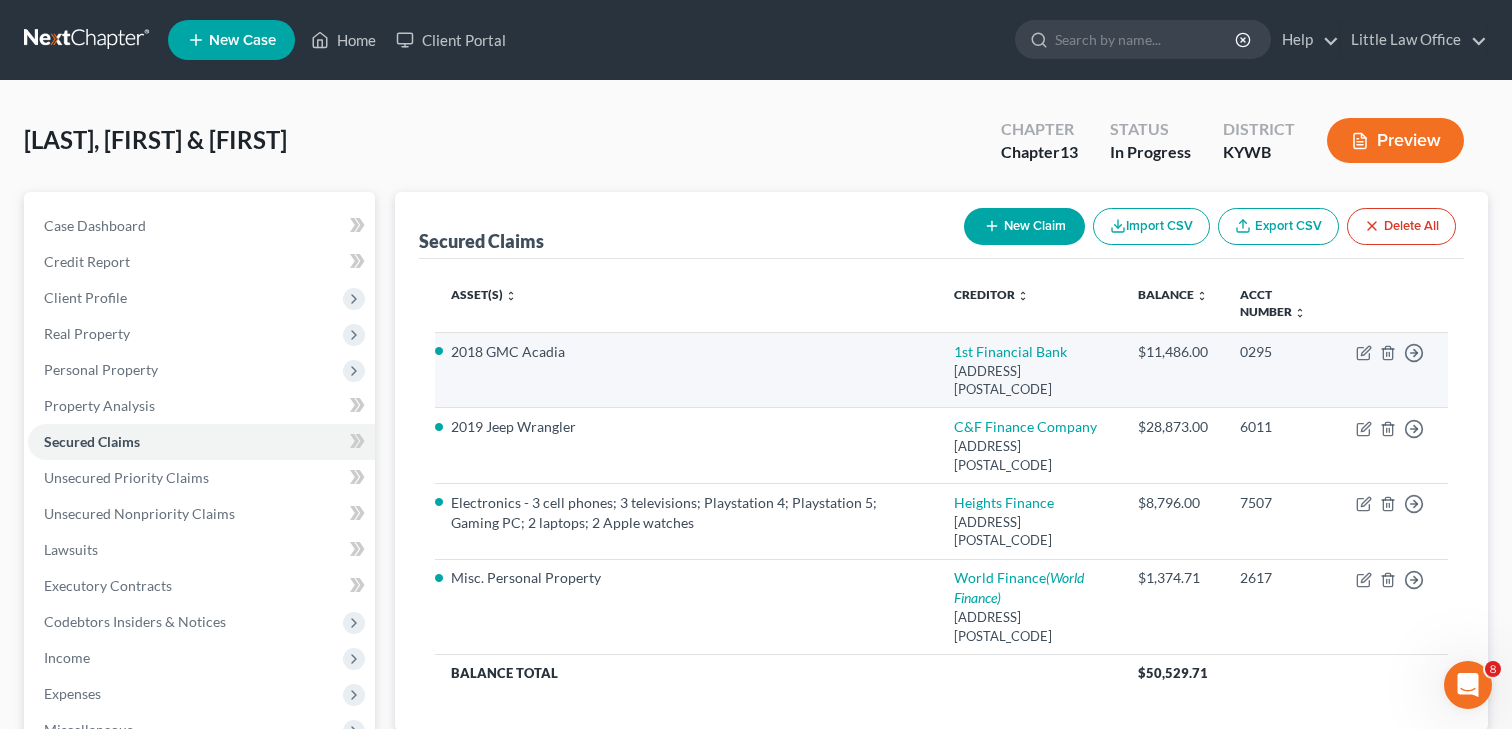 scroll, scrollTop: 23, scrollLeft: 0, axis: vertical 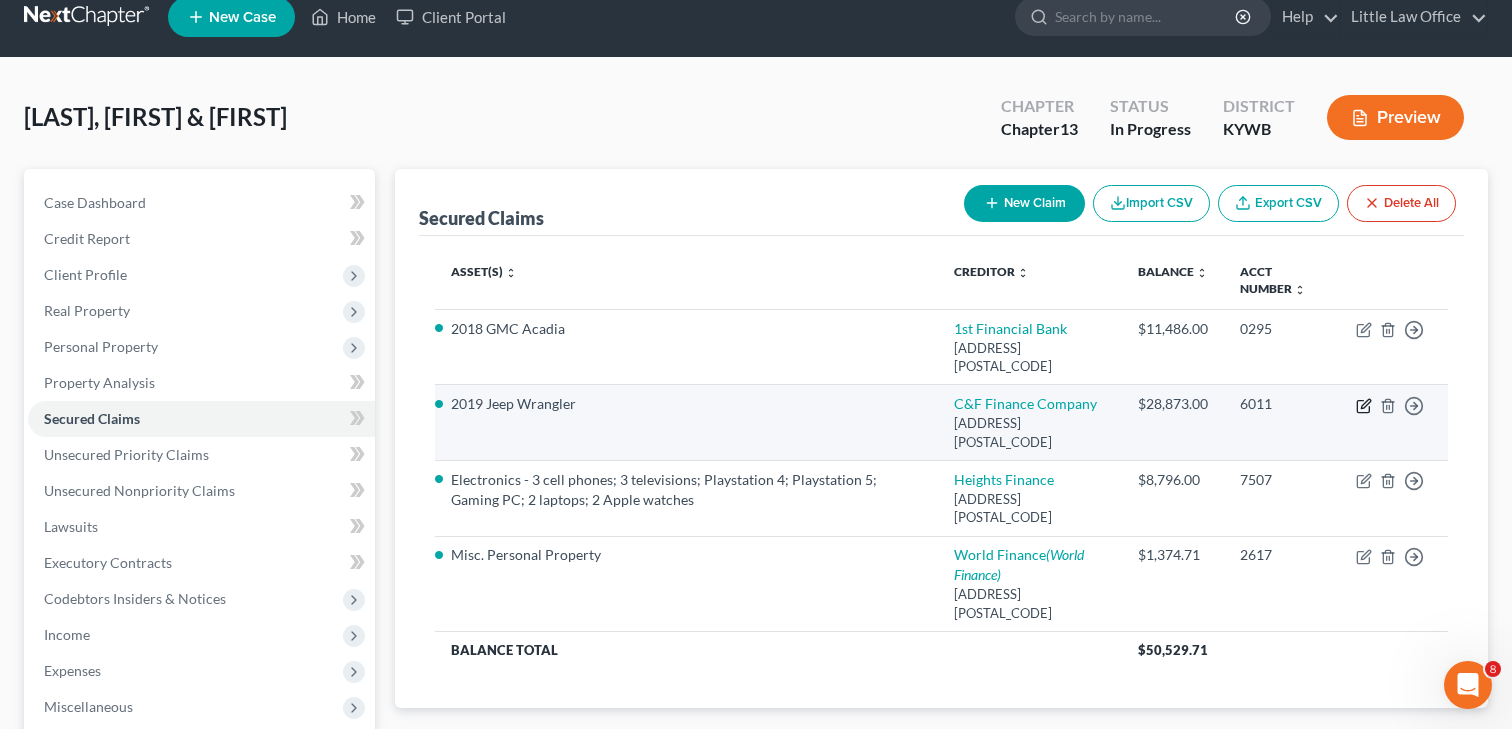 click 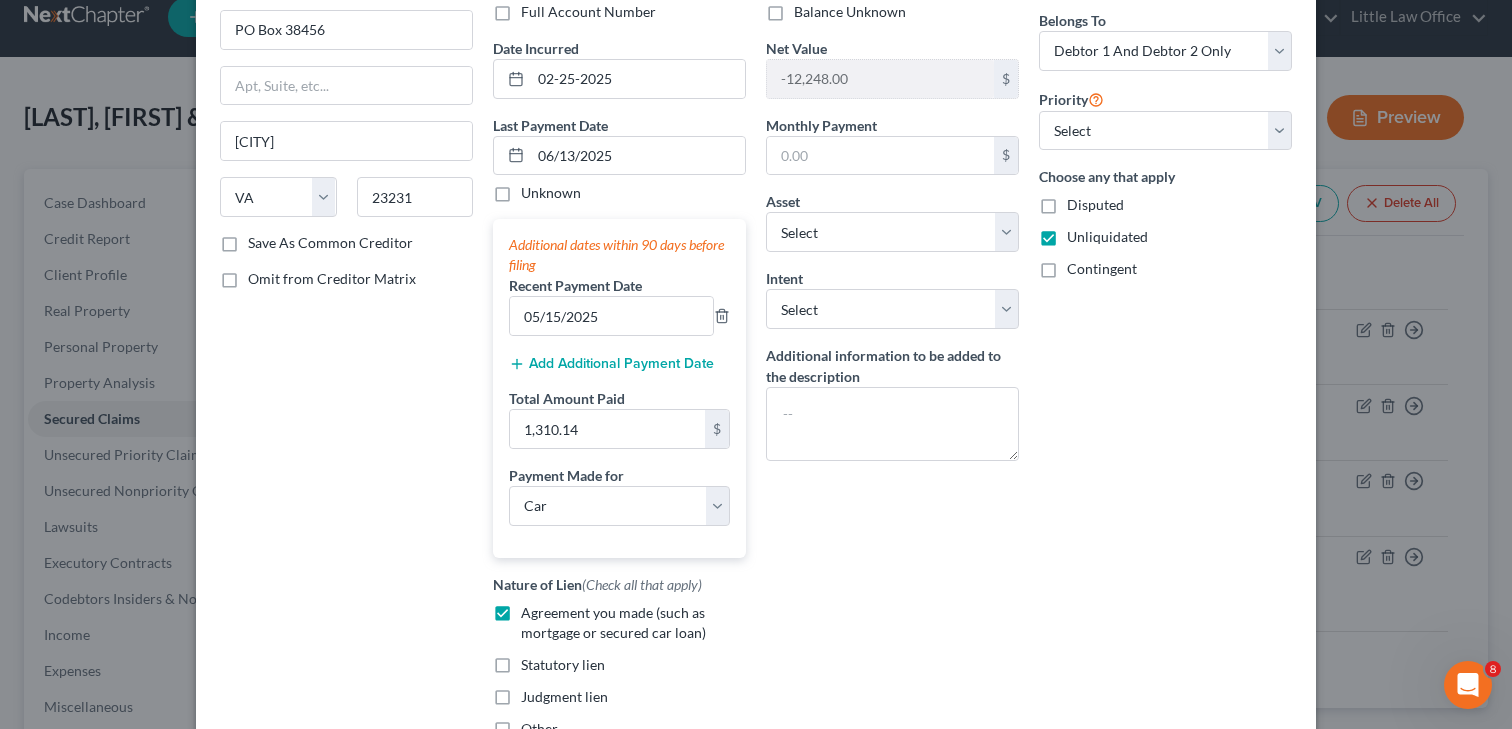 scroll, scrollTop: 0, scrollLeft: 0, axis: both 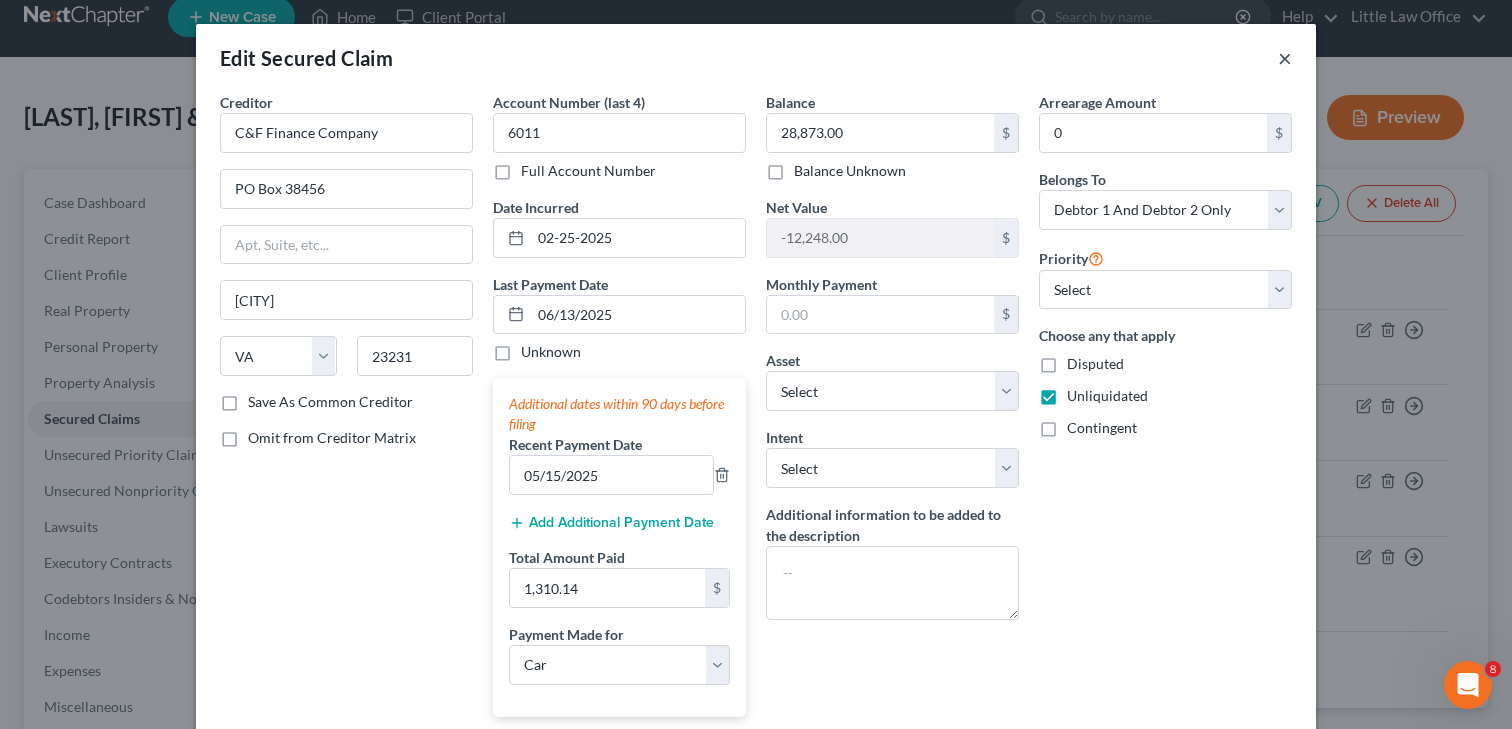 click on "×" at bounding box center (1285, 58) 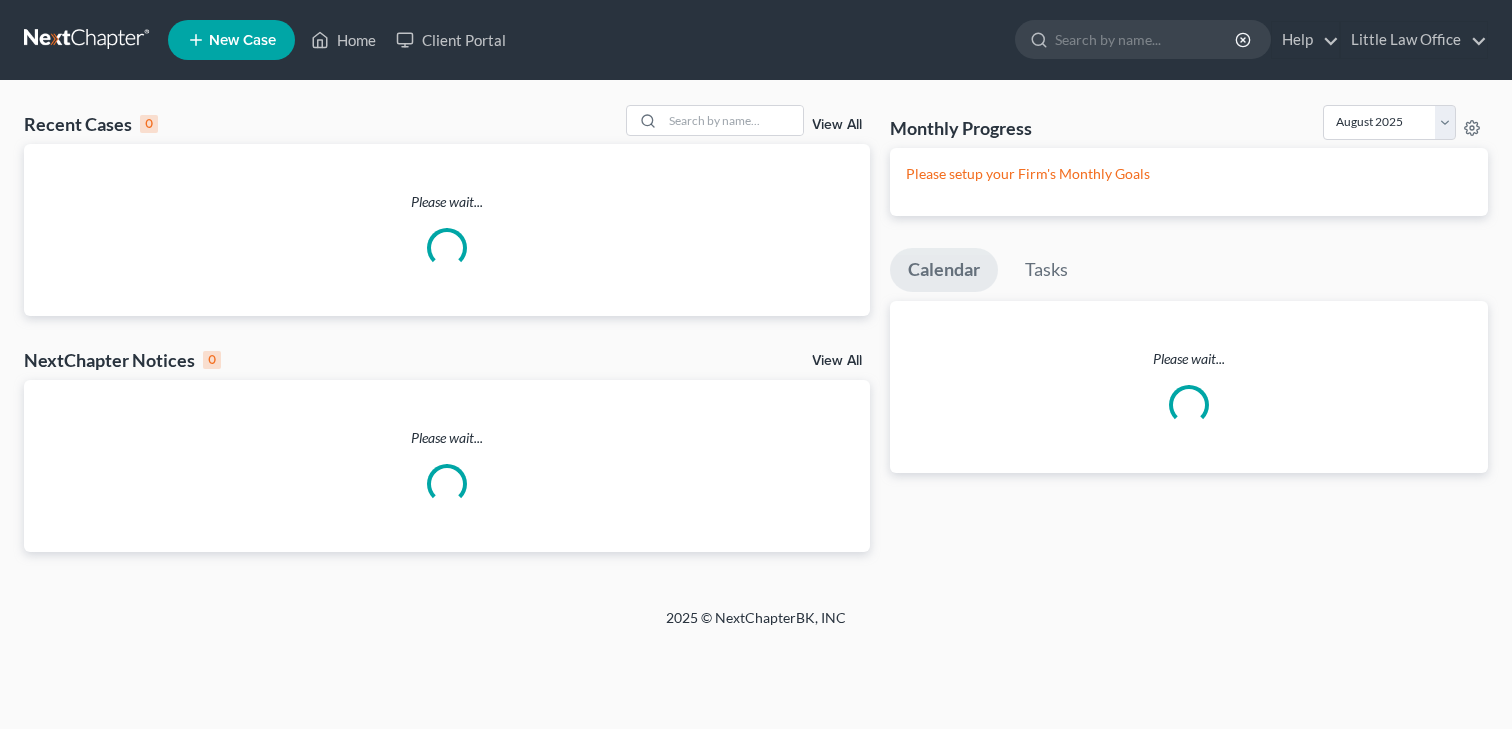 scroll, scrollTop: 0, scrollLeft: 0, axis: both 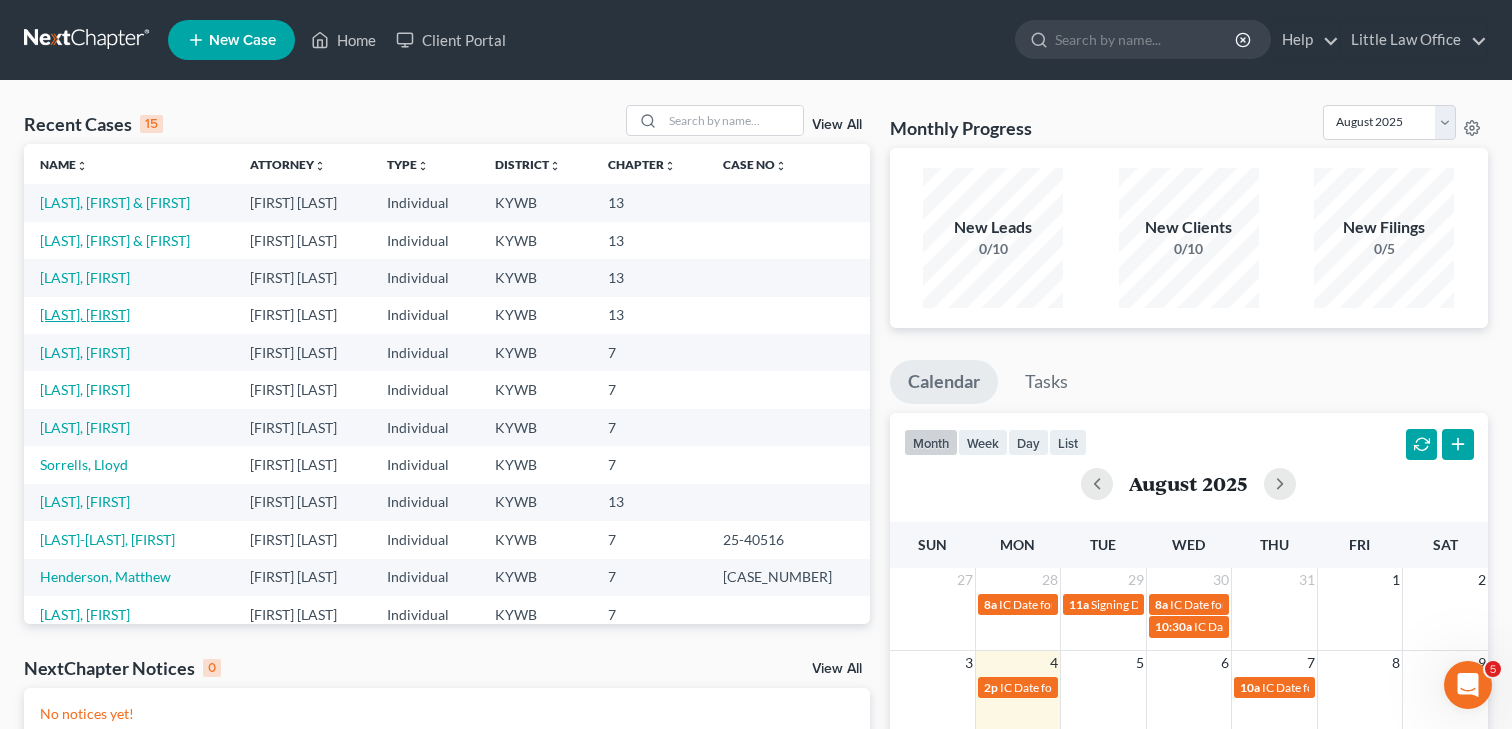 click on "[LAST], [FIRST]" at bounding box center [85, 314] 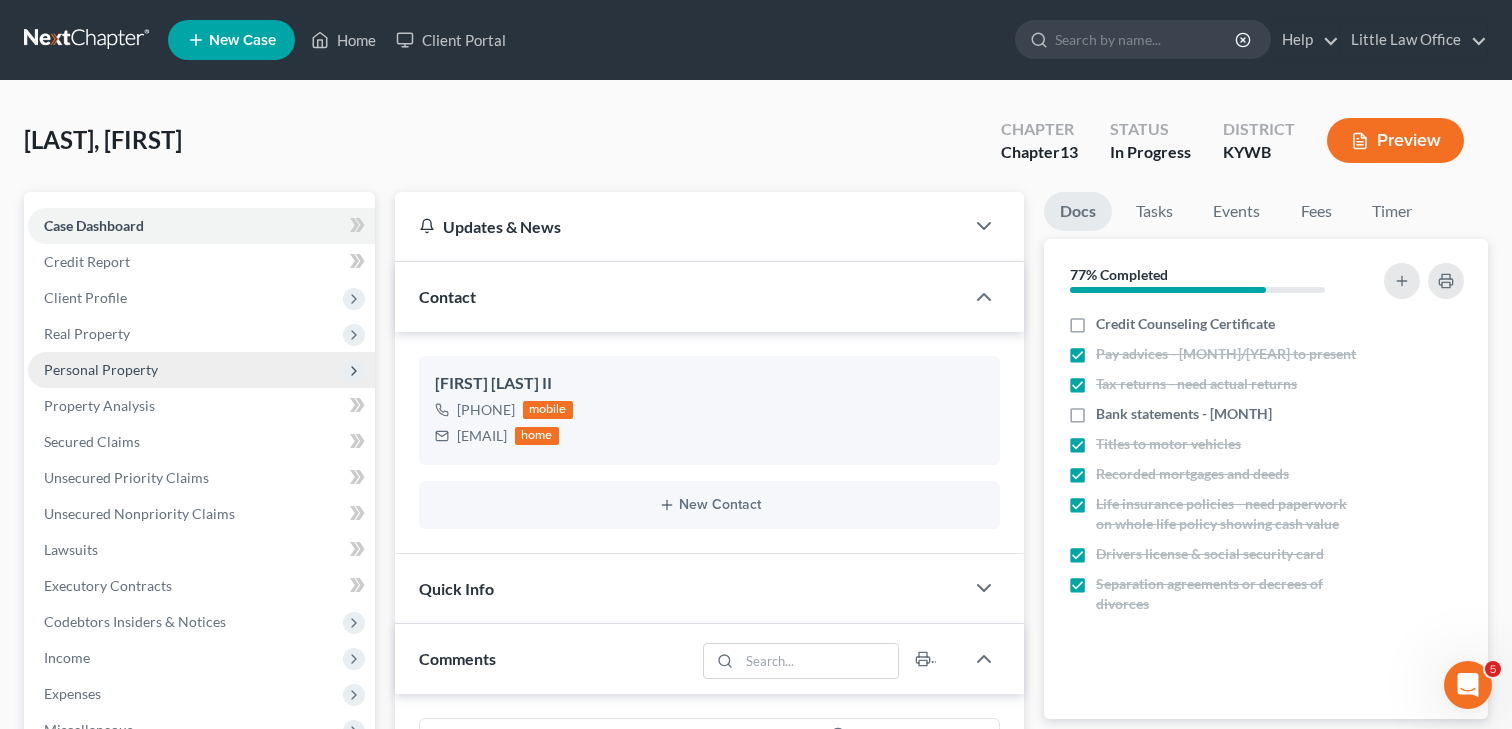 scroll, scrollTop: 2100, scrollLeft: 0, axis: vertical 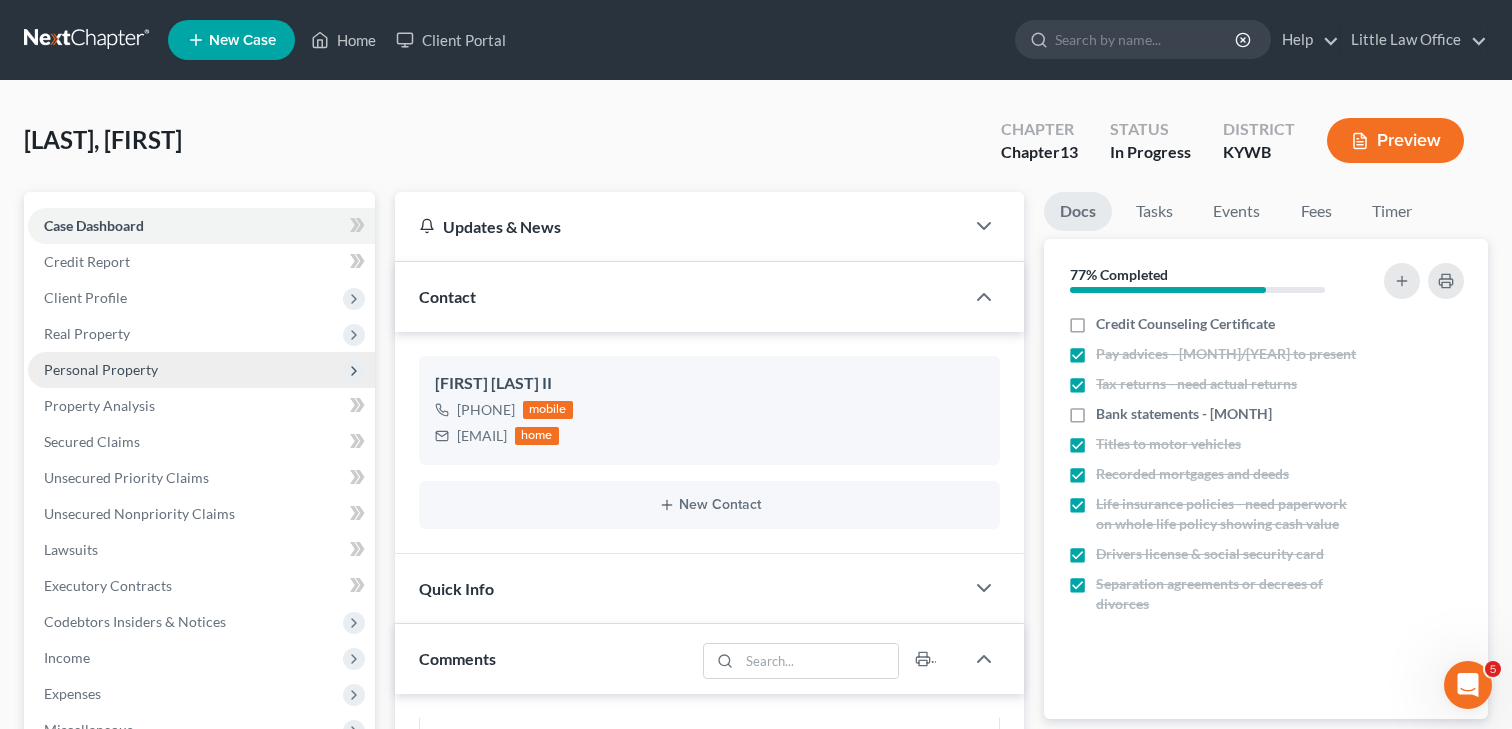 click on "Personal Property" at bounding box center (201, 370) 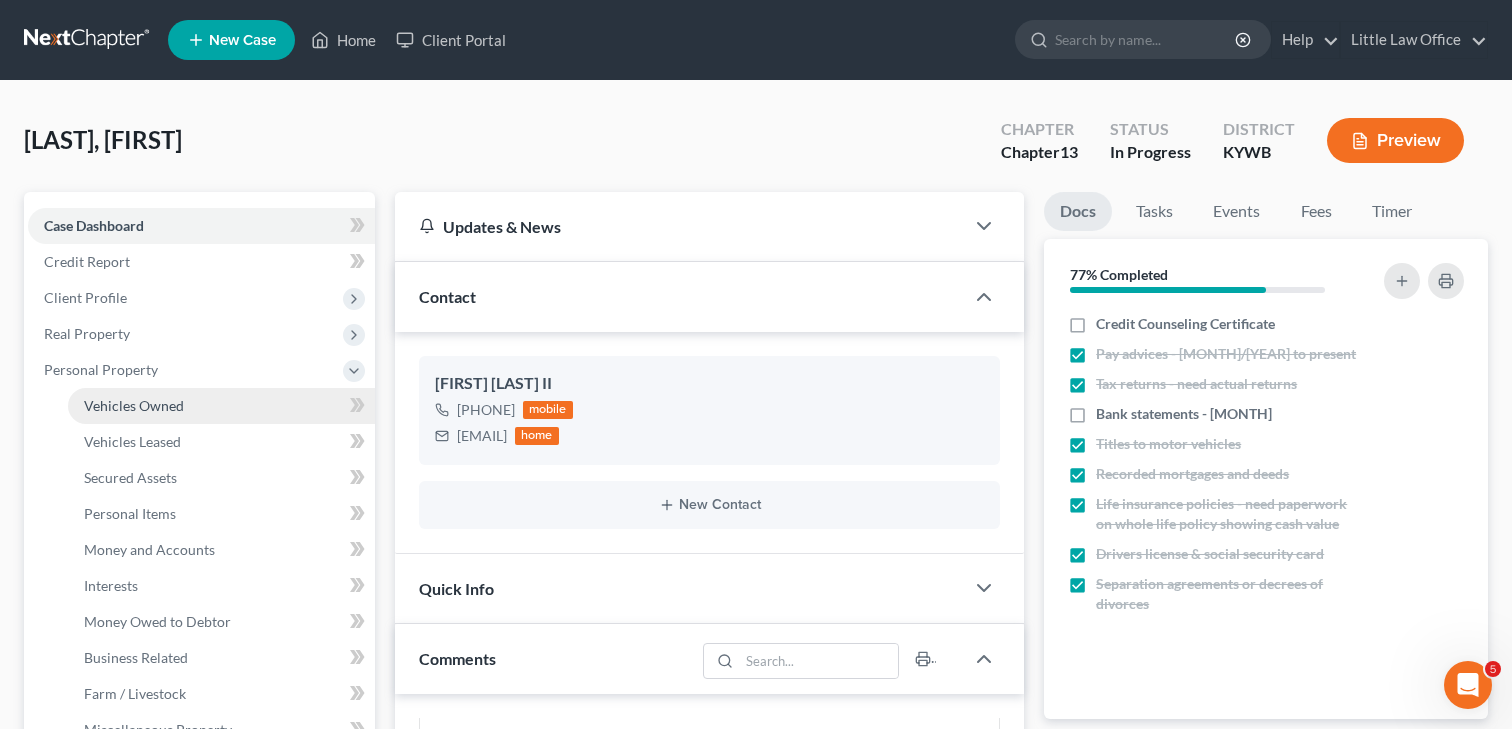 click on "Vehicles Owned" at bounding box center (134, 405) 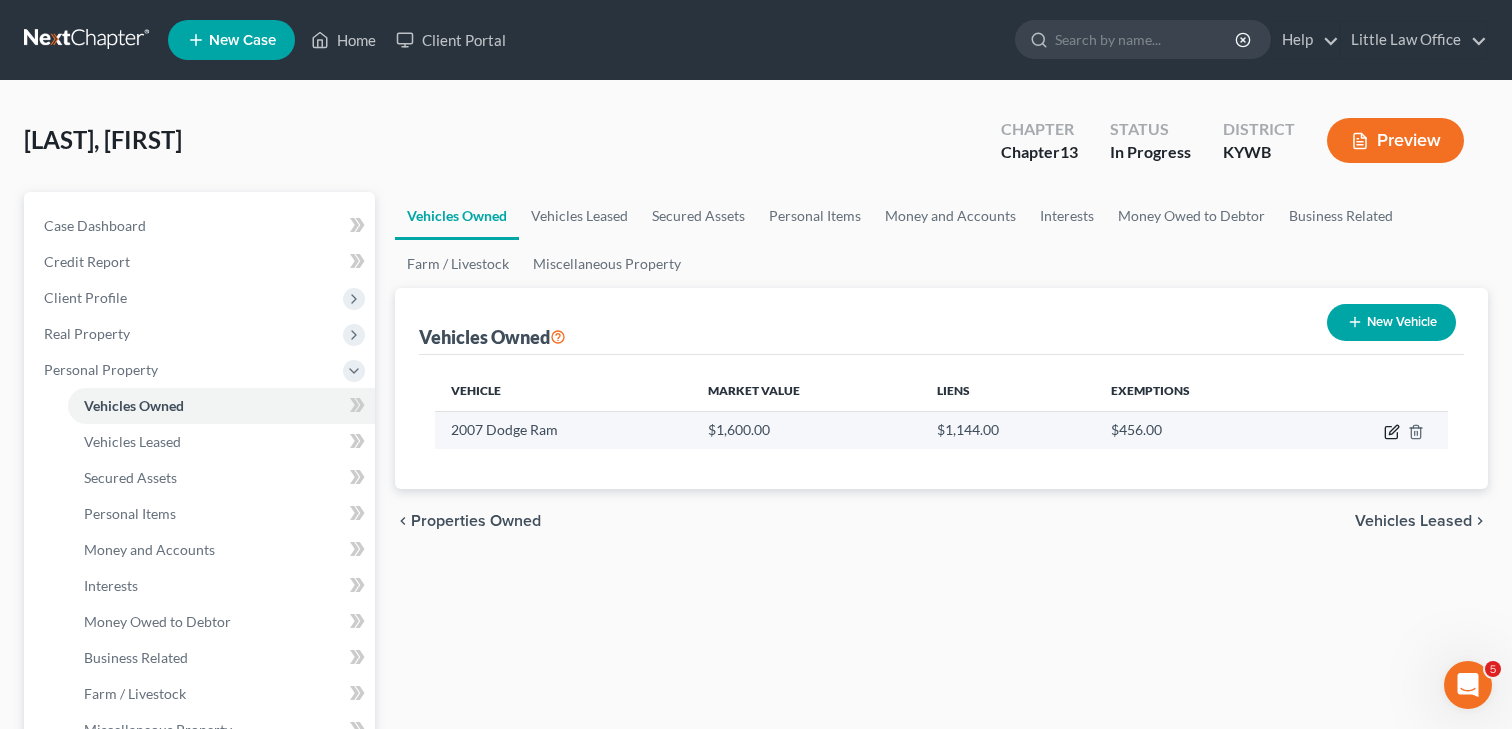 click 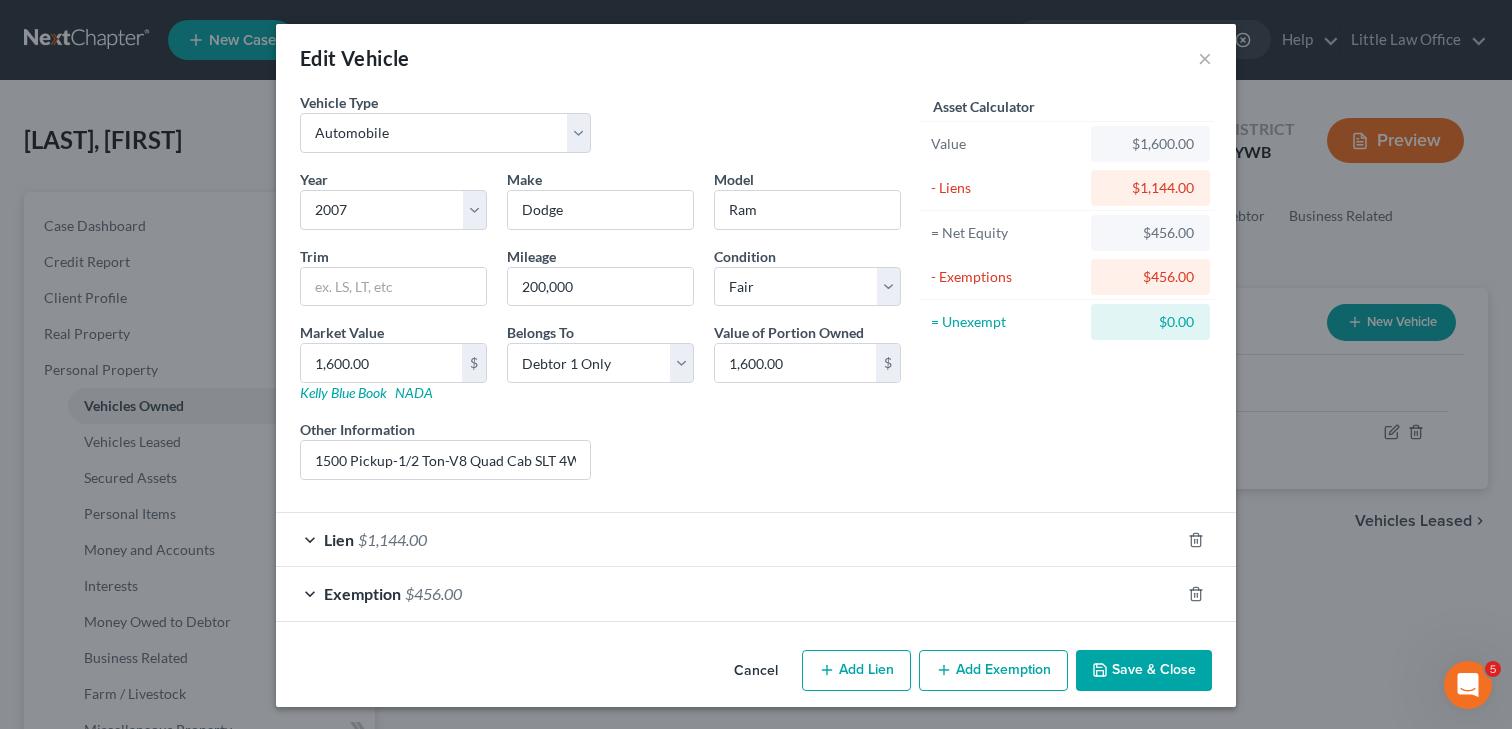 scroll, scrollTop: 2, scrollLeft: 0, axis: vertical 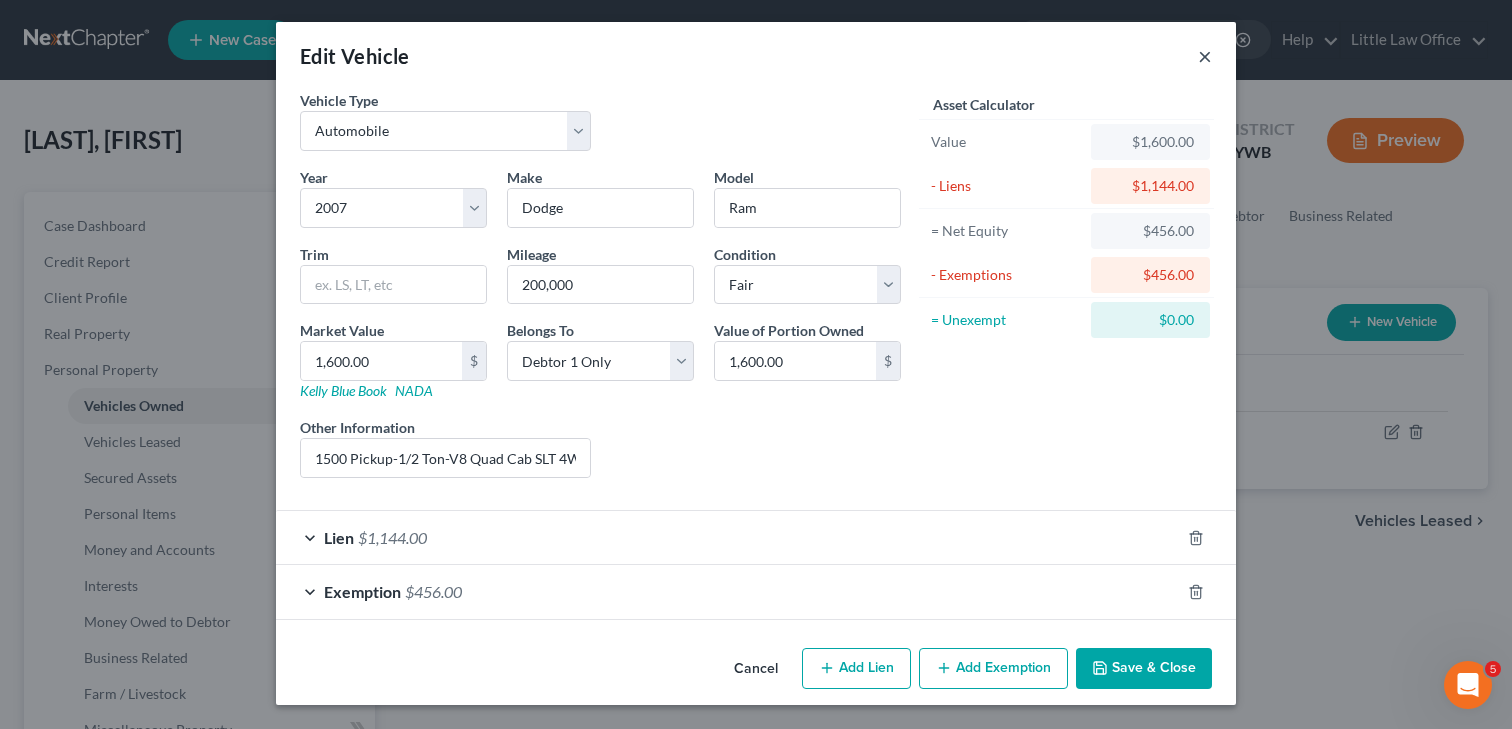 click on "×" at bounding box center [1205, 56] 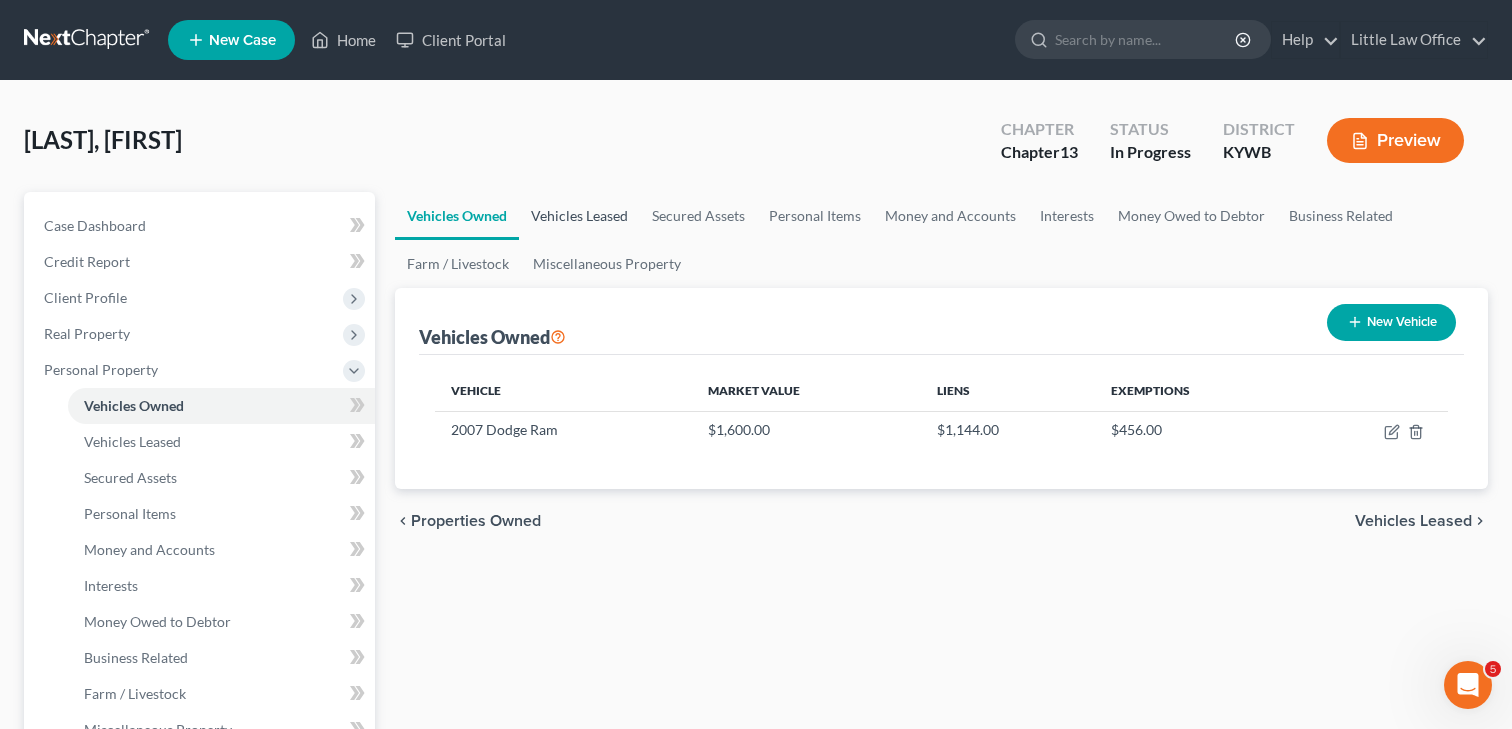 click on "Vehicles Leased" at bounding box center (579, 216) 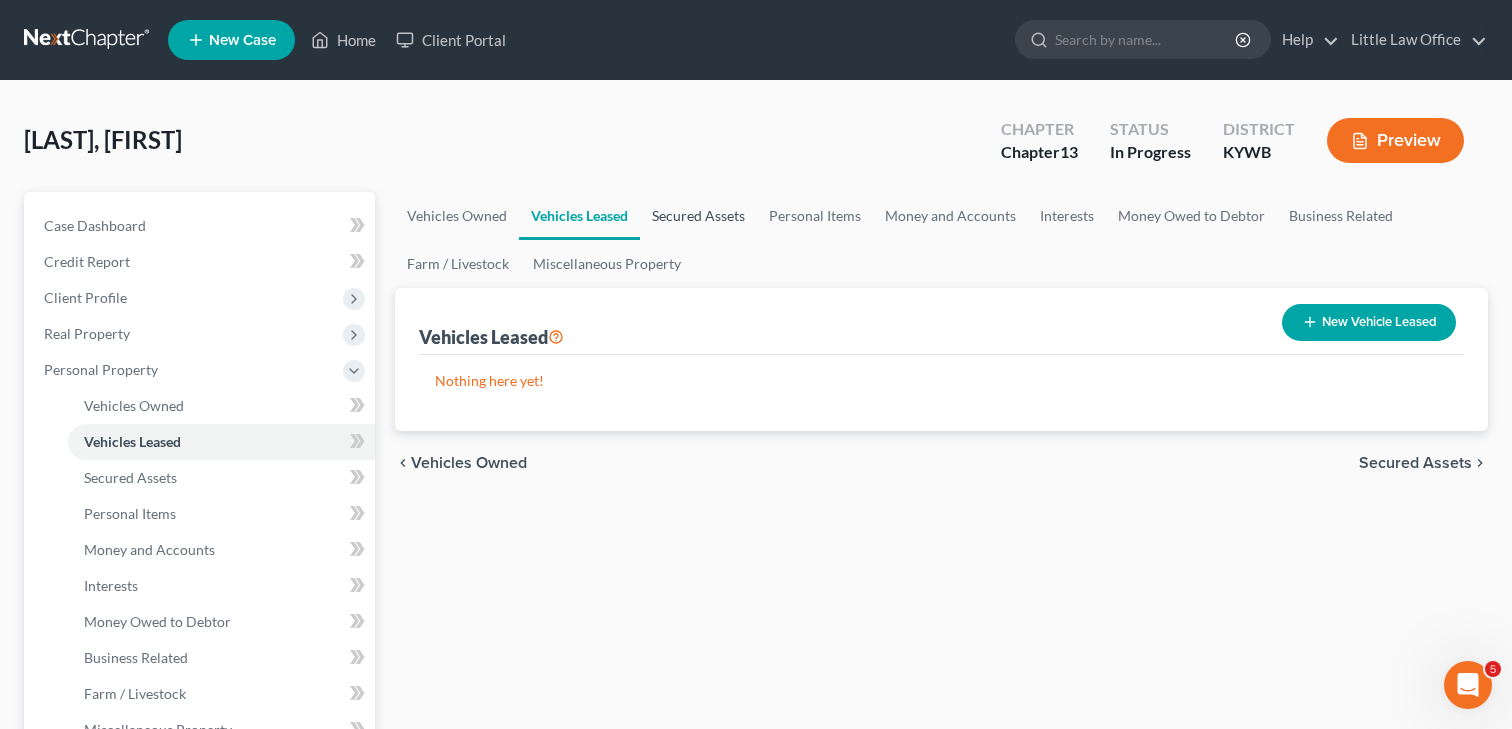 click on "Secured Assets" at bounding box center (698, 216) 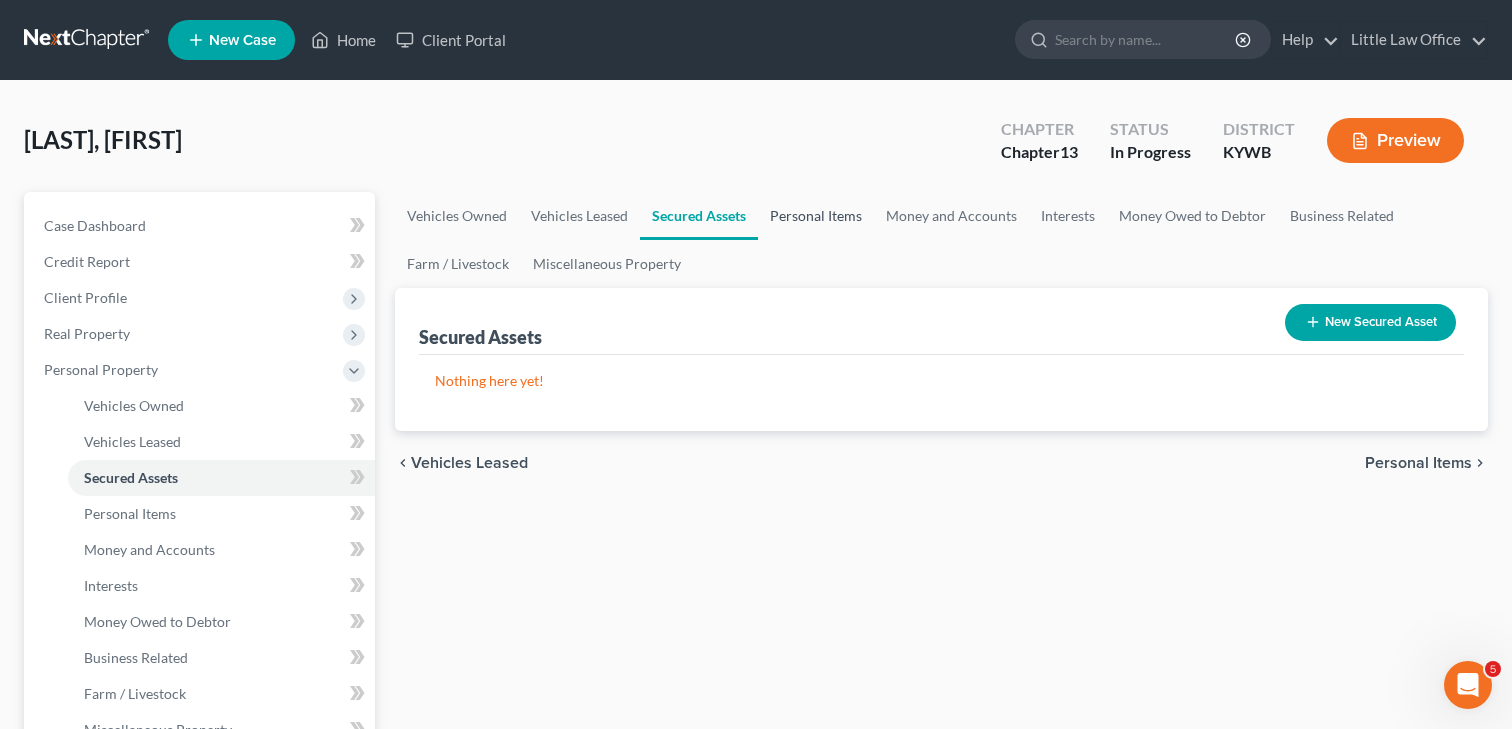click on "Personal Items" at bounding box center (816, 216) 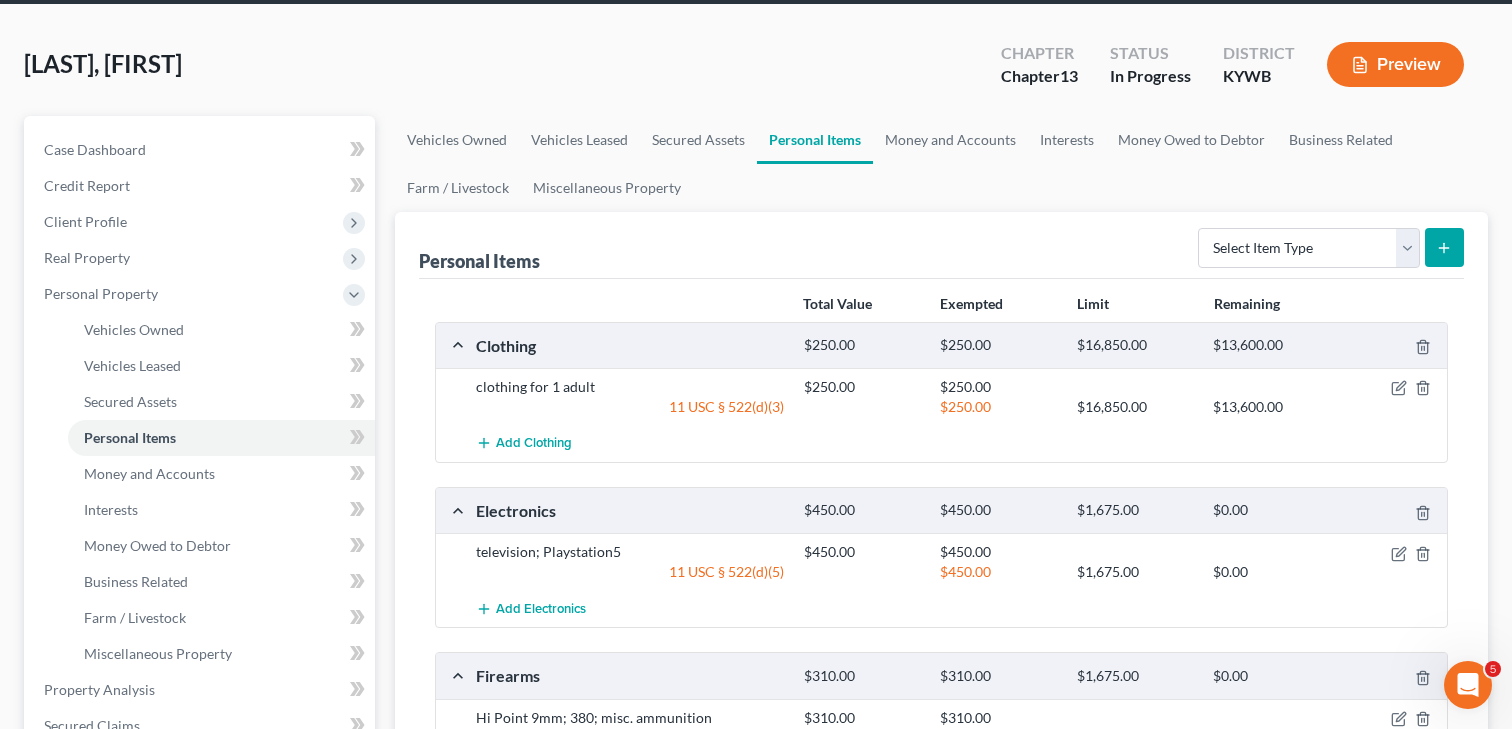 scroll, scrollTop: 0, scrollLeft: 0, axis: both 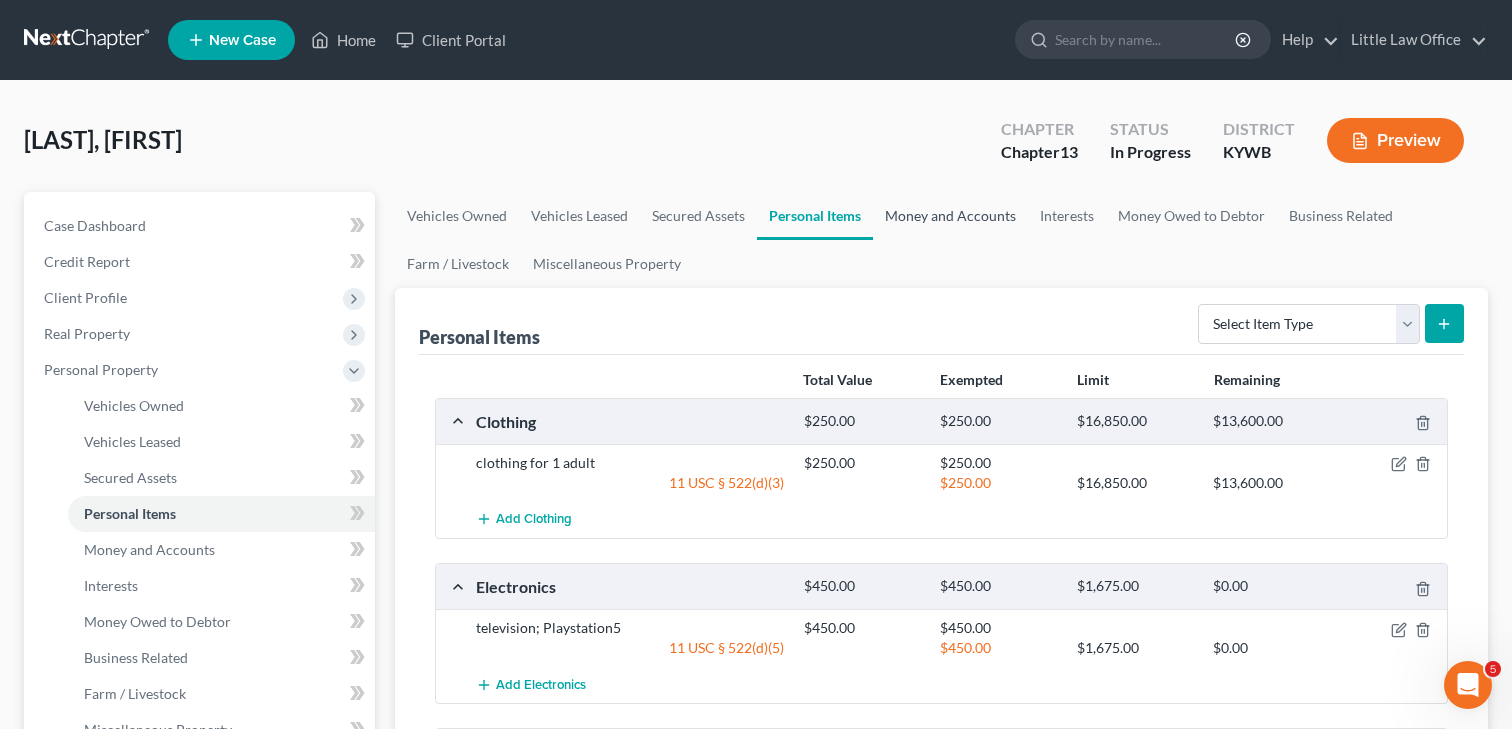 click on "Money and Accounts" at bounding box center [950, 216] 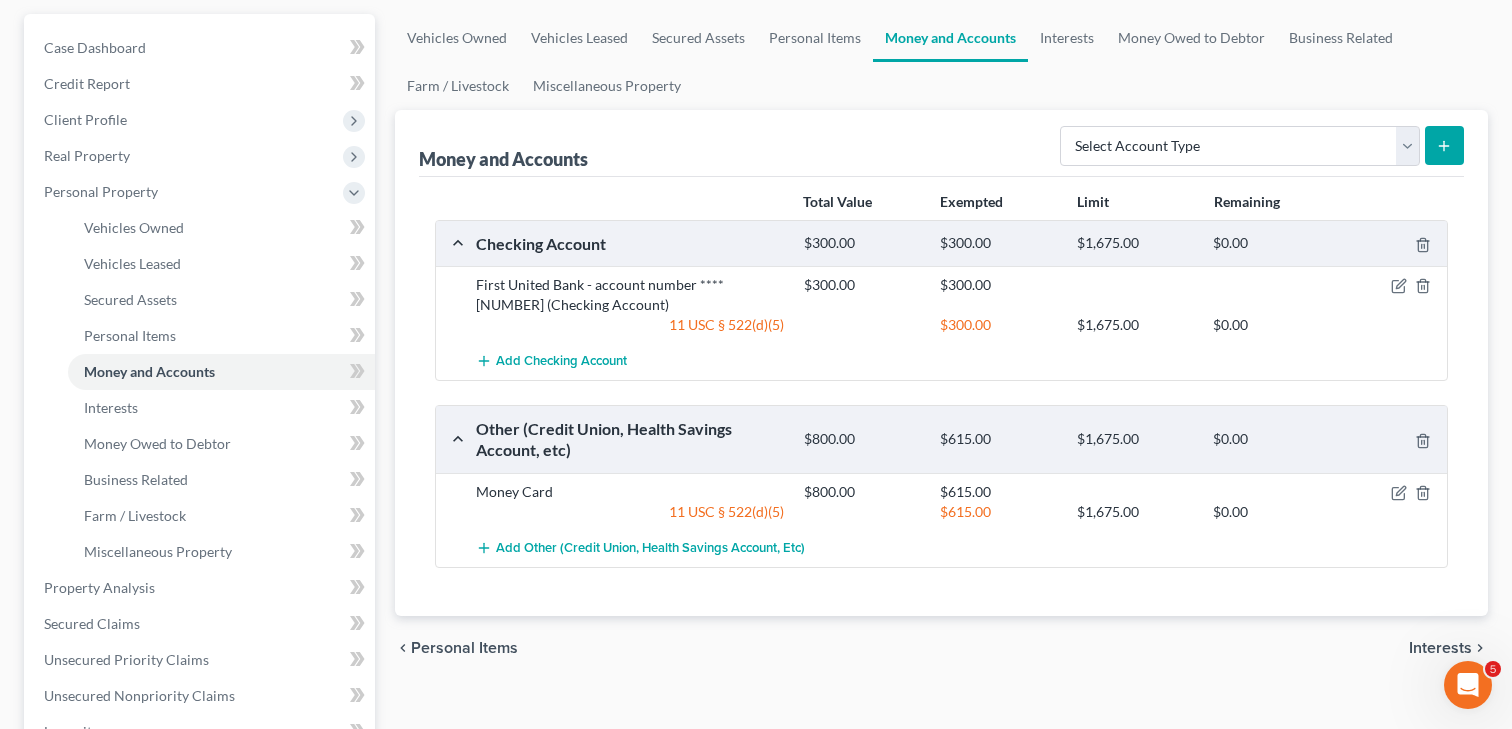 scroll, scrollTop: 154, scrollLeft: 0, axis: vertical 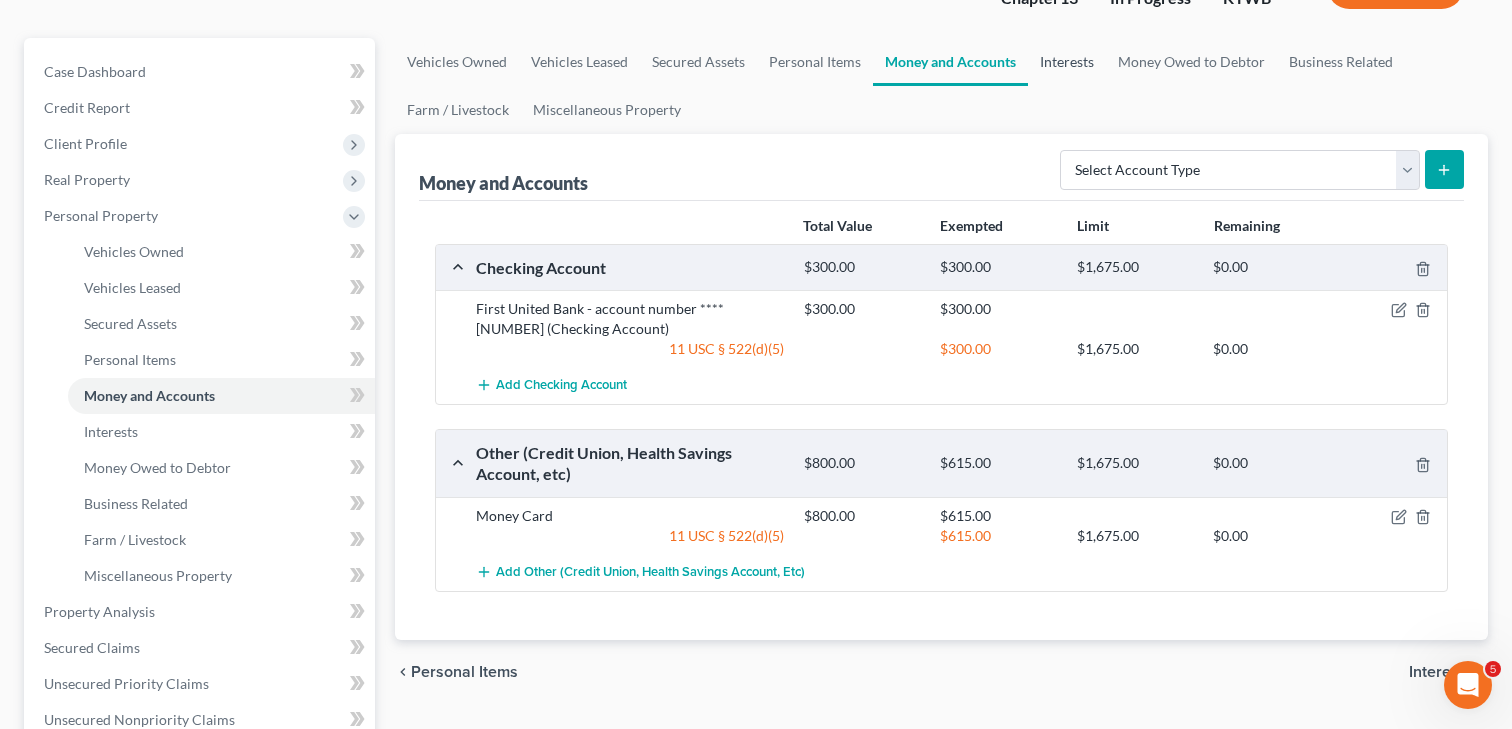 click on "Interests" at bounding box center [1067, 62] 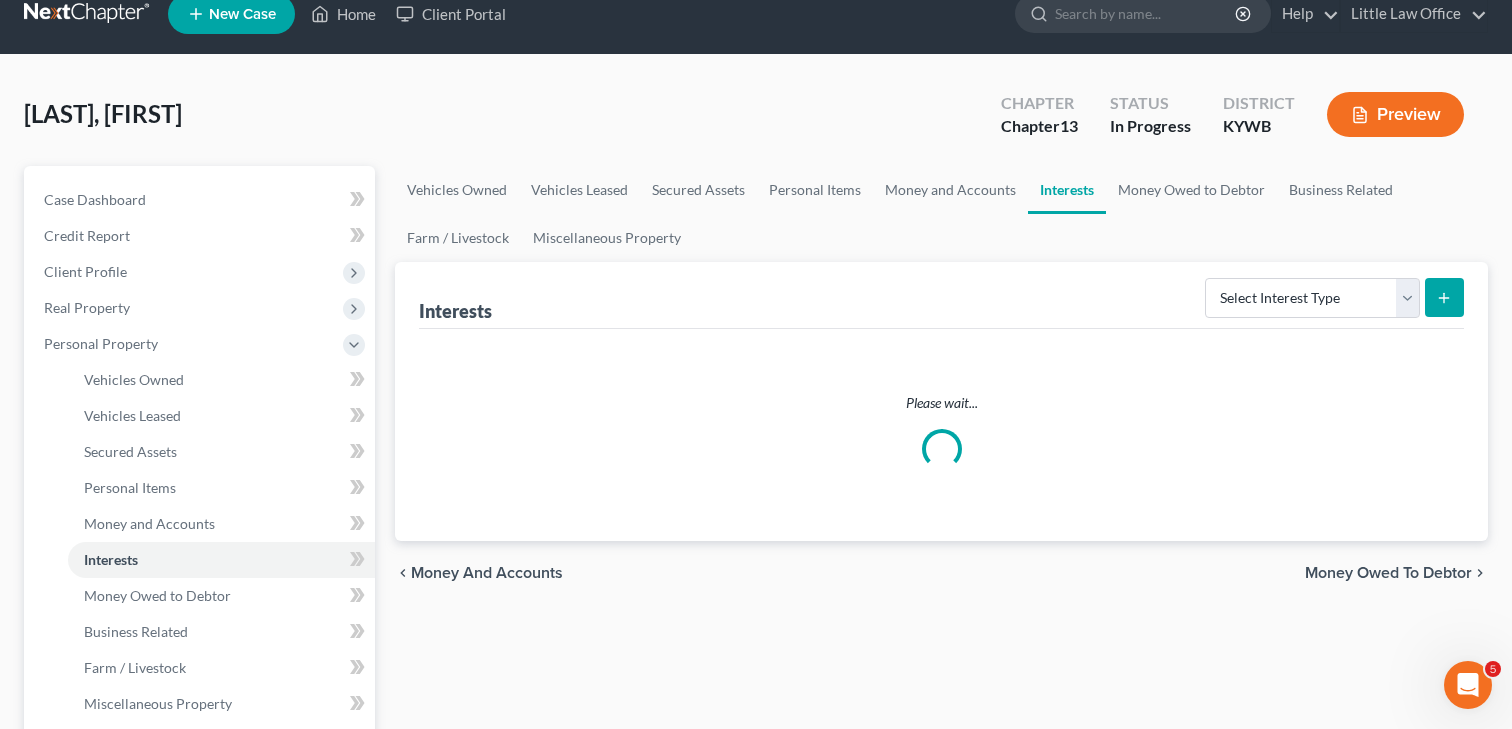 scroll, scrollTop: 0, scrollLeft: 0, axis: both 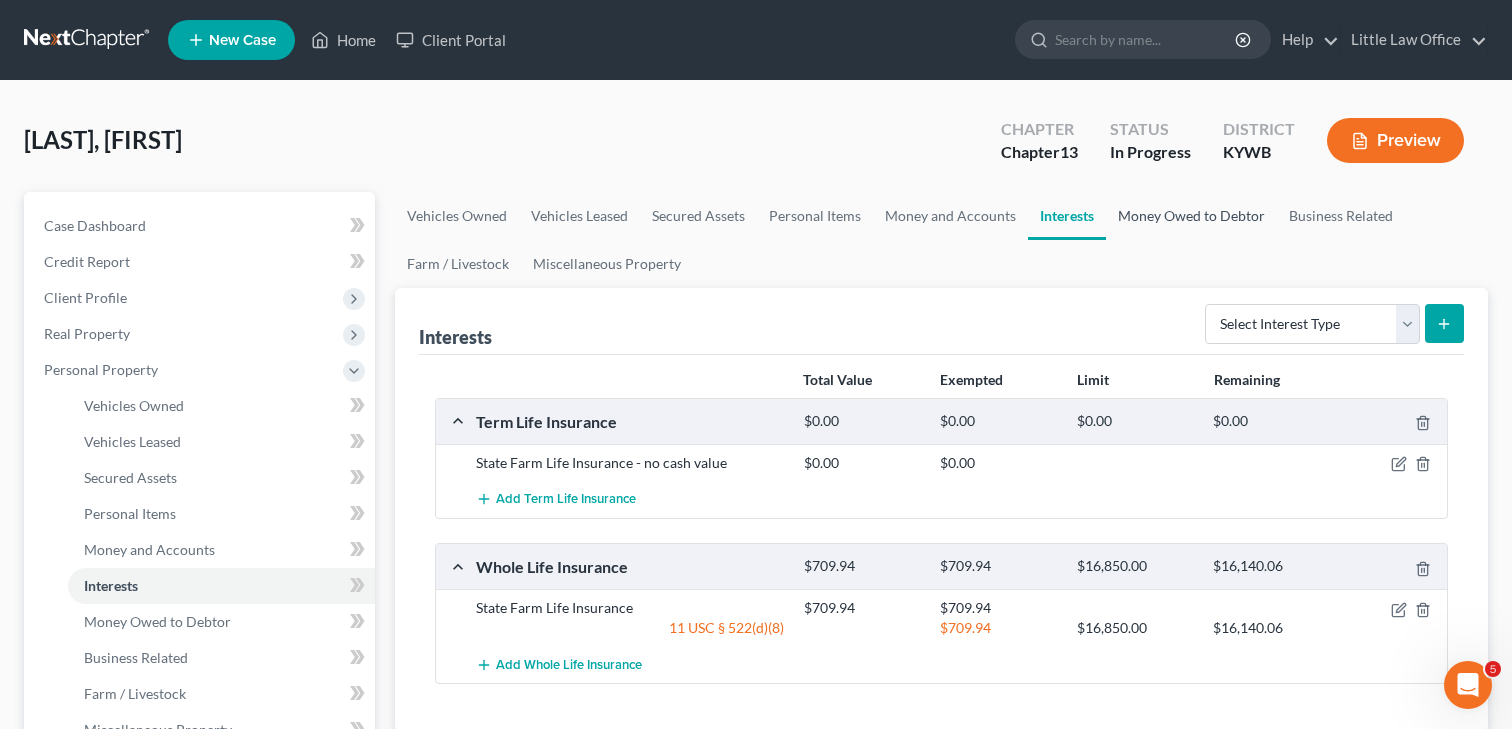 click on "Money Owed to Debtor" at bounding box center [1191, 216] 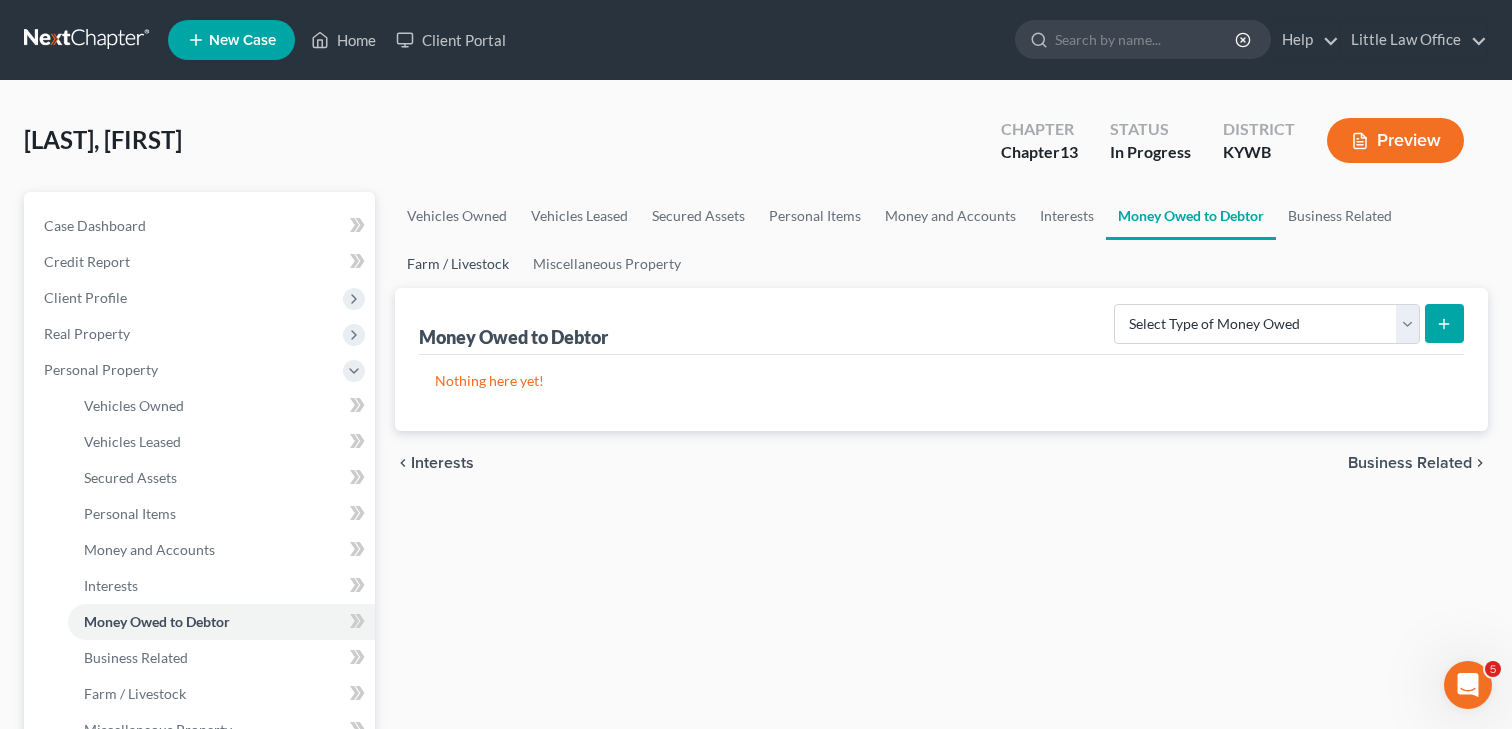 click on "Farm / Livestock" at bounding box center [458, 264] 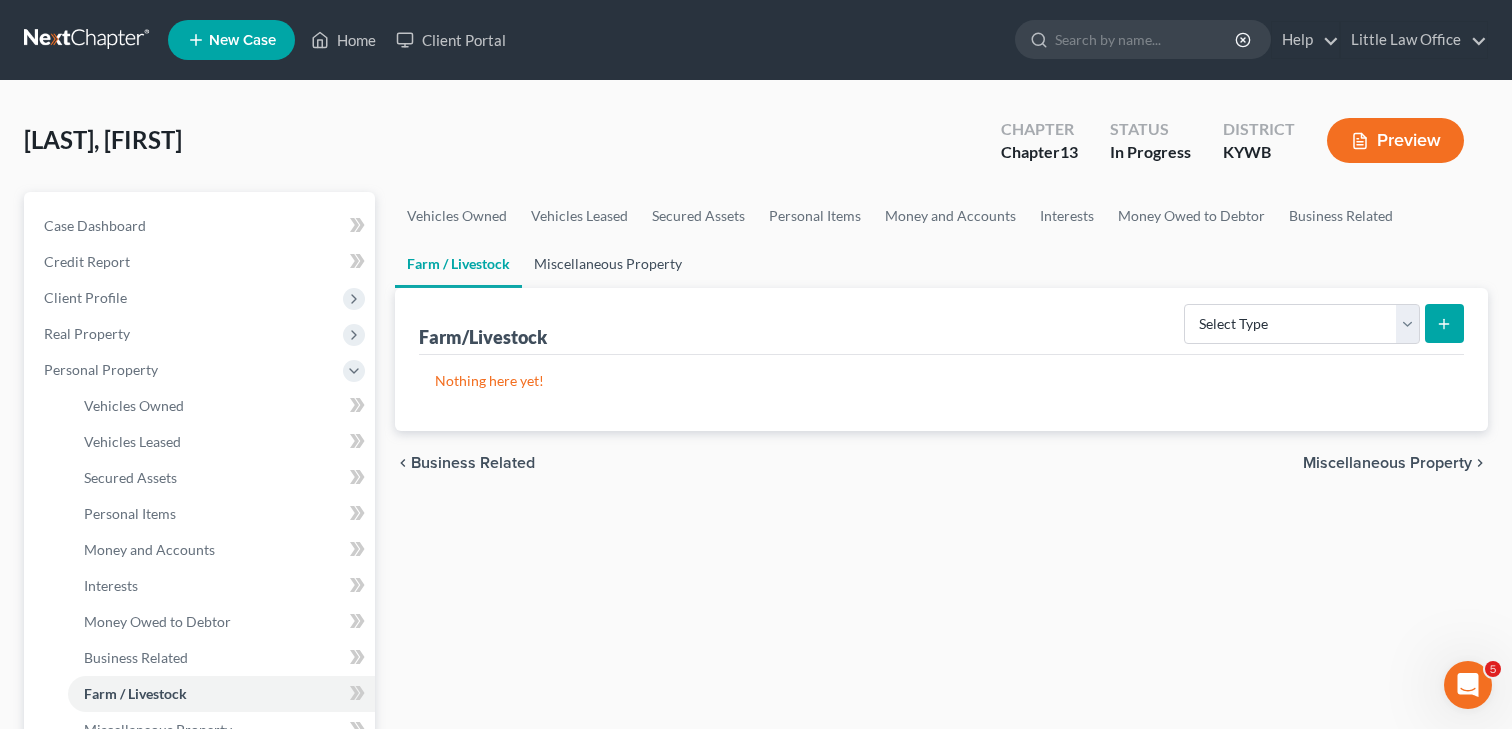 click on "Miscellaneous Property" at bounding box center (608, 264) 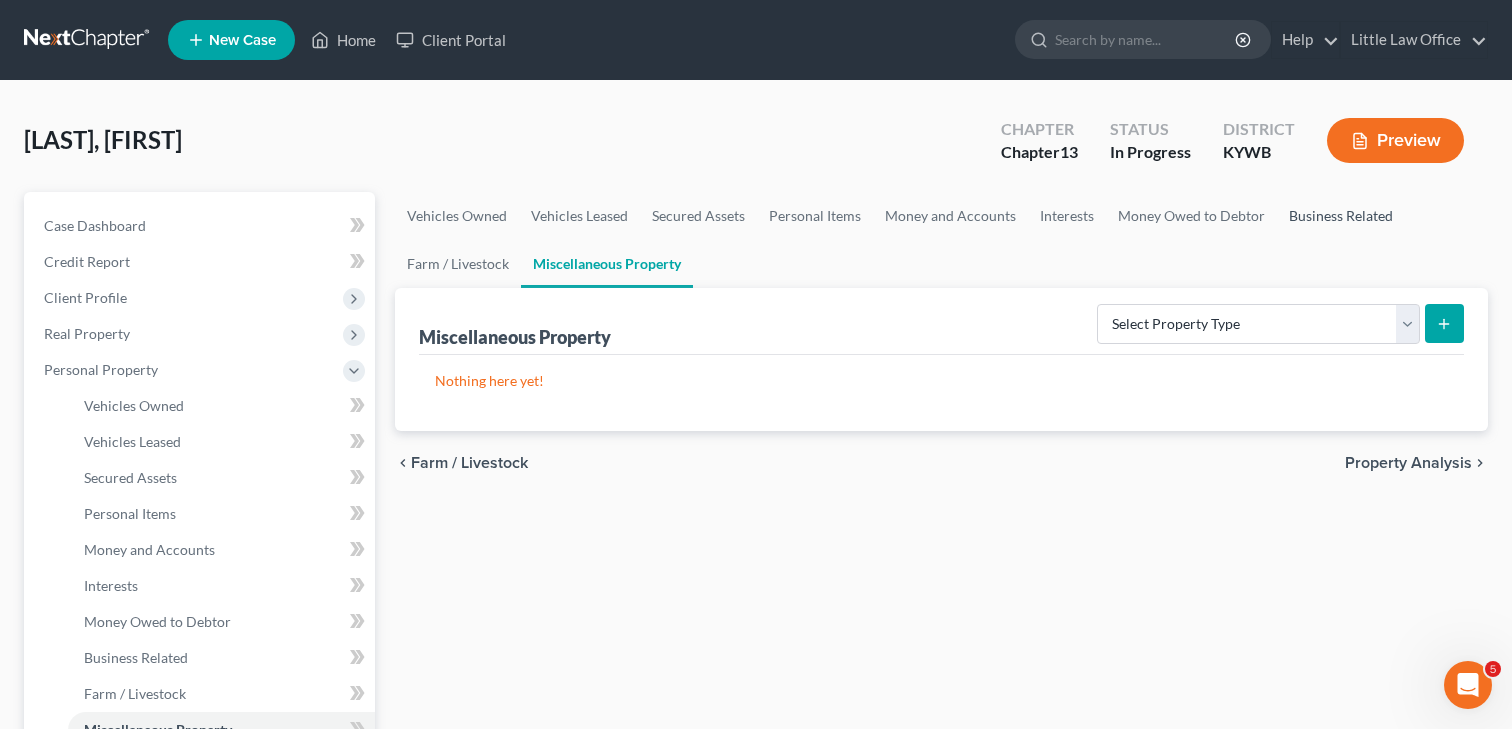 click on "Business Related" at bounding box center (1341, 216) 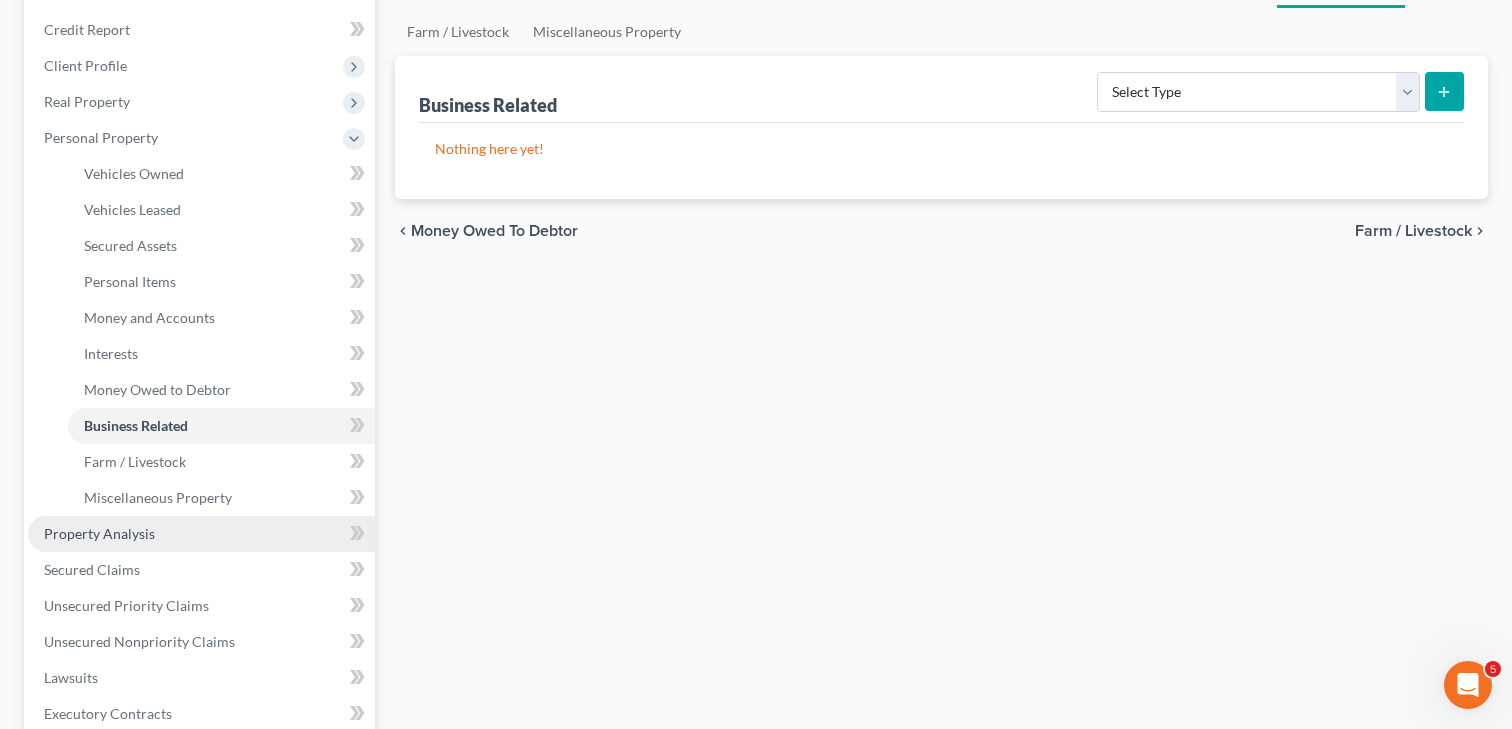 click on "Property Analysis" at bounding box center [201, 534] 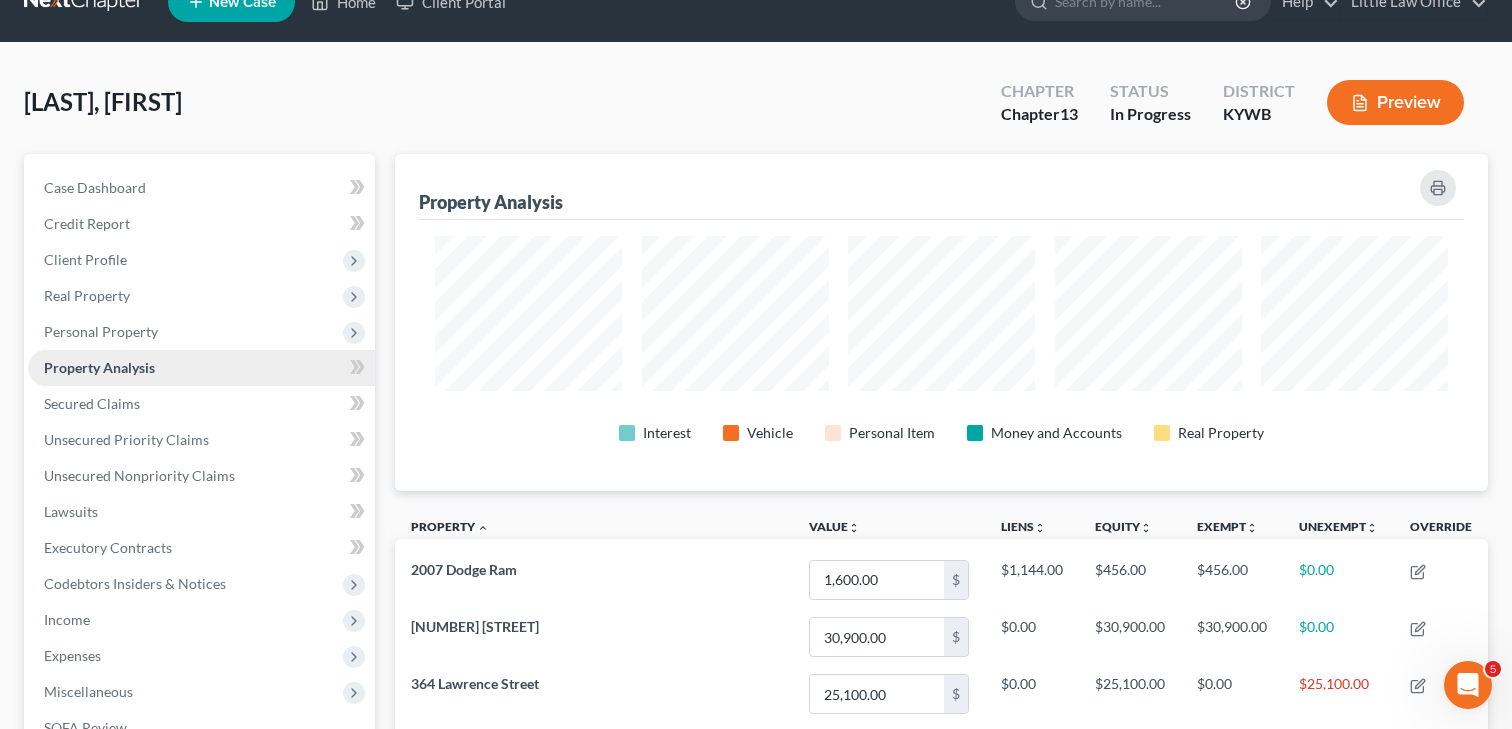 scroll, scrollTop: 0, scrollLeft: 0, axis: both 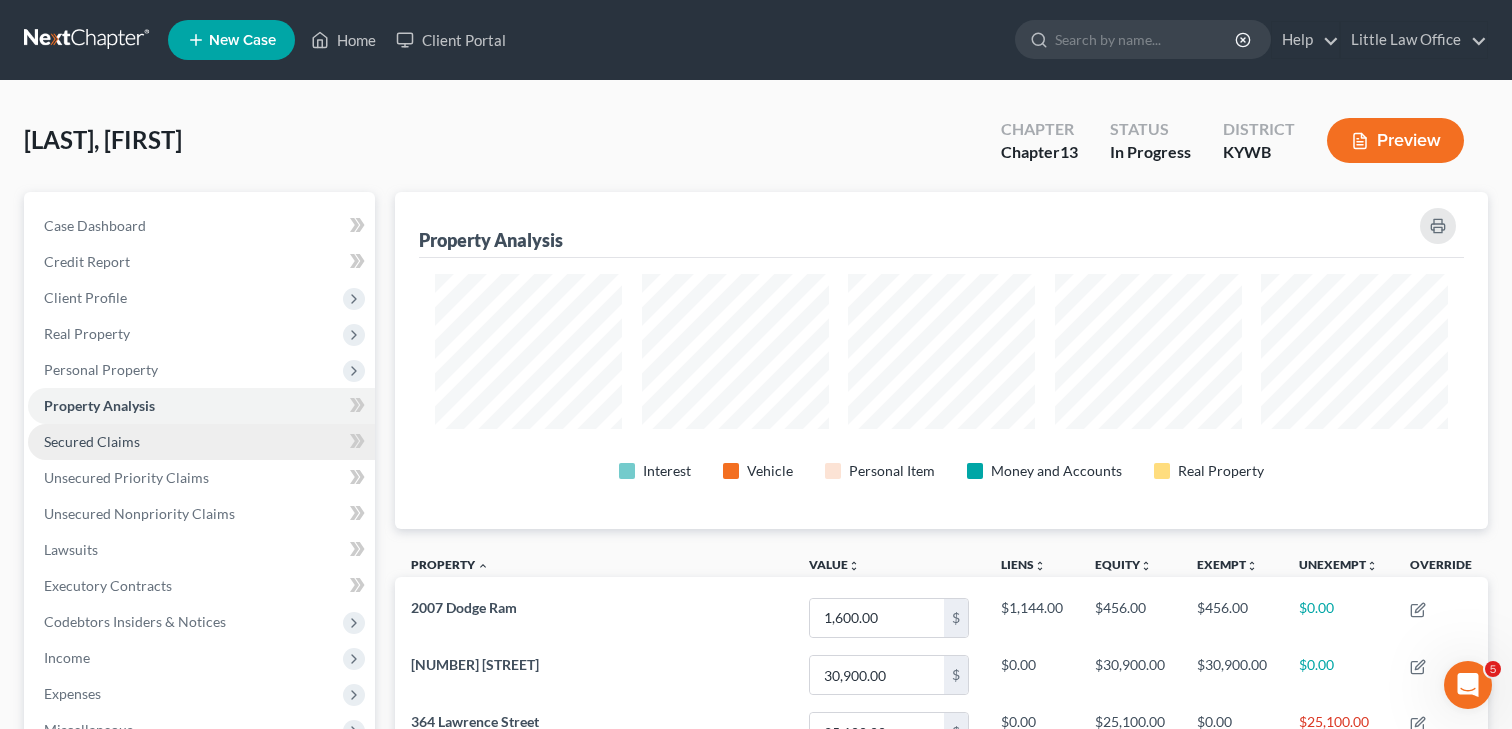 click on "Secured Claims" at bounding box center (201, 442) 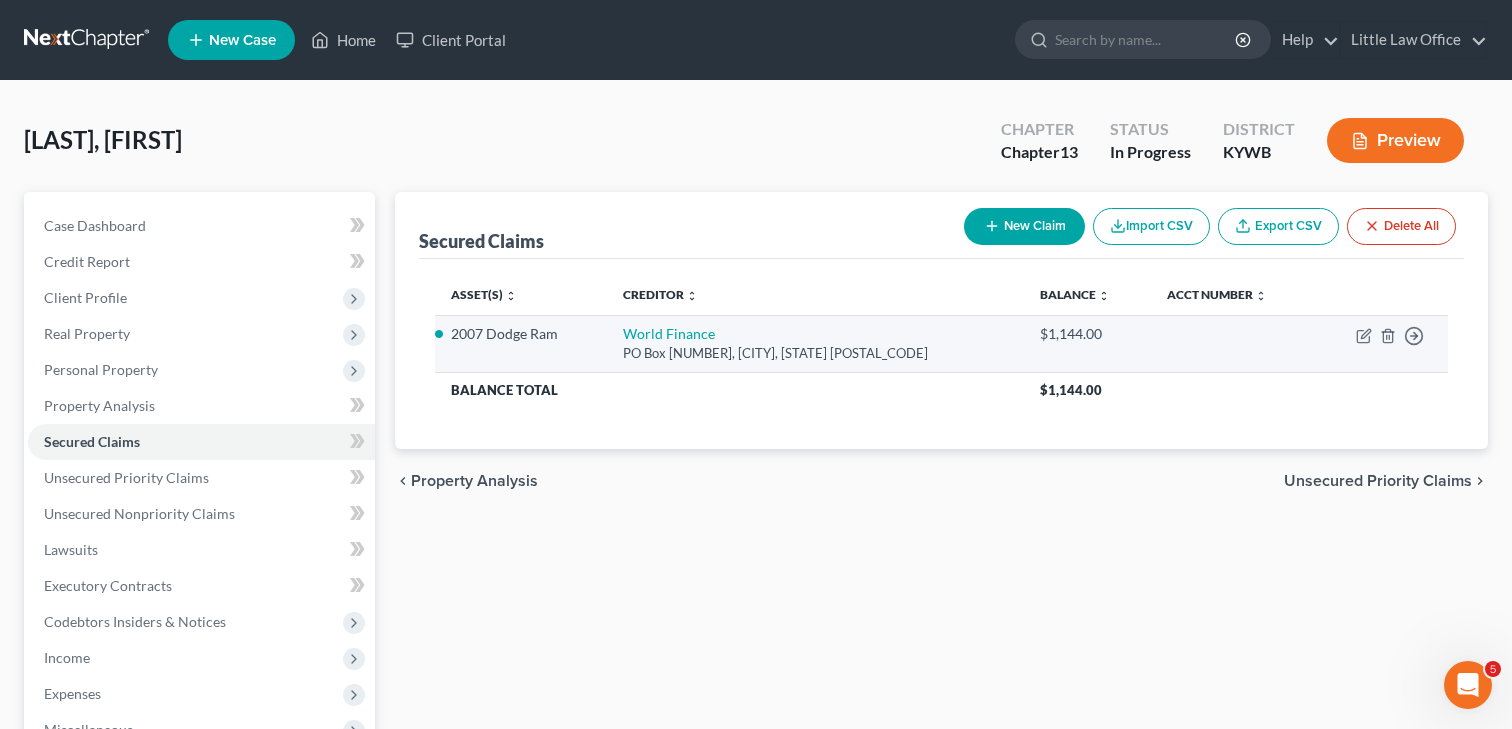 scroll, scrollTop: 49, scrollLeft: 0, axis: vertical 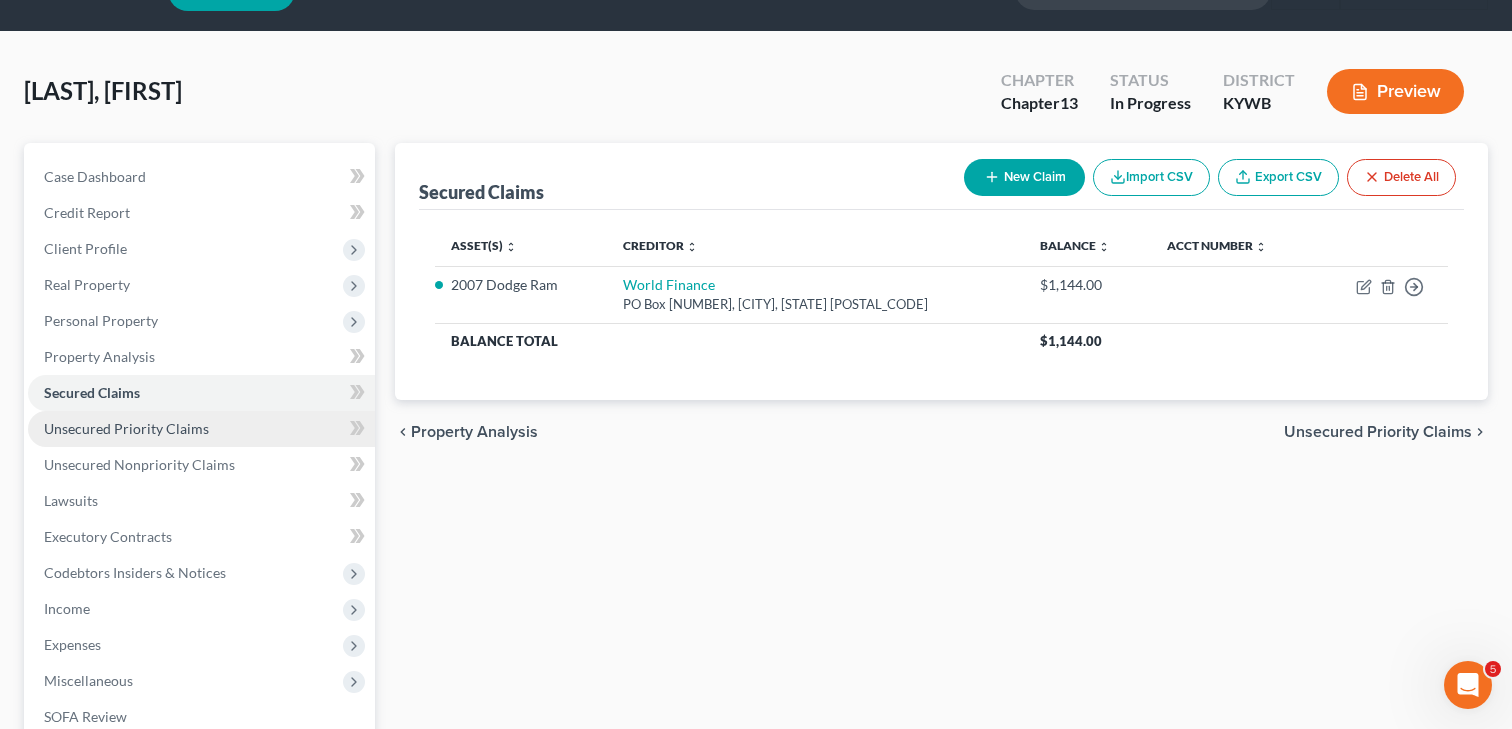click on "Unsecured Priority Claims" at bounding box center (126, 428) 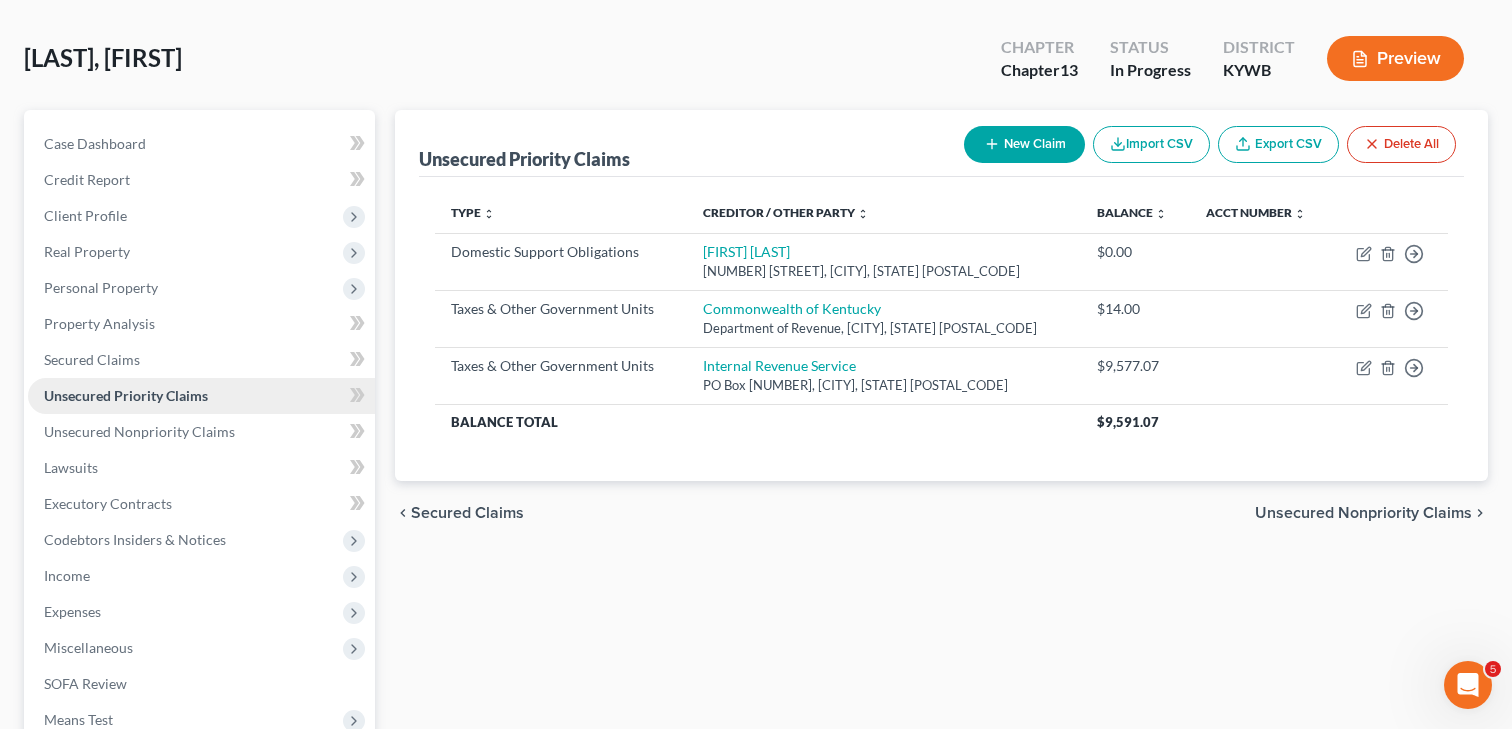 scroll, scrollTop: 135, scrollLeft: 0, axis: vertical 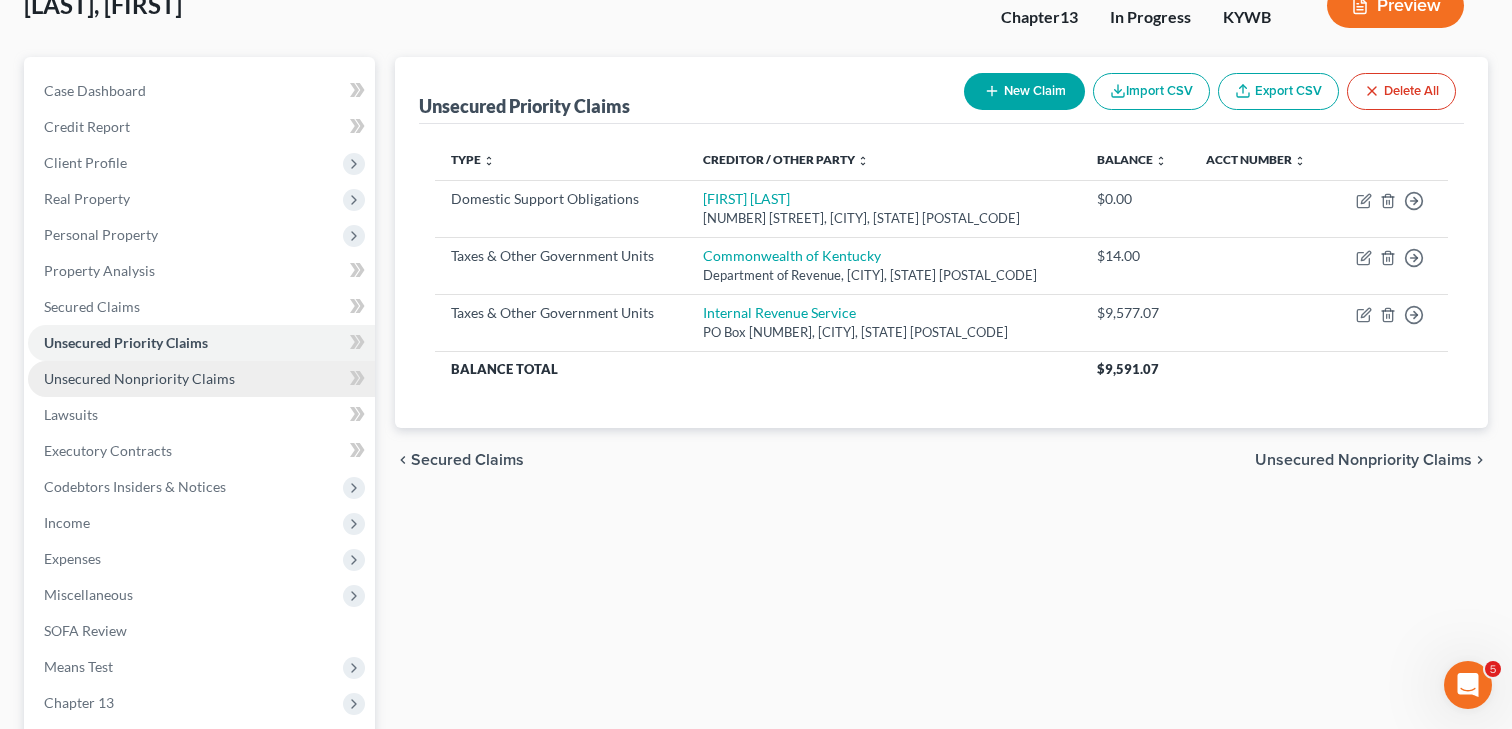 click on "Unsecured Nonpriority Claims" at bounding box center [139, 378] 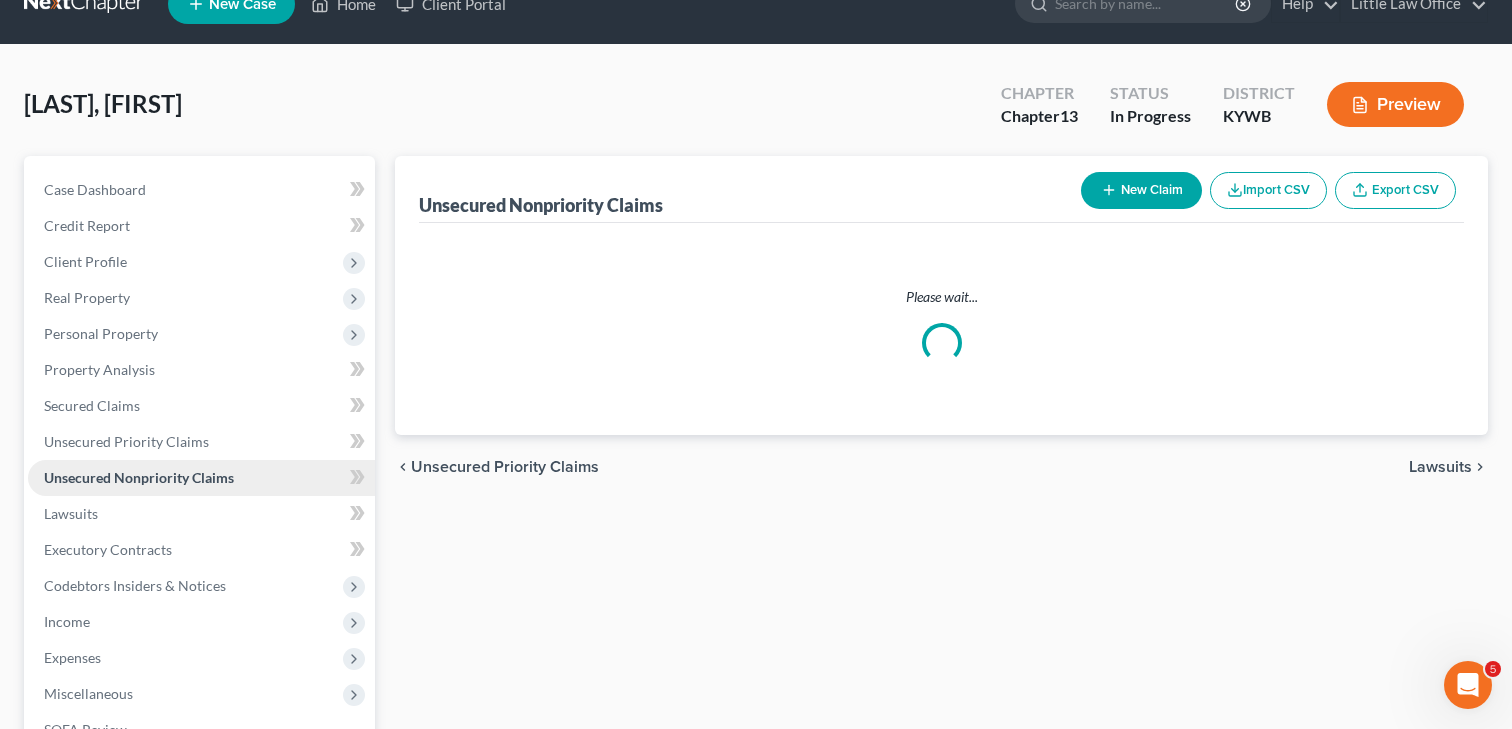 scroll, scrollTop: 0, scrollLeft: 0, axis: both 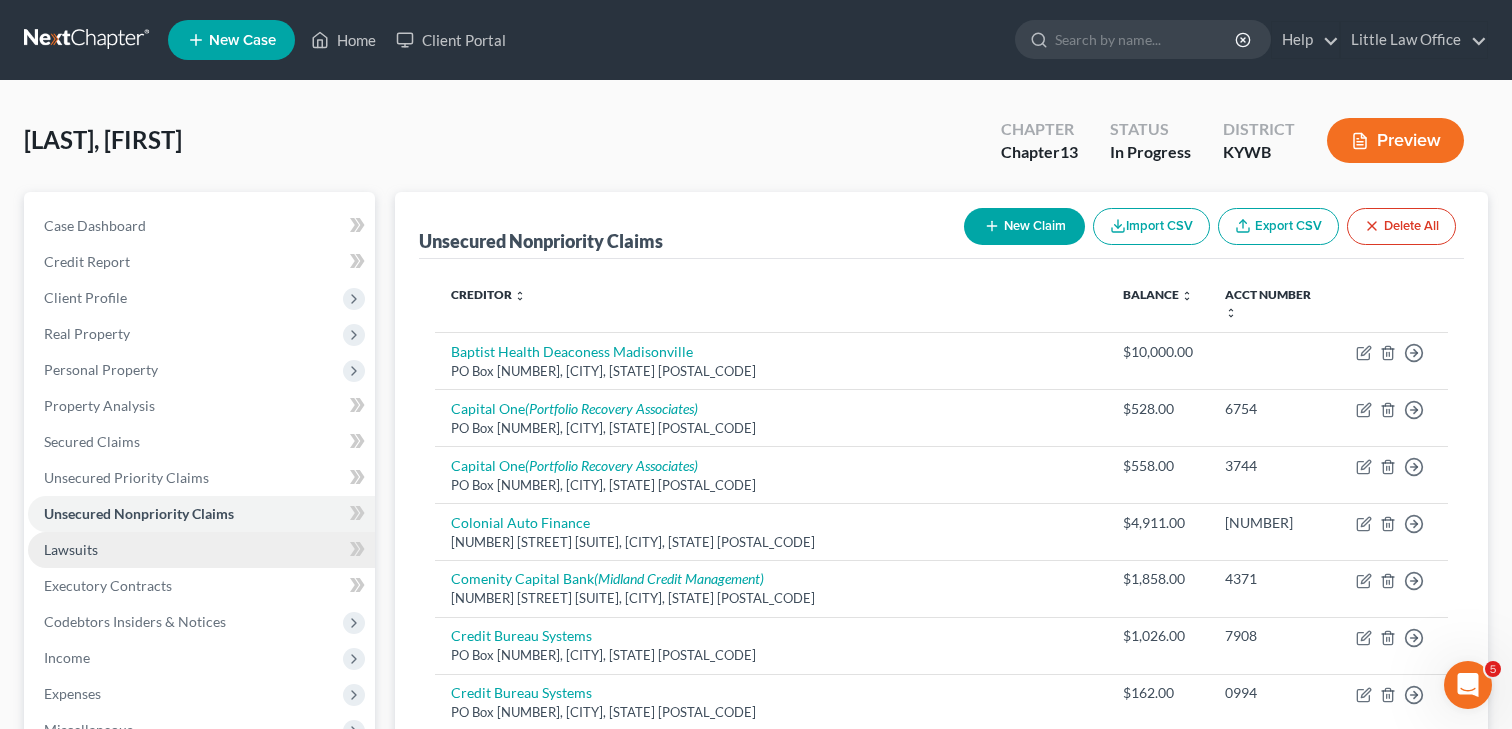 click on "Lawsuits" at bounding box center [71, 549] 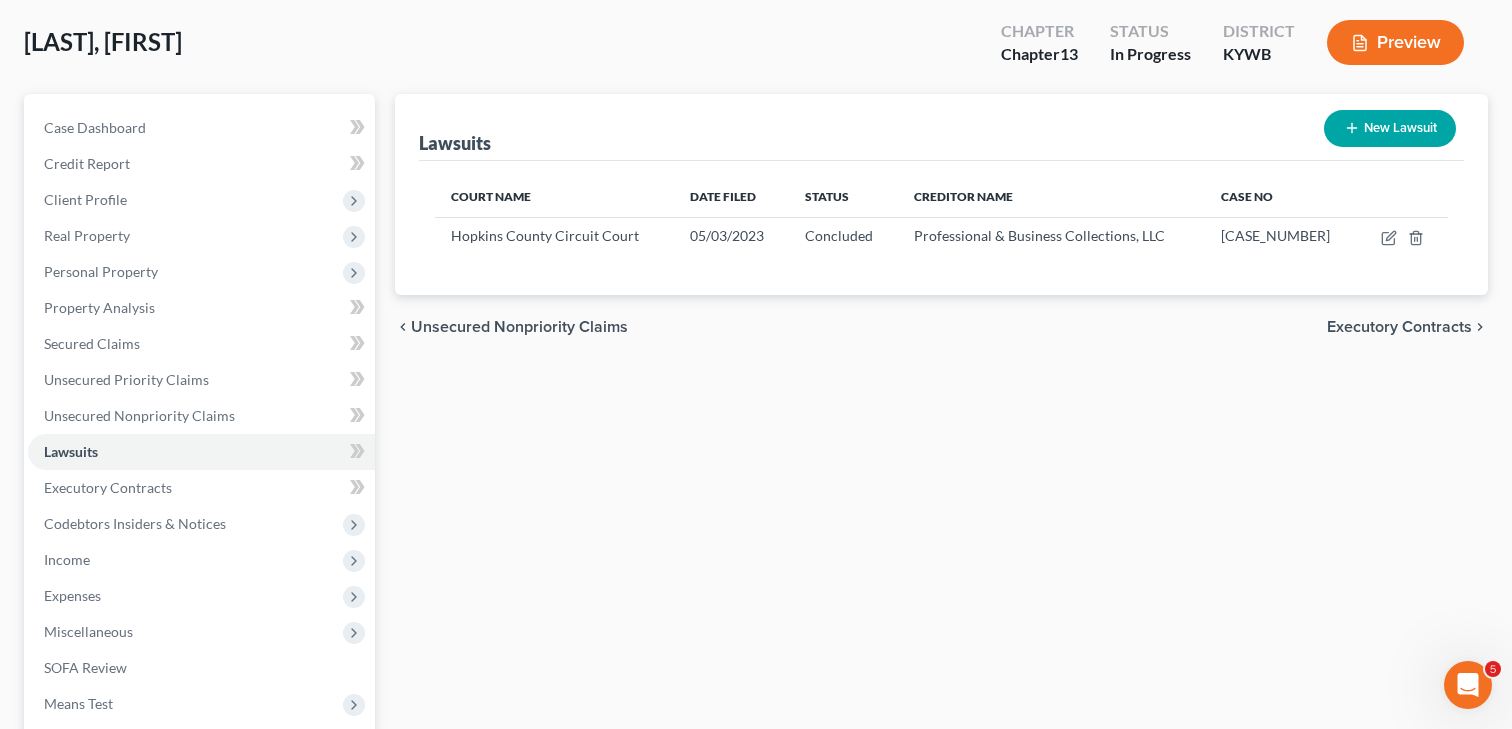 scroll, scrollTop: 96, scrollLeft: 0, axis: vertical 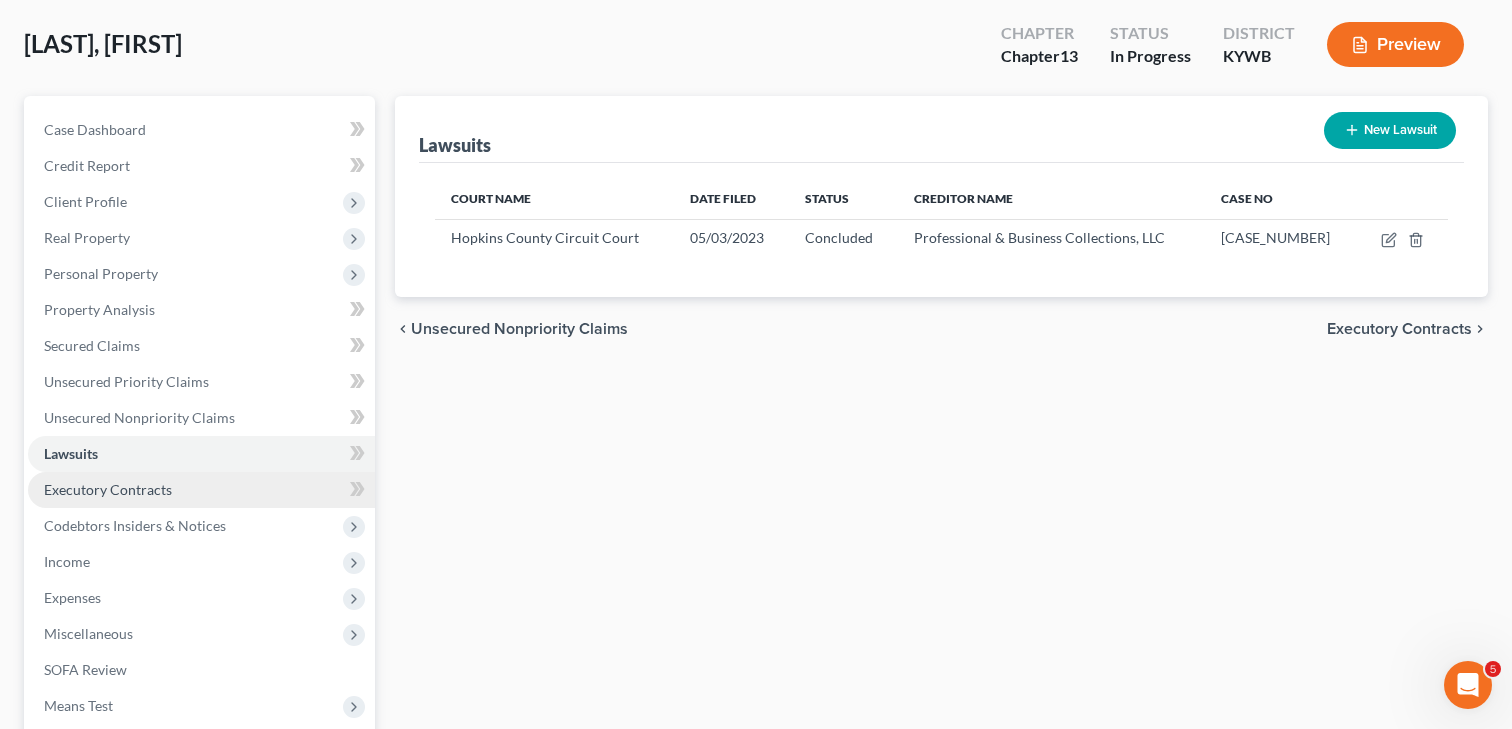 click on "Executory Contracts" at bounding box center [108, 489] 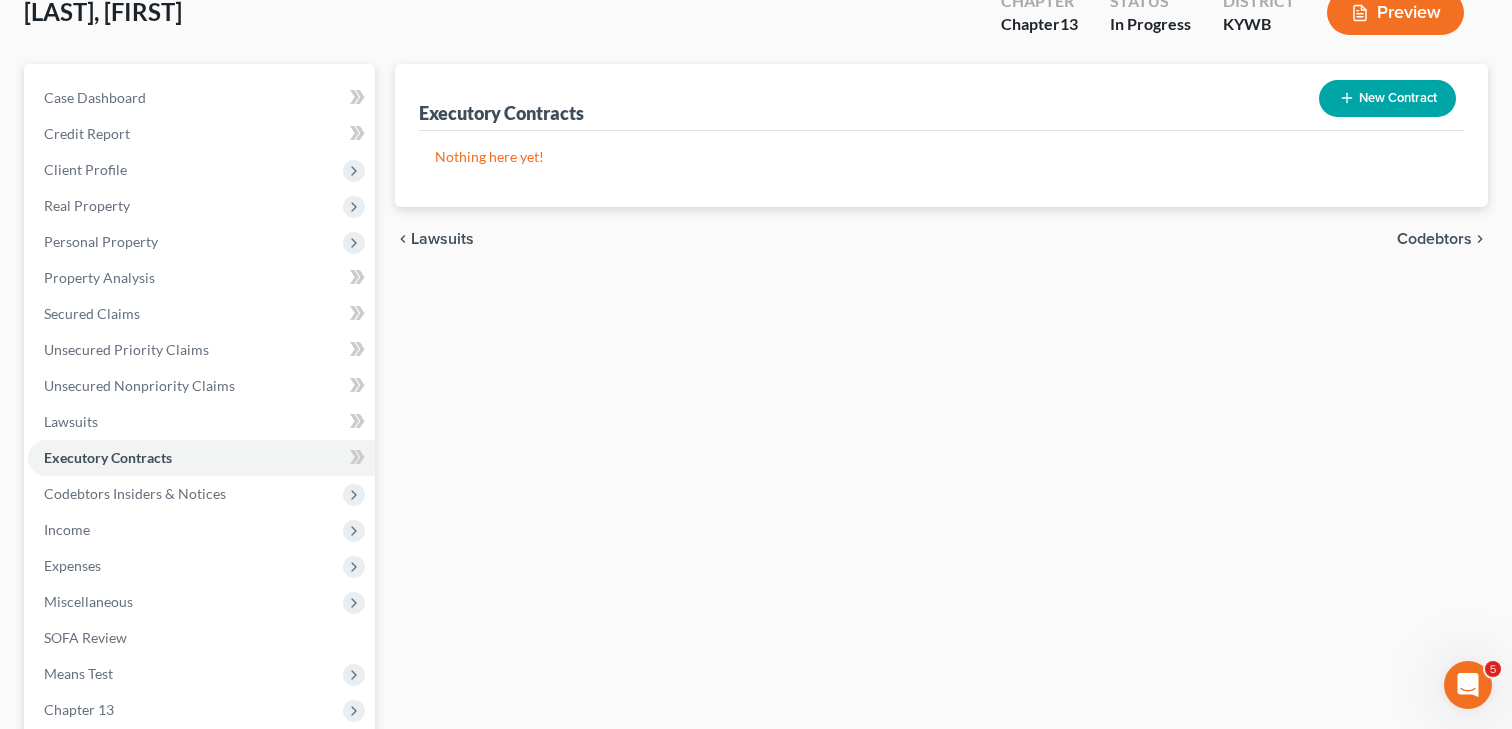 scroll, scrollTop: 133, scrollLeft: 0, axis: vertical 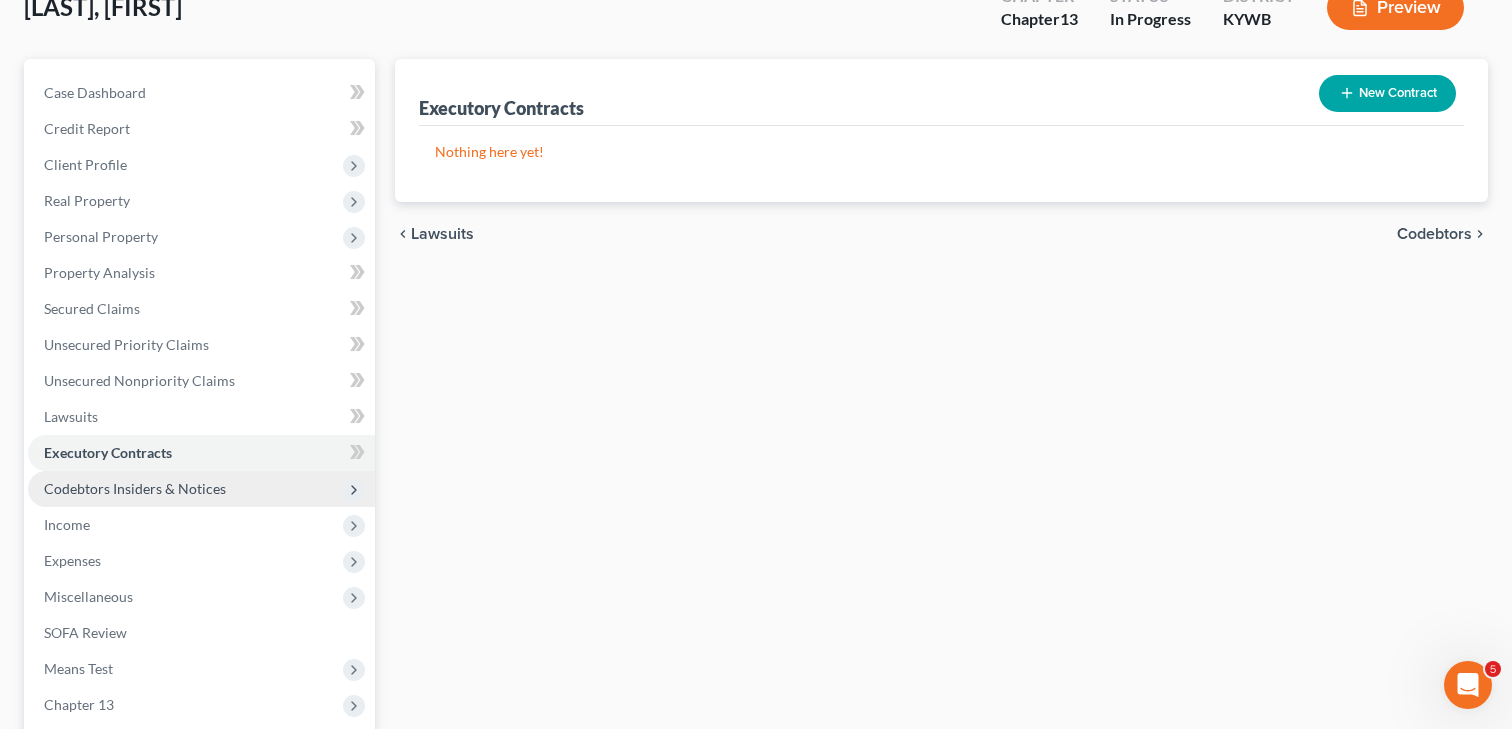 click on "Codebtors Insiders & Notices" at bounding box center (201, 489) 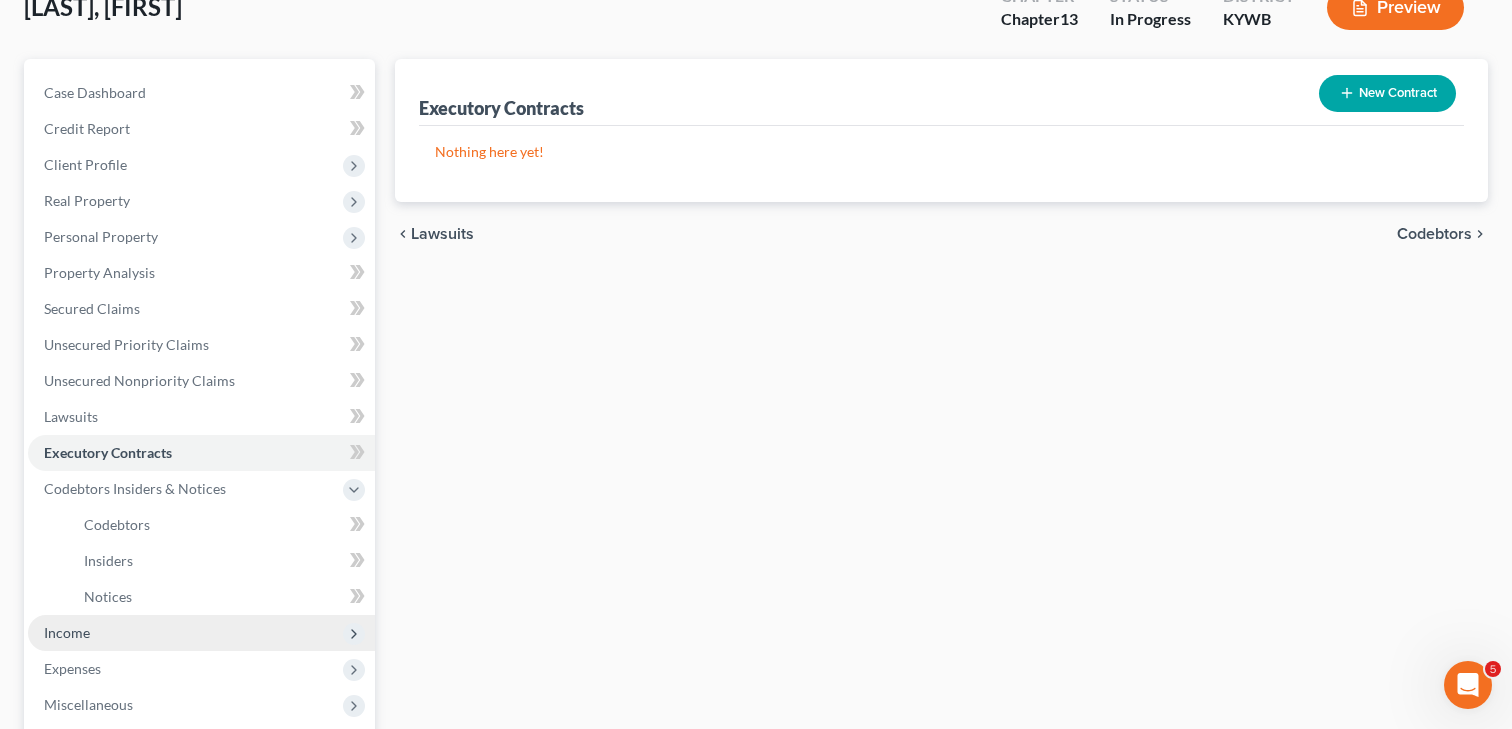 click on "Income" at bounding box center [67, 632] 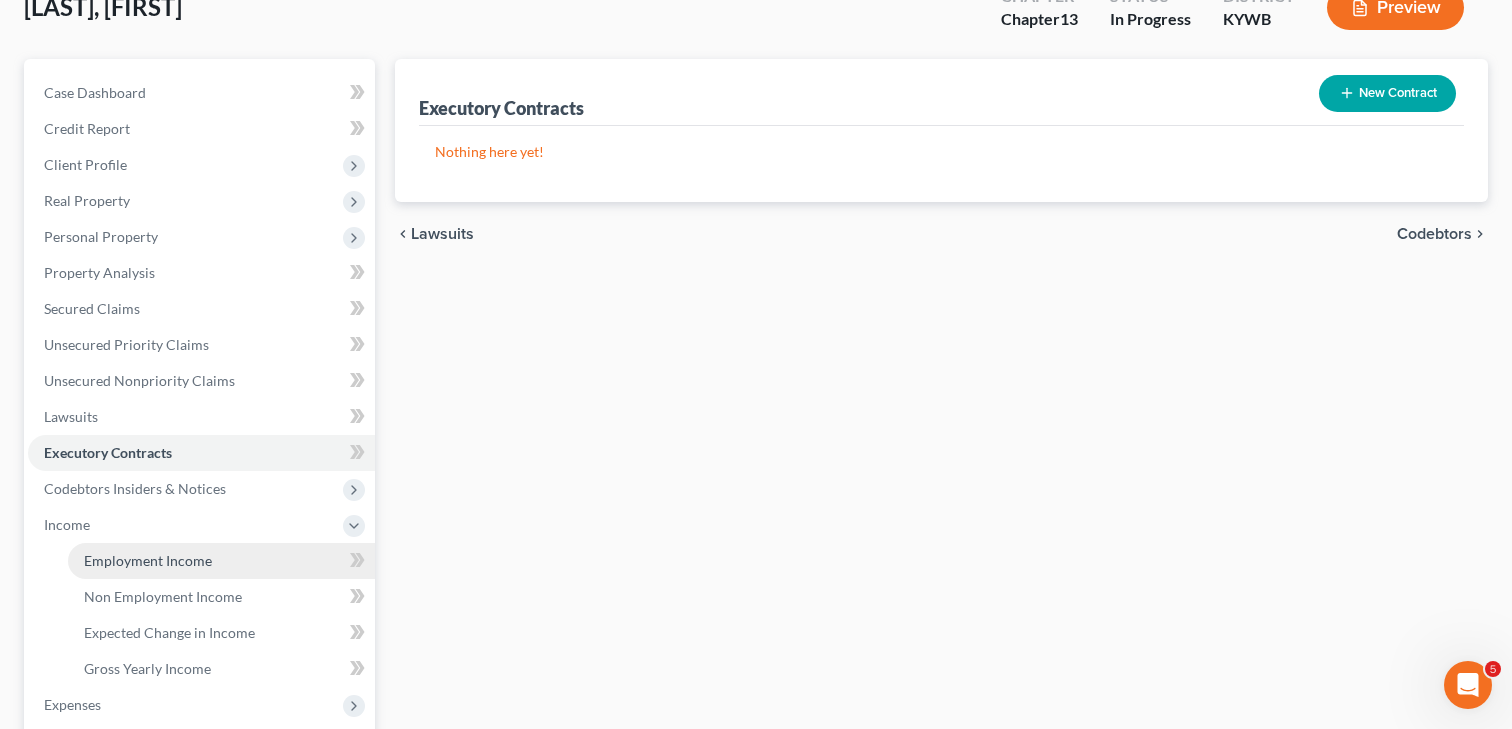 click on "Employment Income" at bounding box center (148, 560) 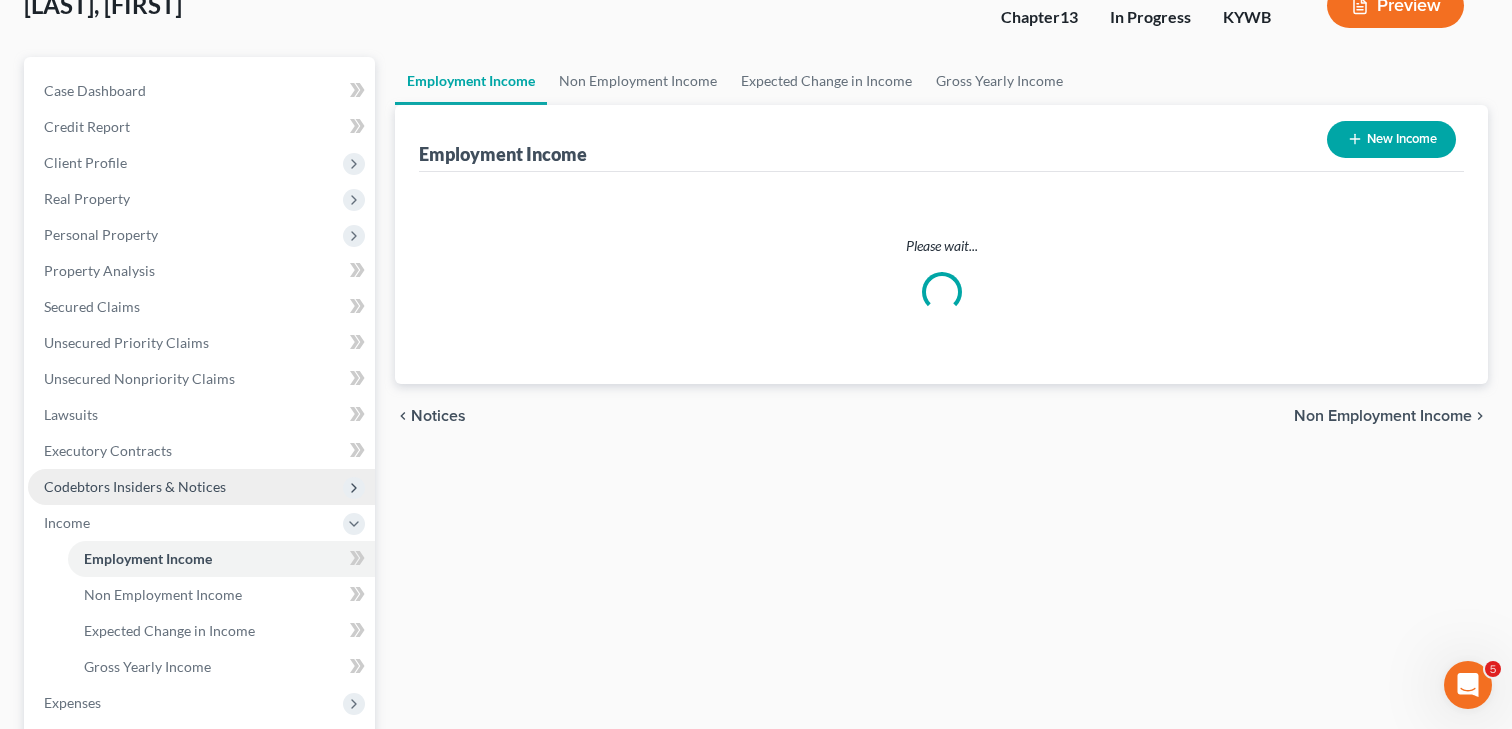 scroll, scrollTop: 139, scrollLeft: 0, axis: vertical 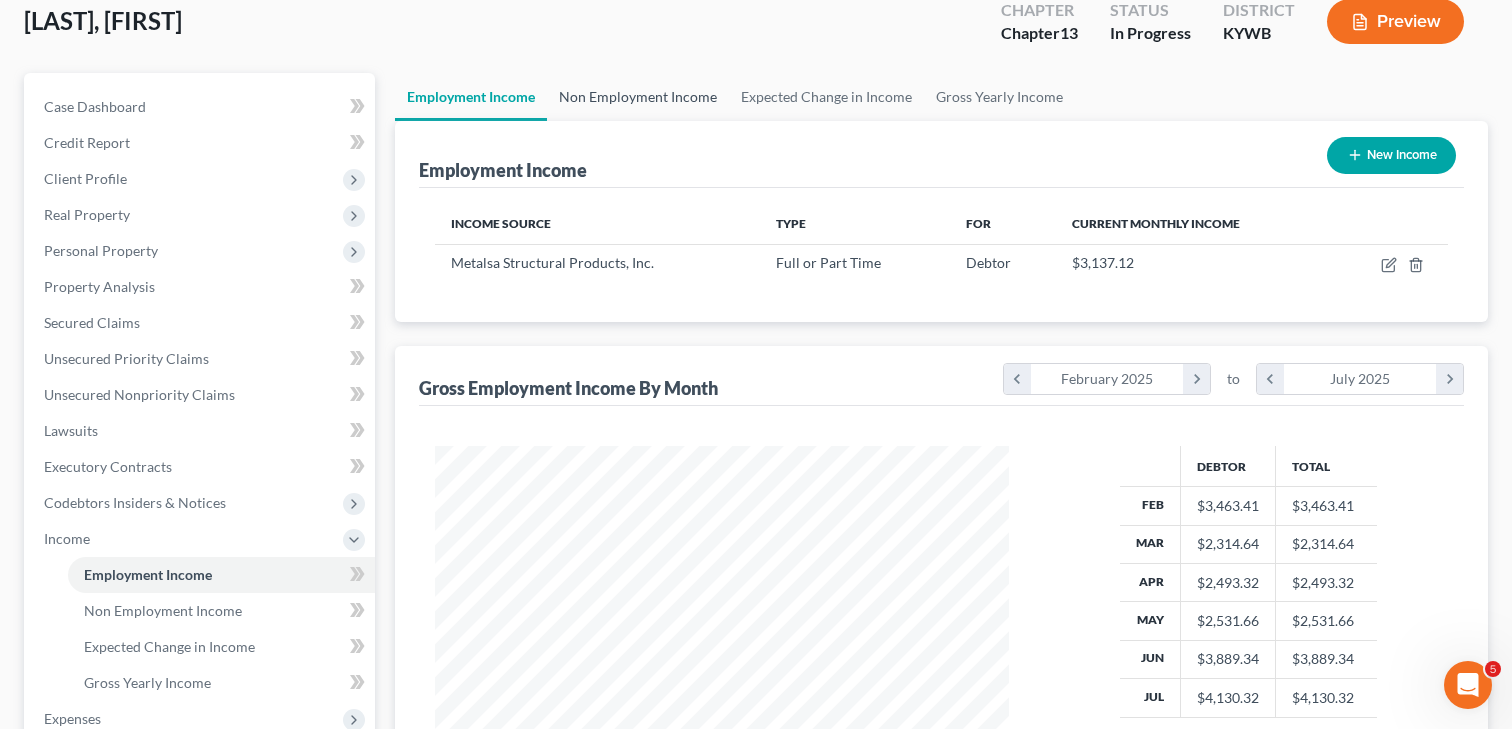 click on "Non Employment Income" at bounding box center [638, 97] 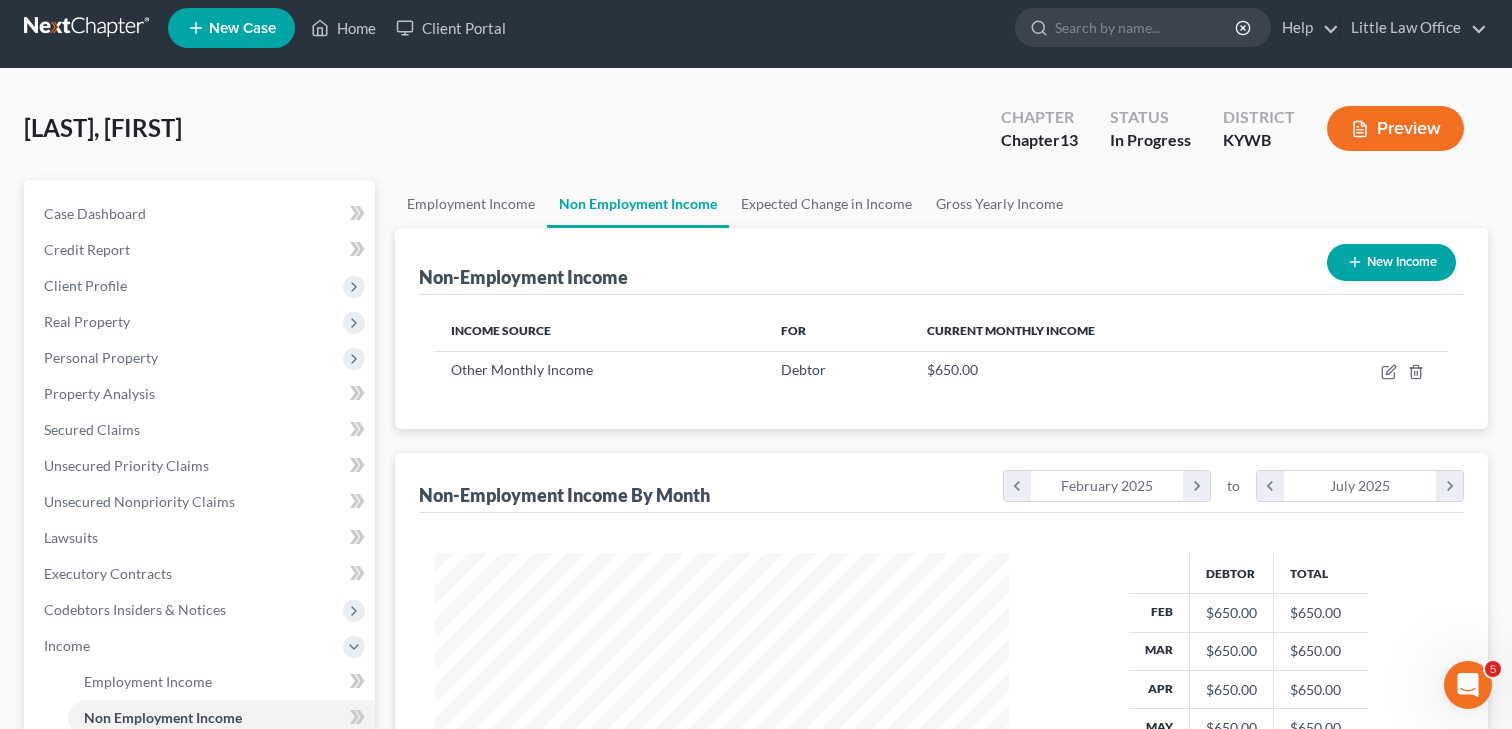 scroll, scrollTop: 0, scrollLeft: 0, axis: both 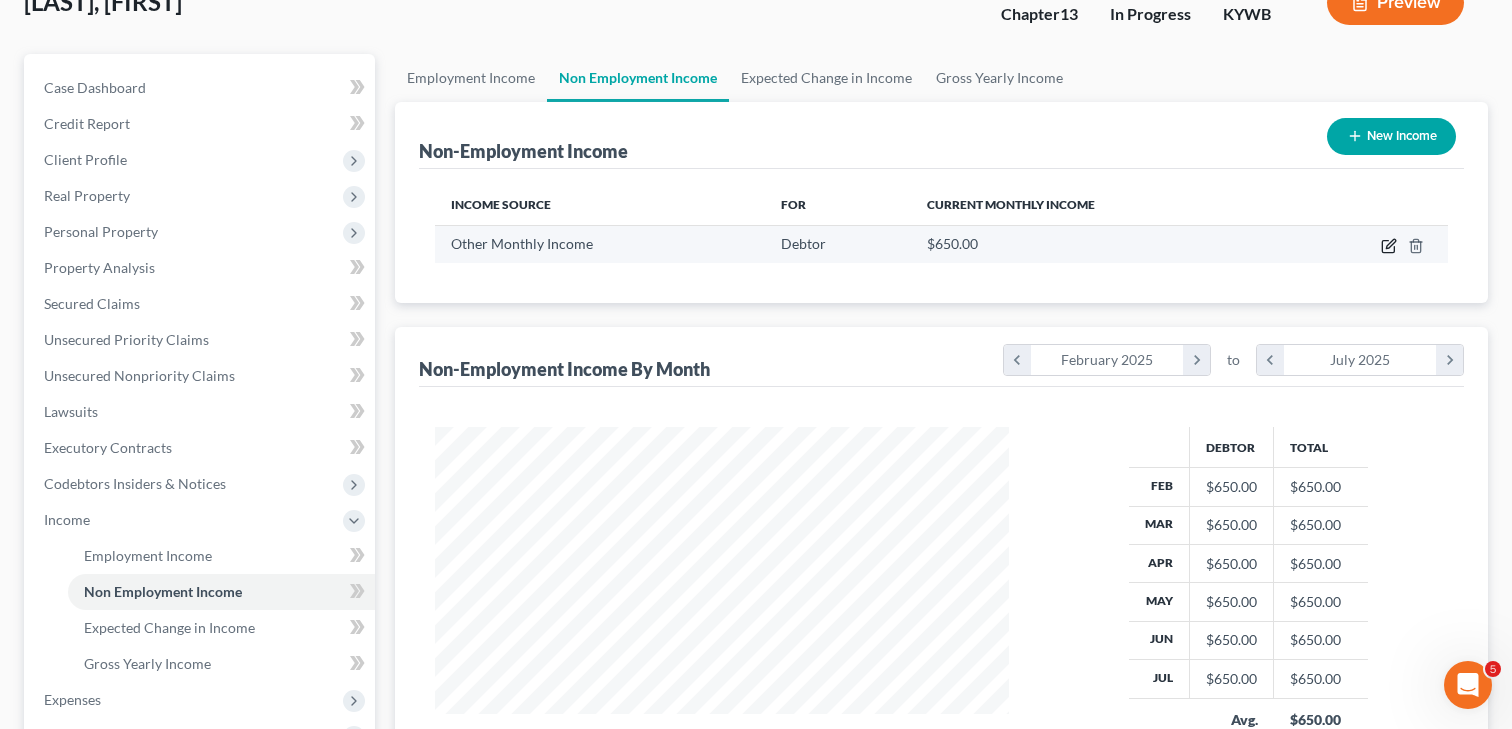 click 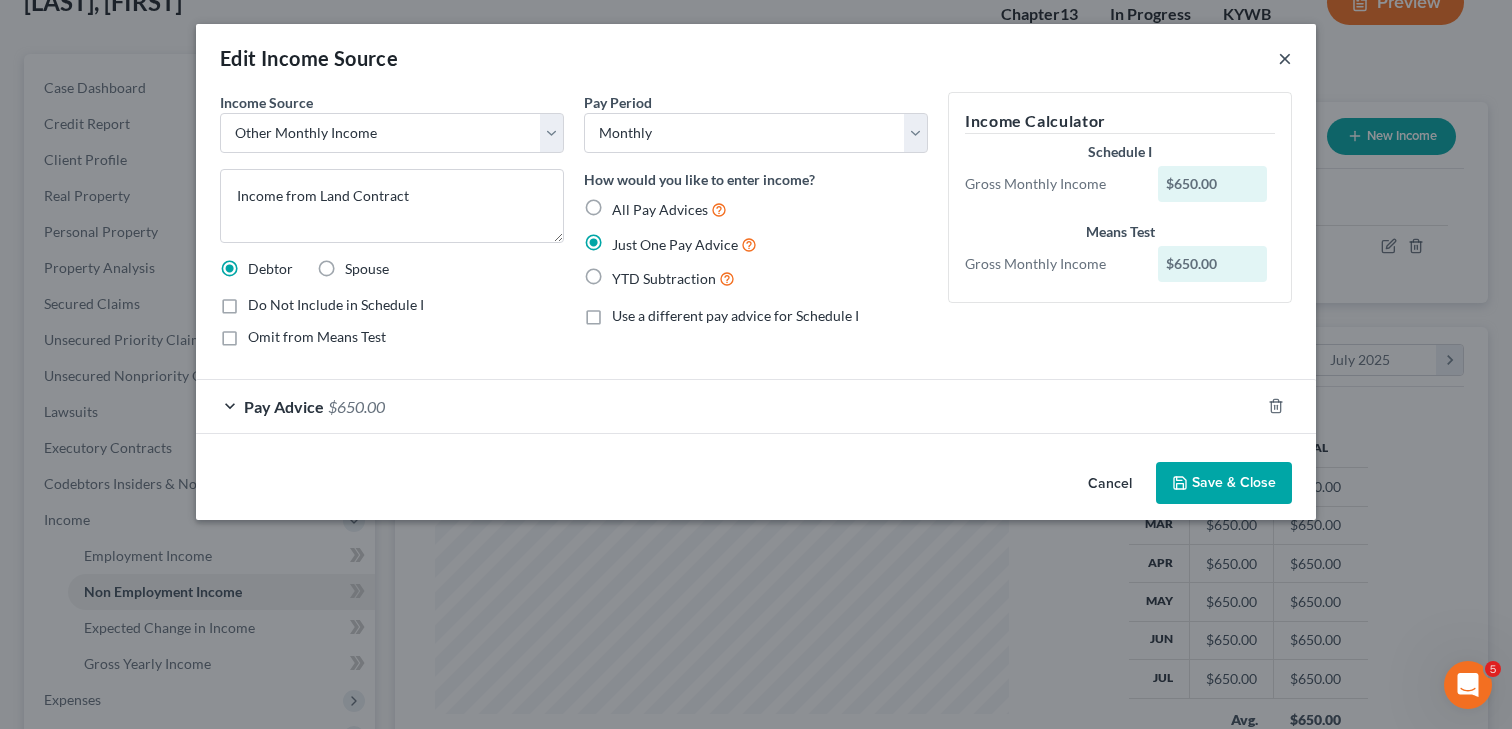 click on "×" at bounding box center [1285, 58] 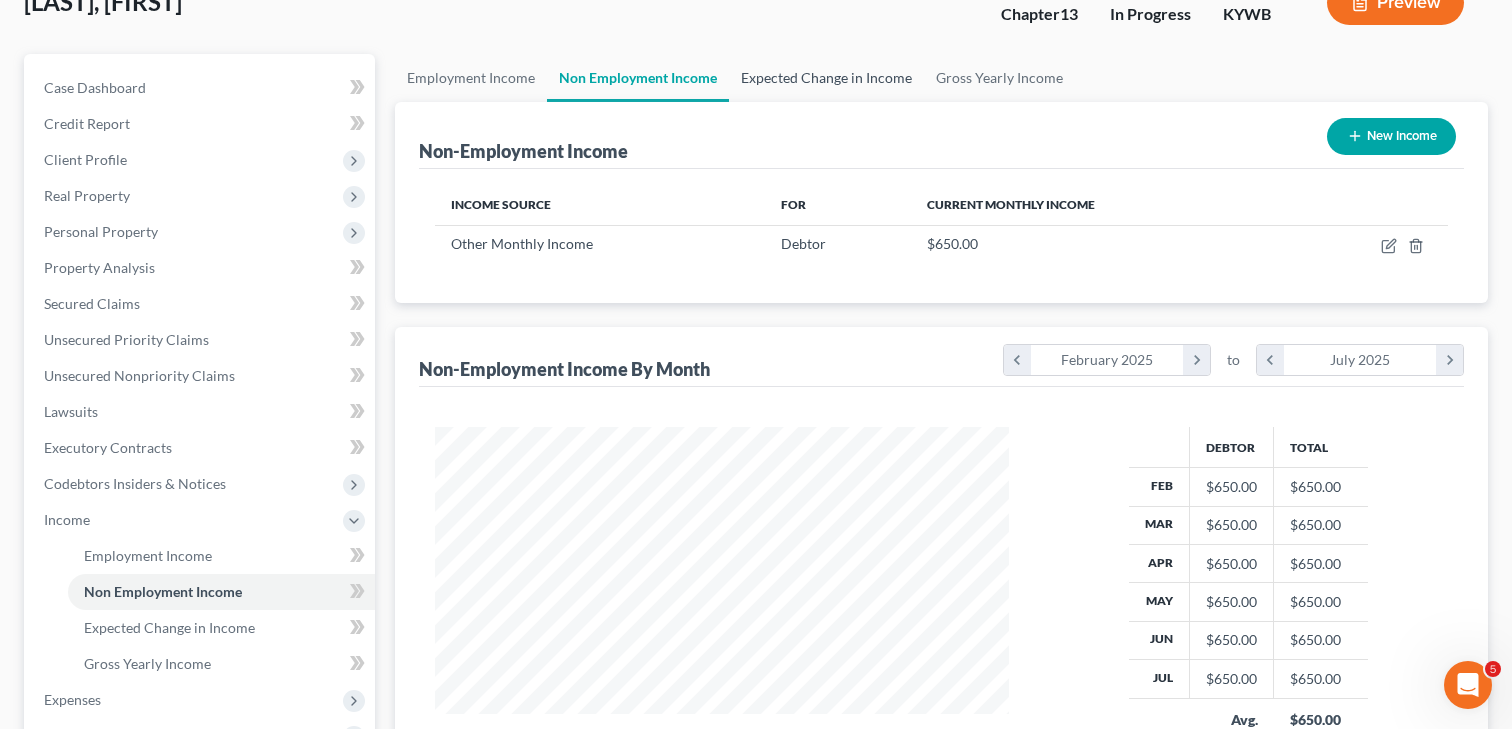 click on "Expected Change in Income" at bounding box center (826, 78) 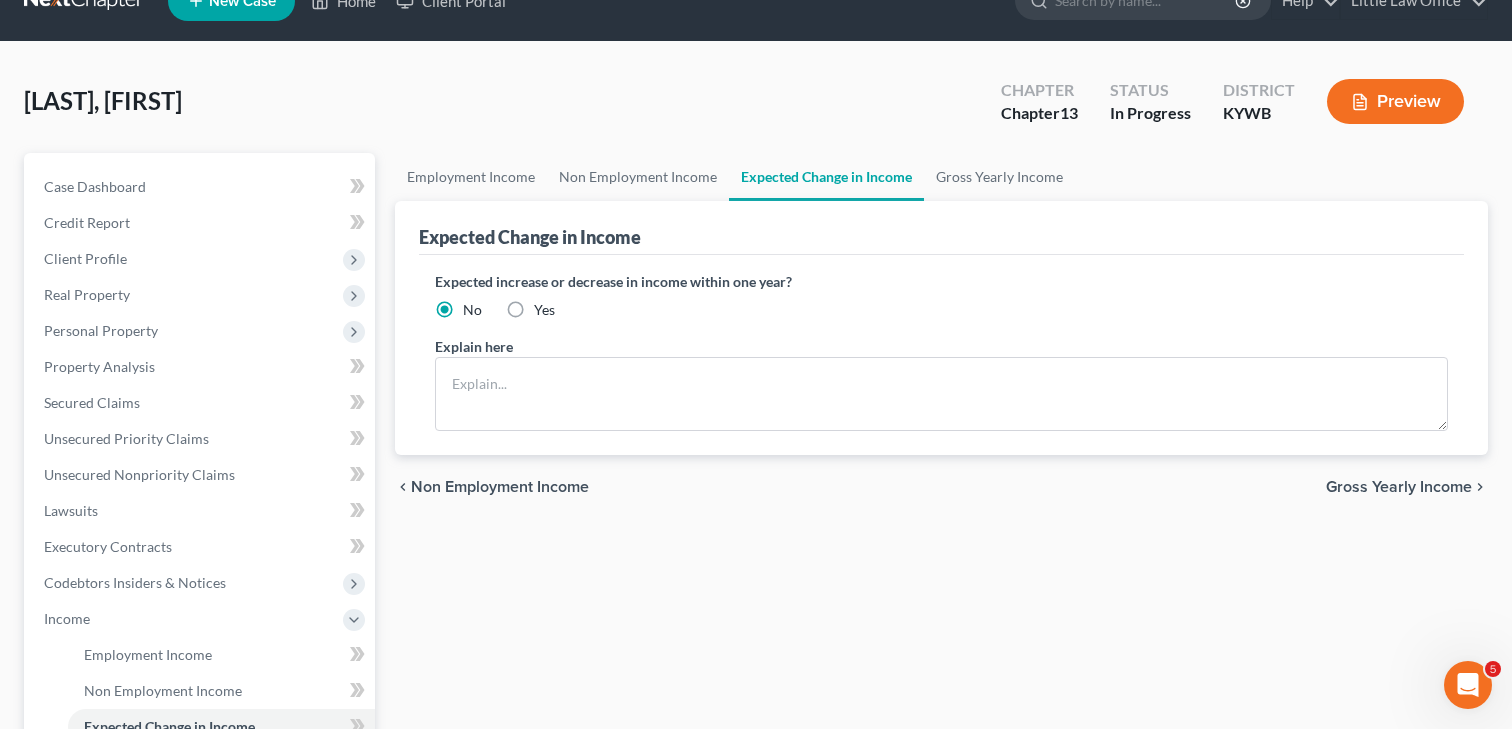 scroll, scrollTop: 0, scrollLeft: 0, axis: both 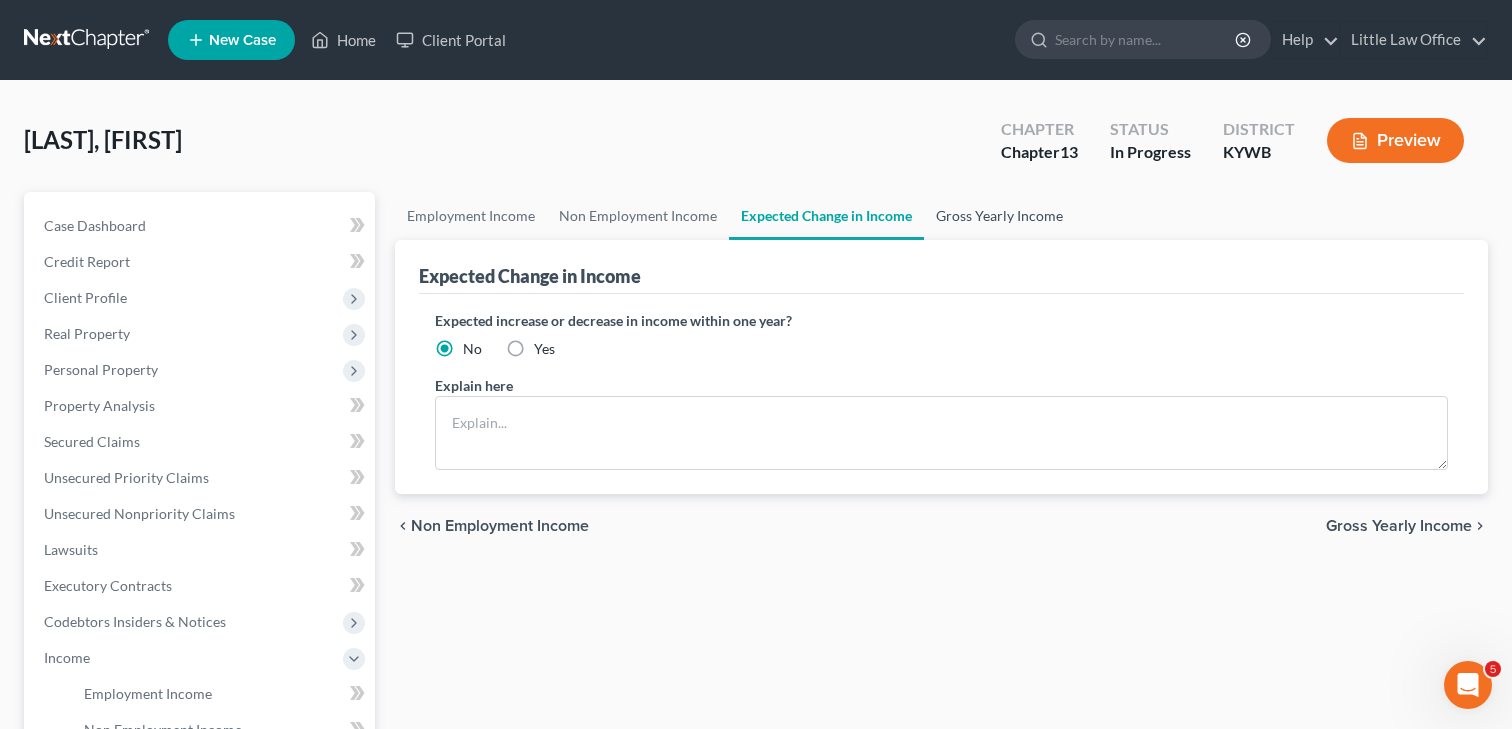 click on "Gross Yearly Income" at bounding box center (999, 216) 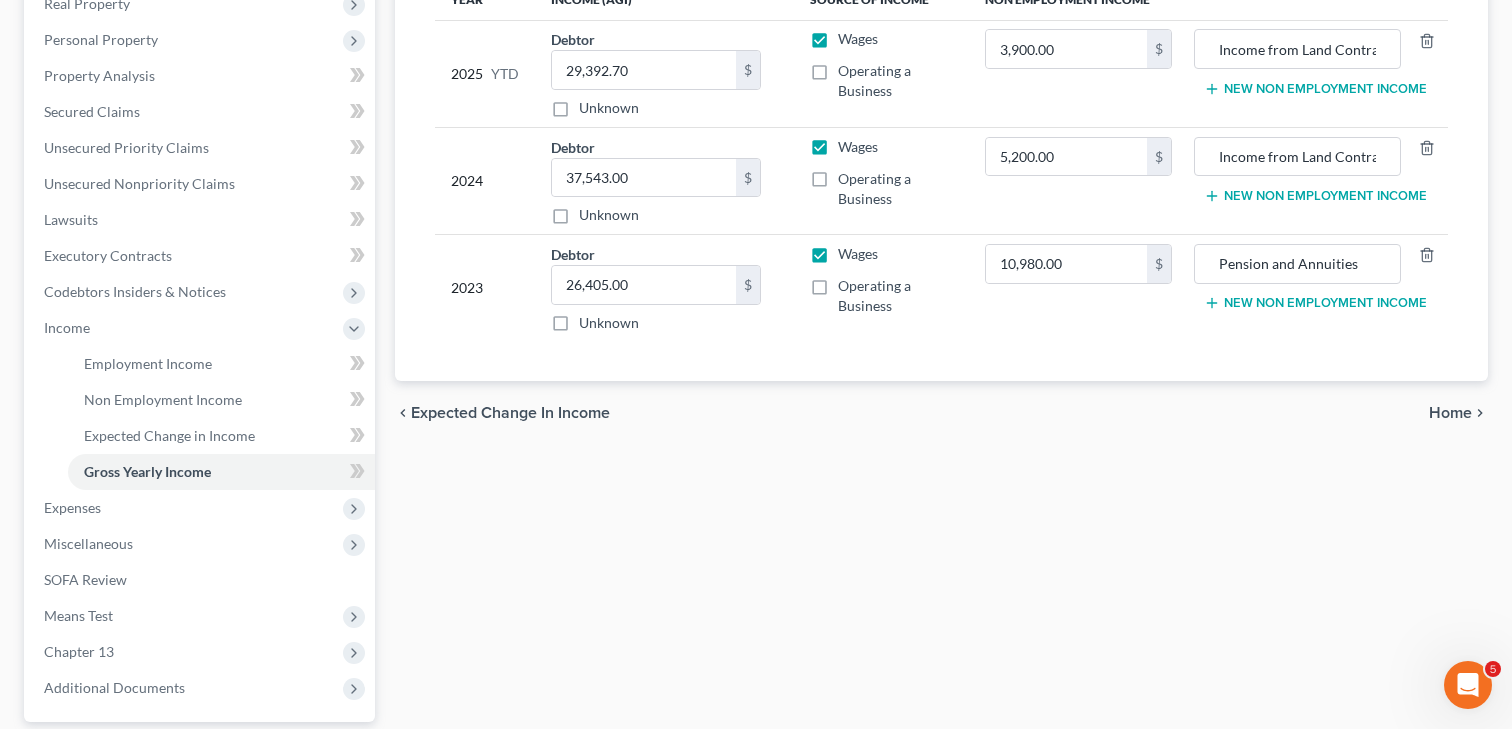 scroll, scrollTop: 338, scrollLeft: 0, axis: vertical 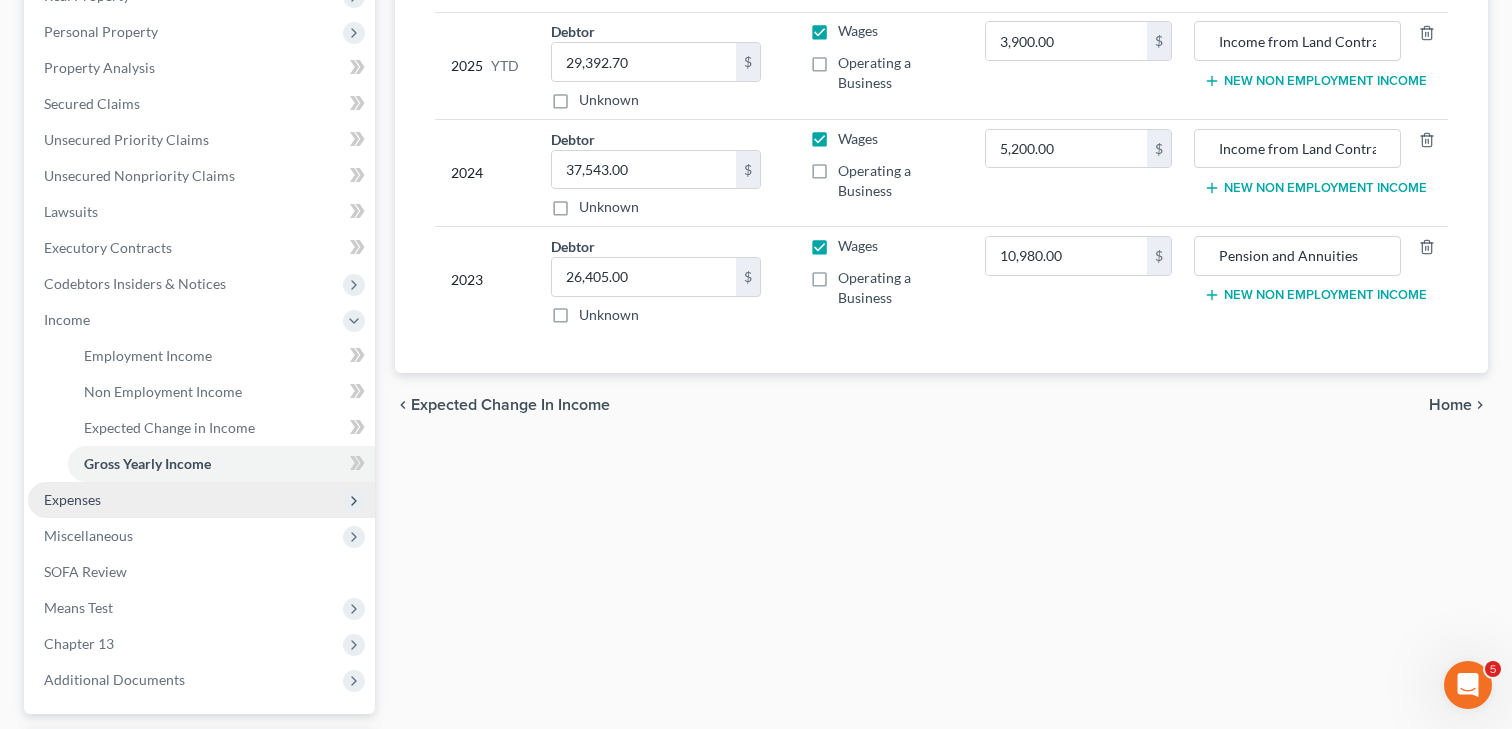 click on "Expenses" at bounding box center (72, 499) 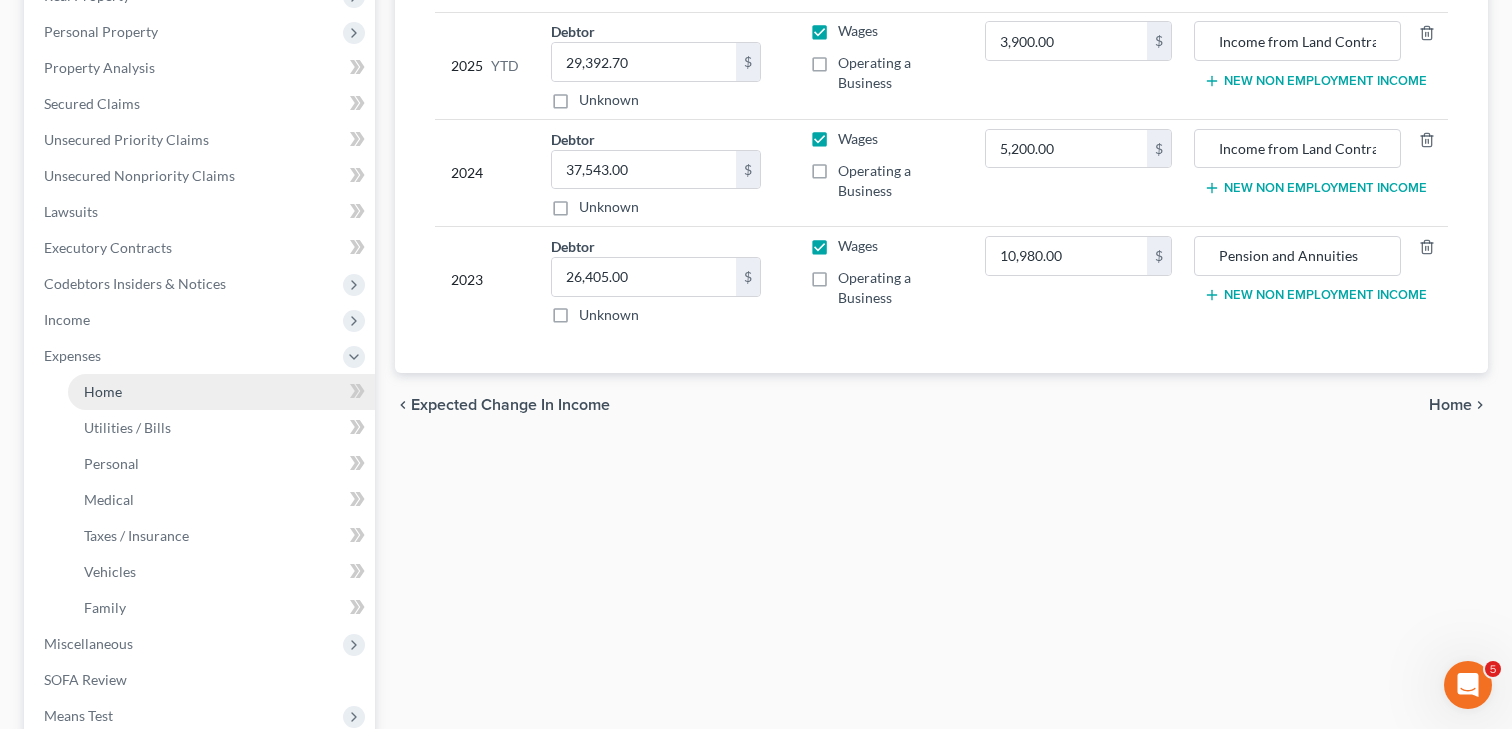 click on "Home" at bounding box center (221, 392) 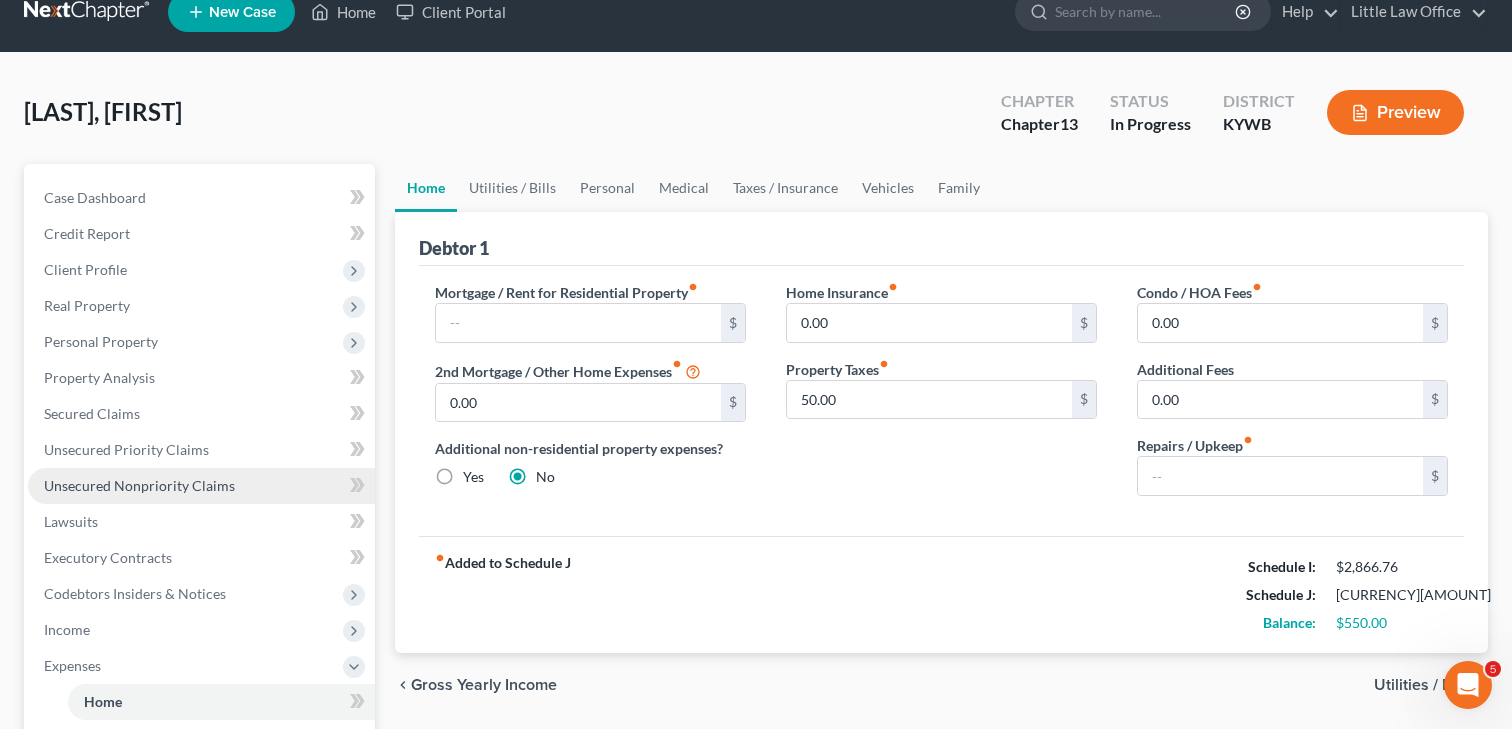 scroll, scrollTop: 32, scrollLeft: 0, axis: vertical 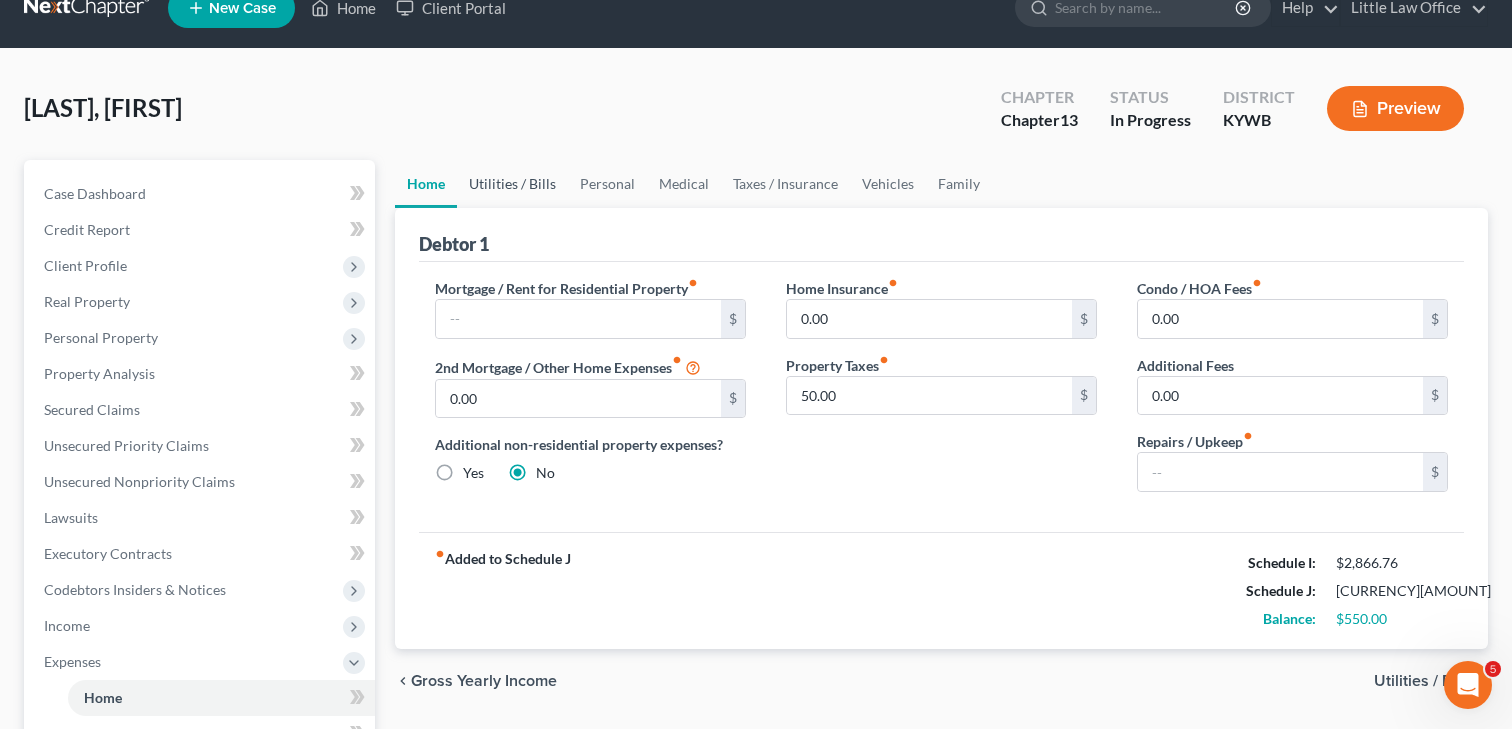 click on "Utilities / Bills" at bounding box center (512, 184) 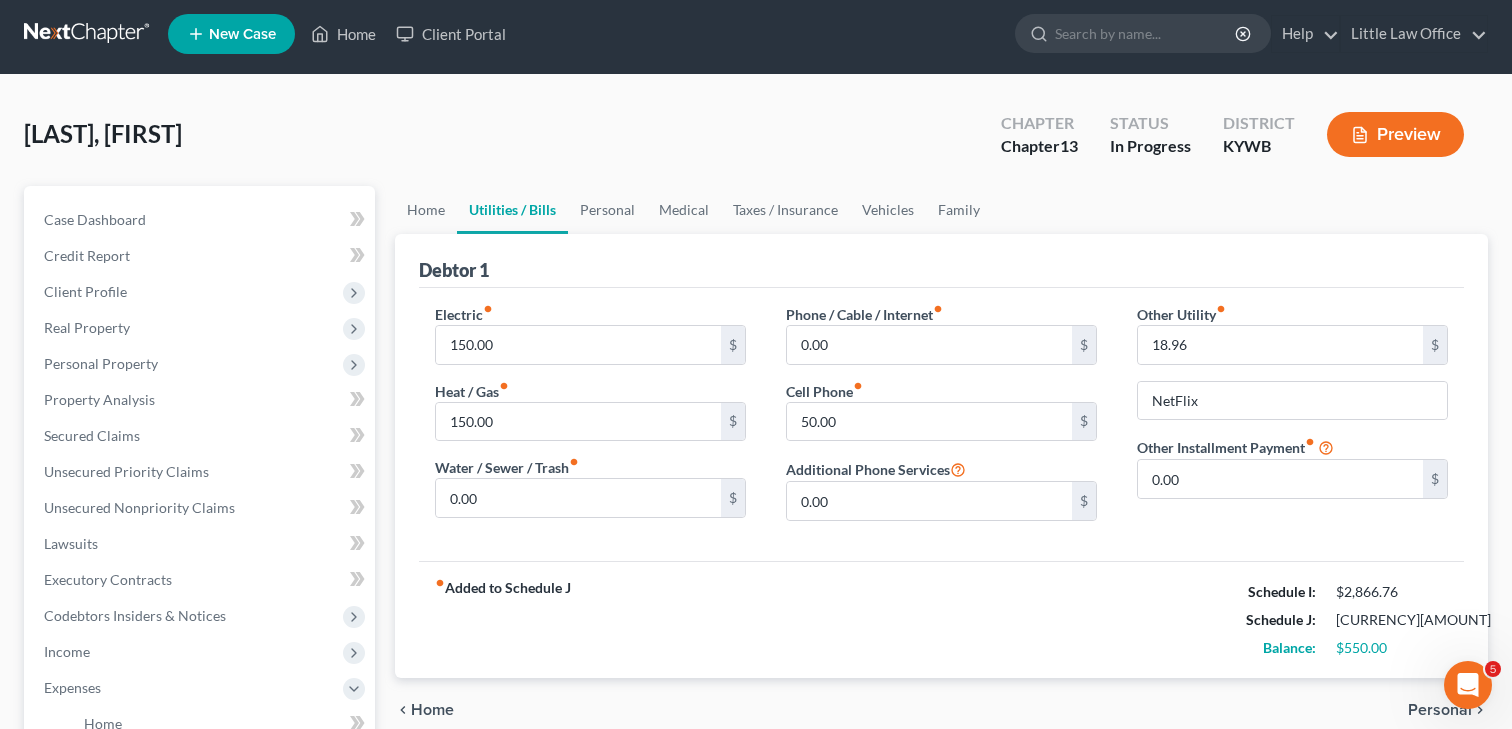 scroll, scrollTop: 0, scrollLeft: 0, axis: both 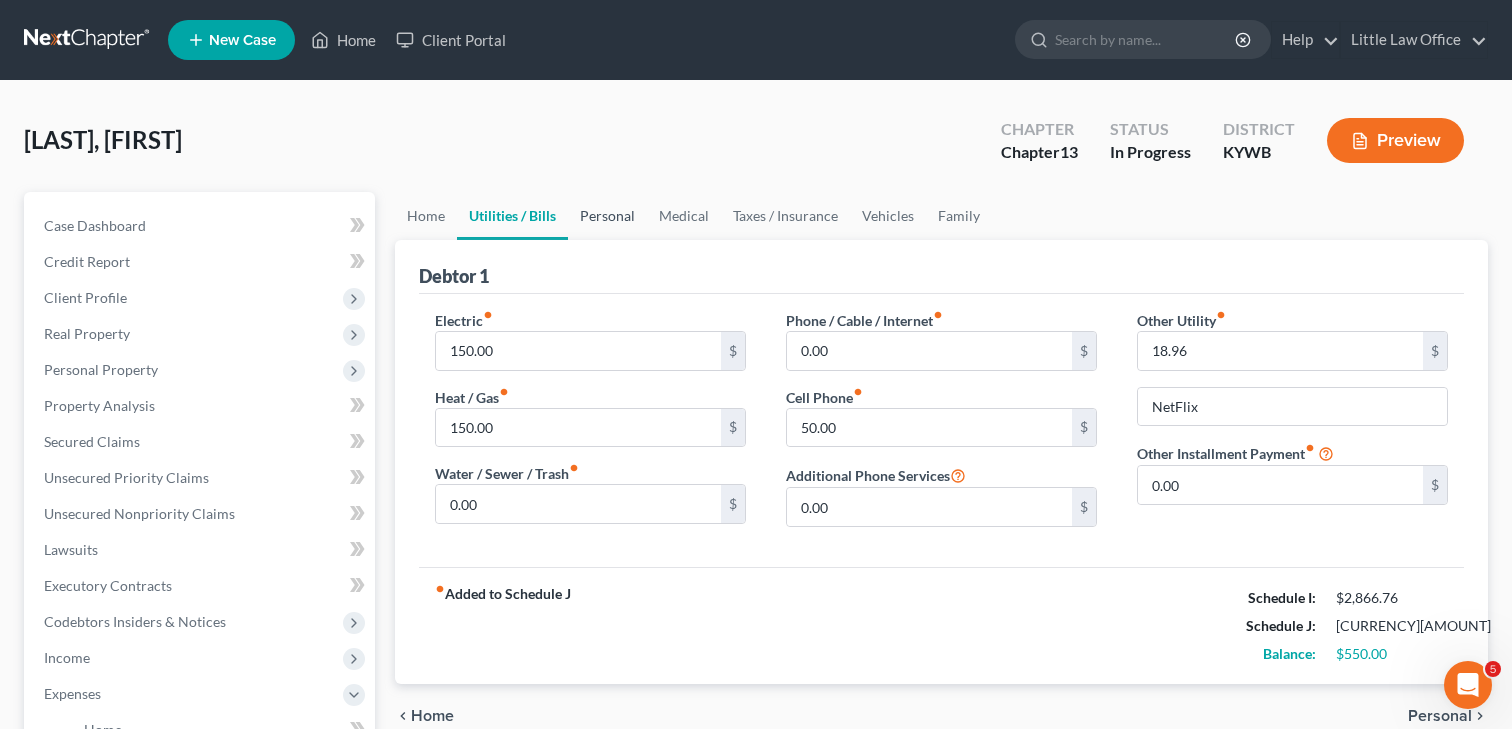 click on "Personal" at bounding box center [607, 216] 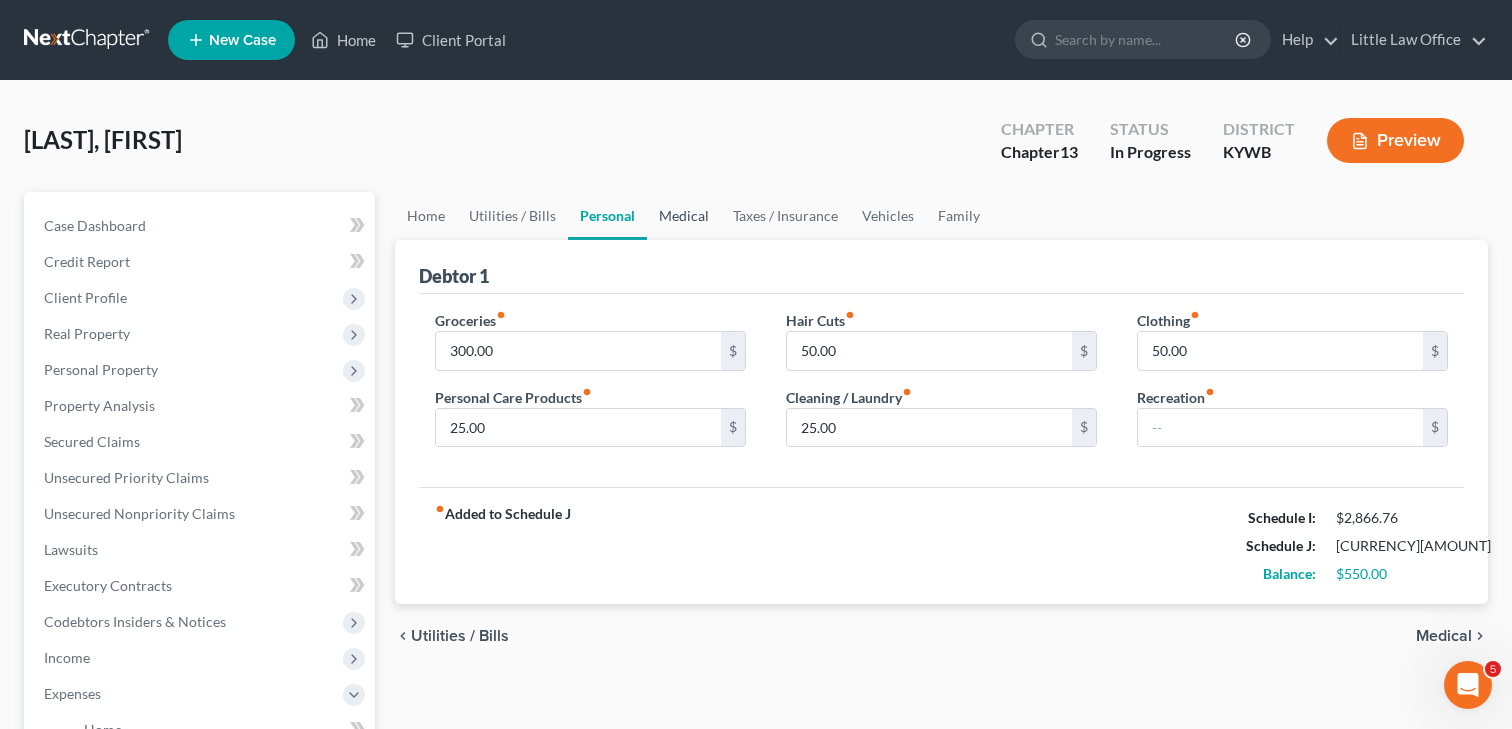 click on "Medical" at bounding box center [684, 216] 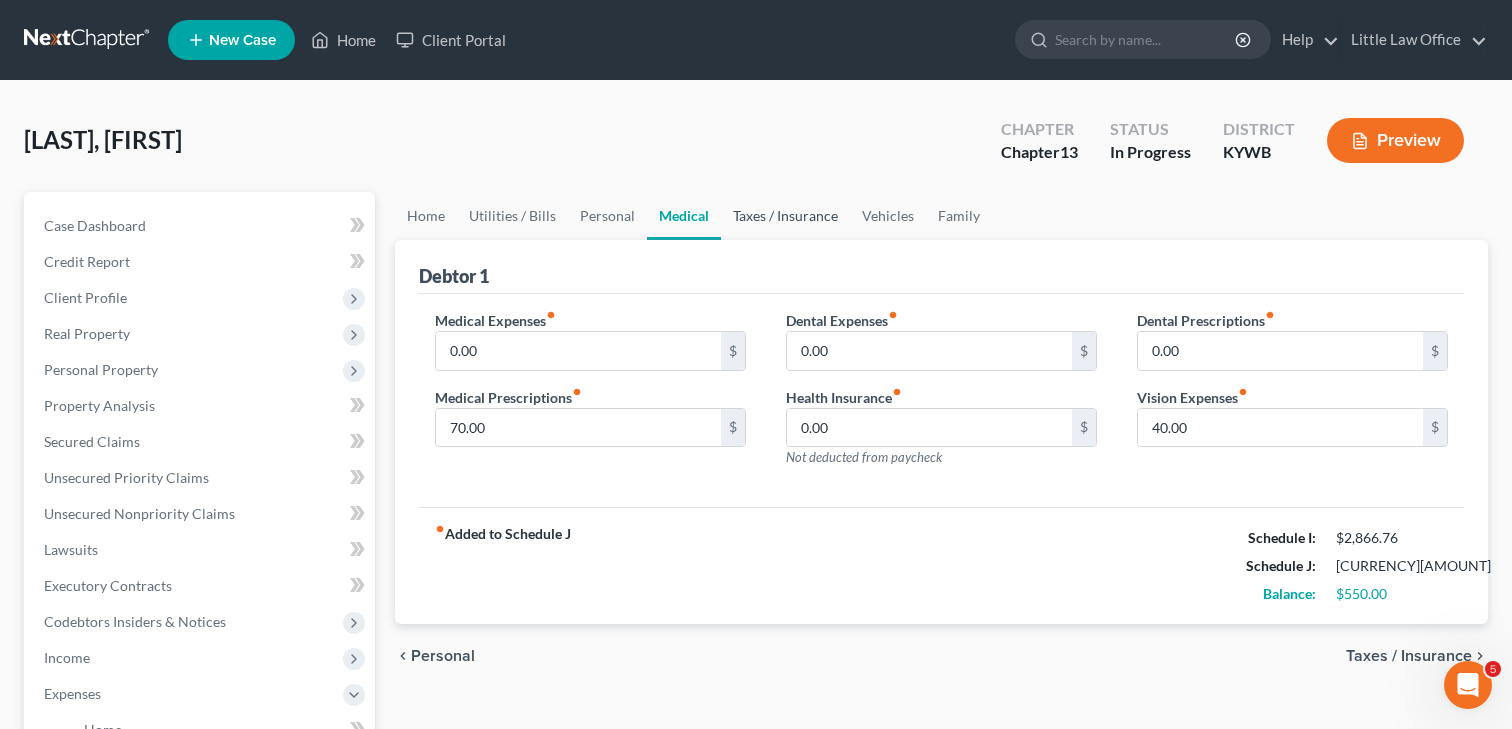 click on "Taxes / Insurance" at bounding box center [785, 216] 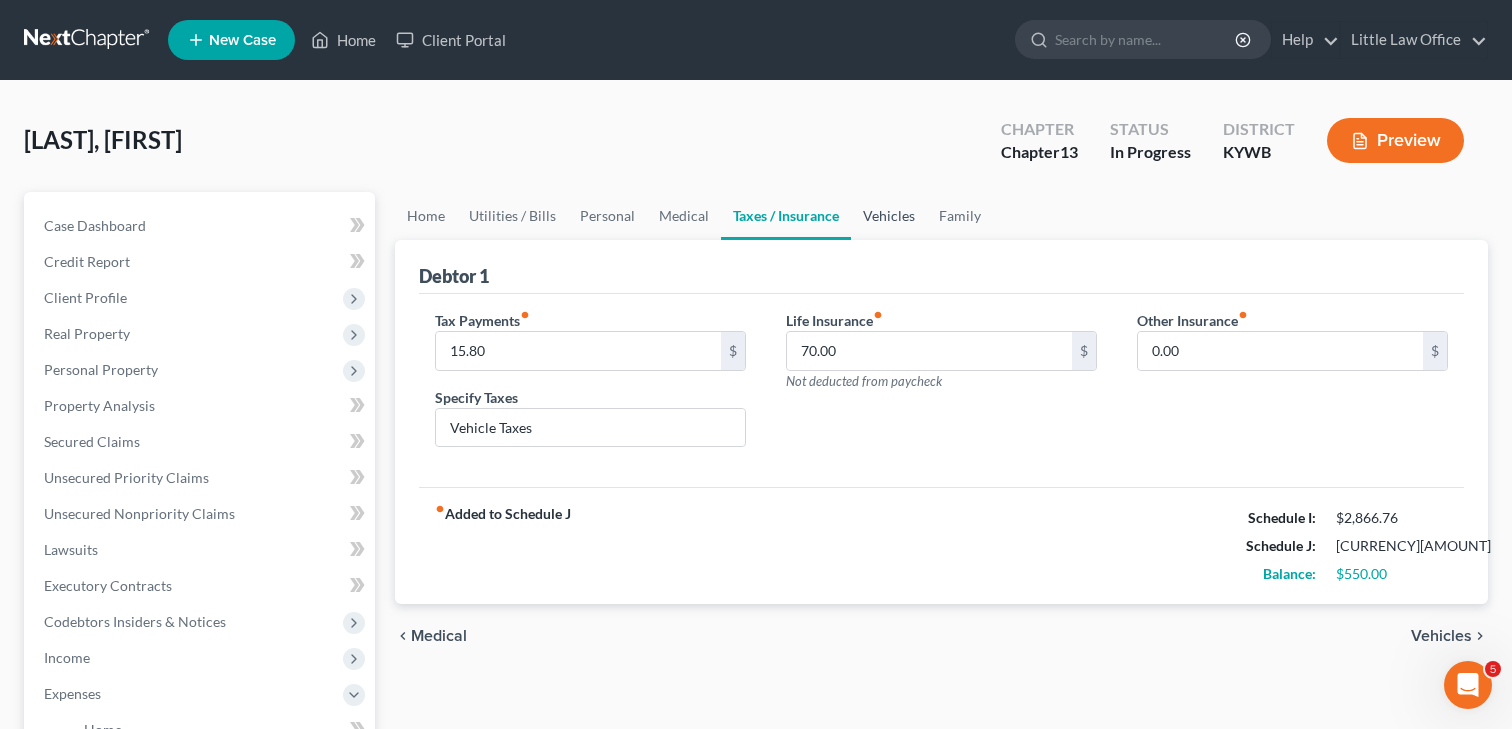 click on "Vehicles" at bounding box center [889, 216] 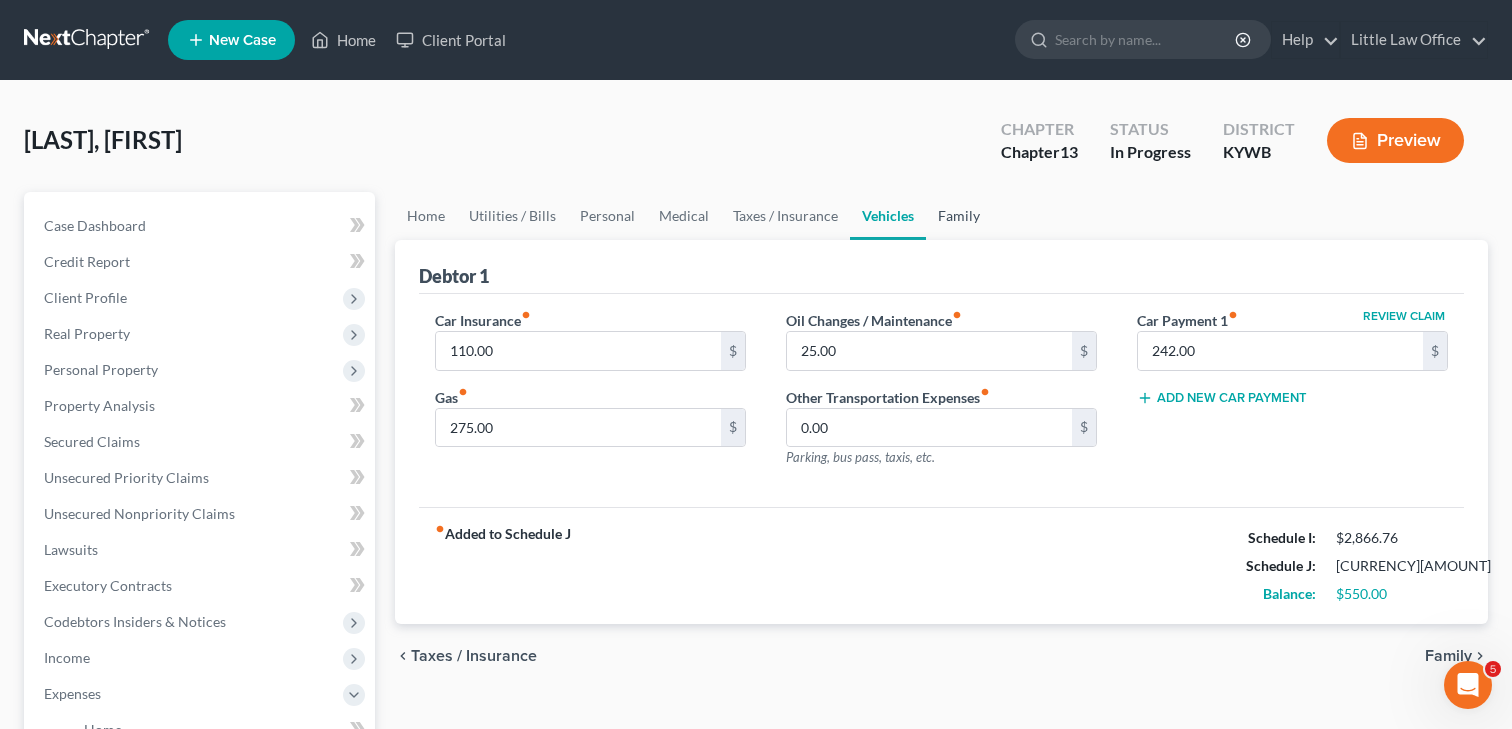 click on "Family" at bounding box center [959, 216] 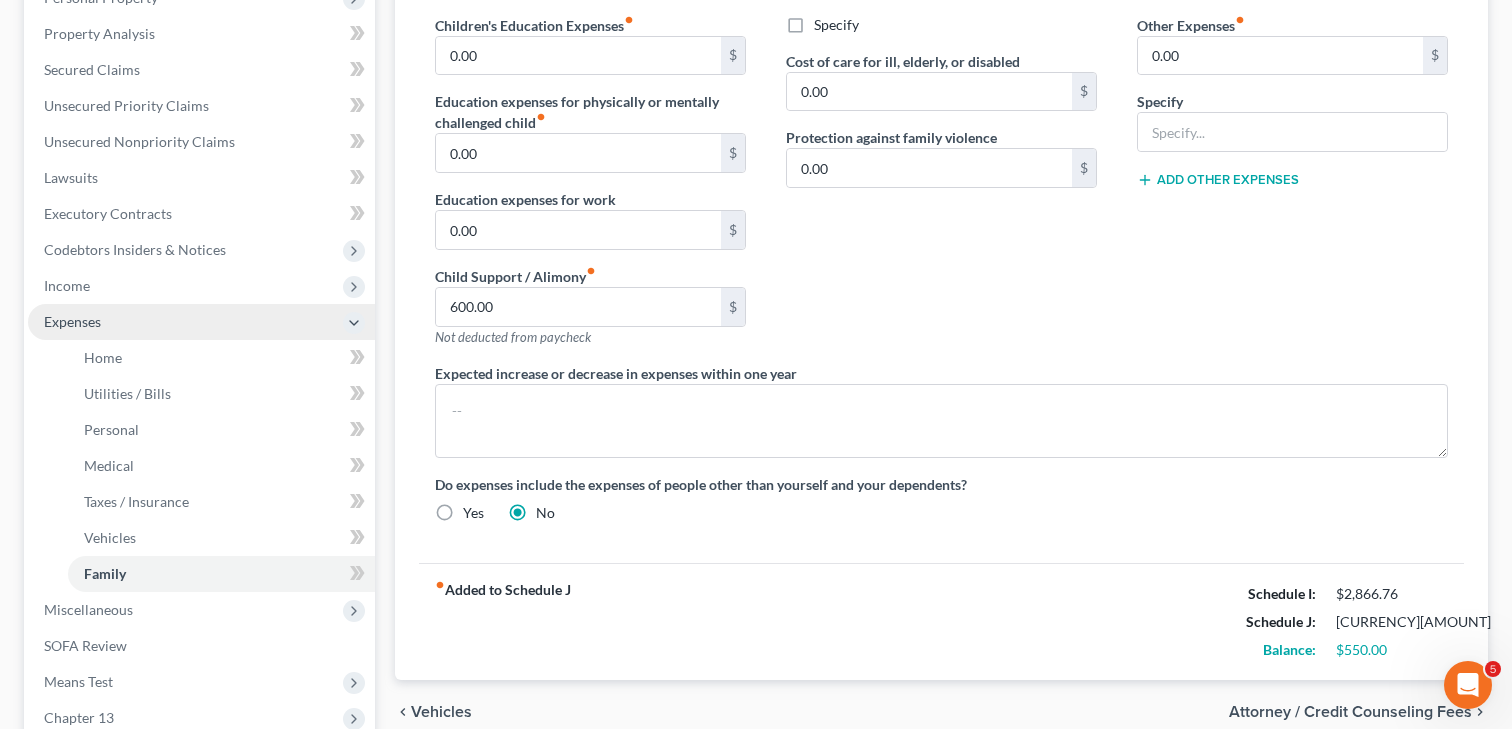 scroll, scrollTop: 376, scrollLeft: 0, axis: vertical 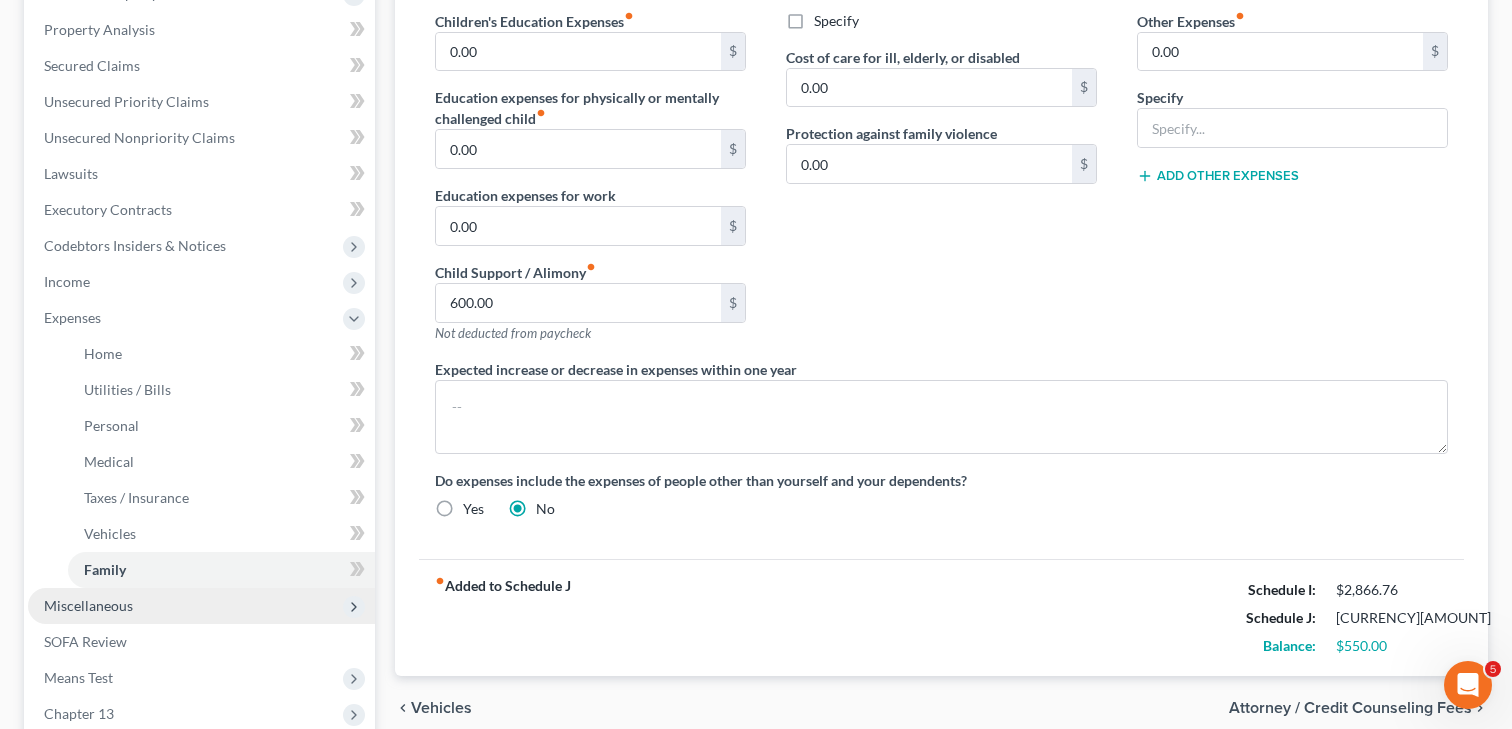 click on "Miscellaneous" at bounding box center (88, 605) 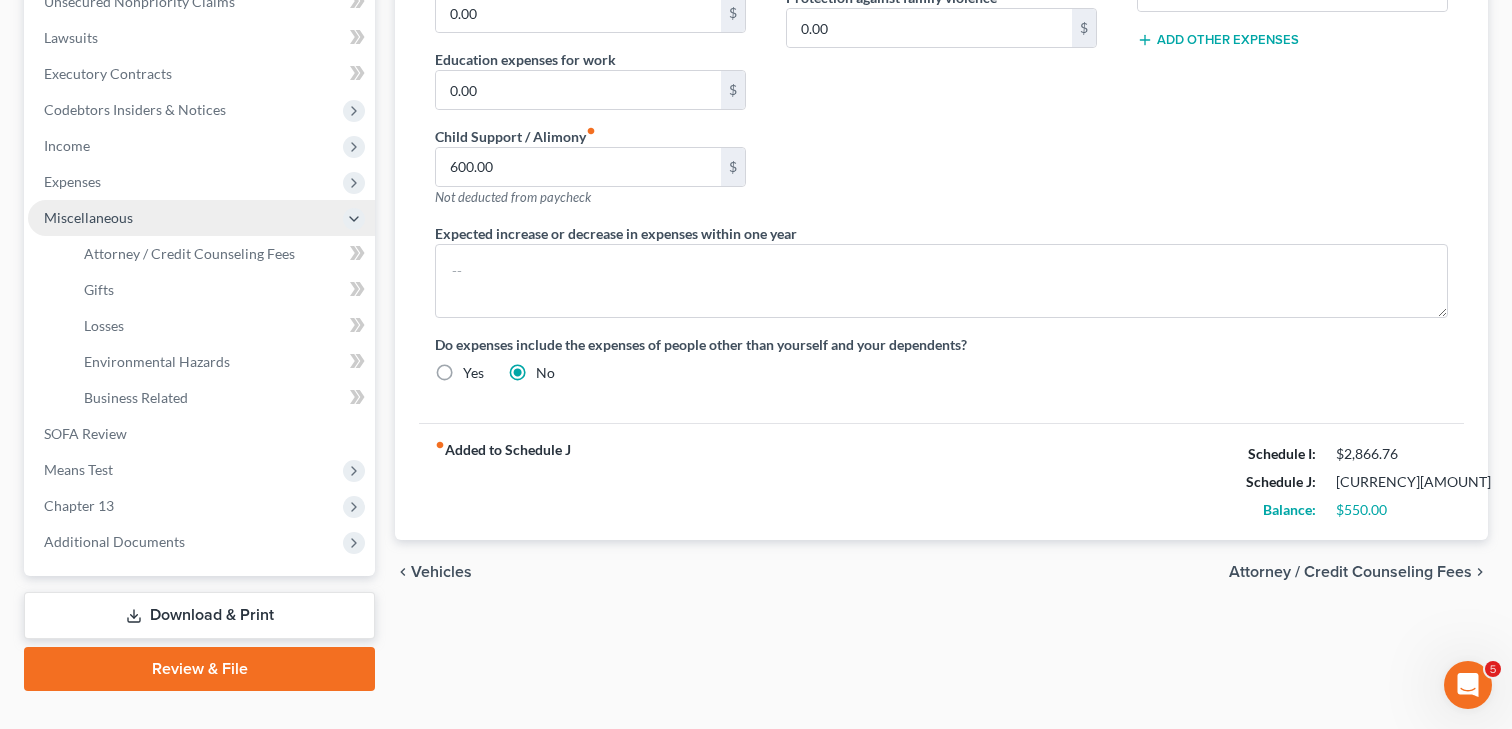 scroll, scrollTop: 513, scrollLeft: 0, axis: vertical 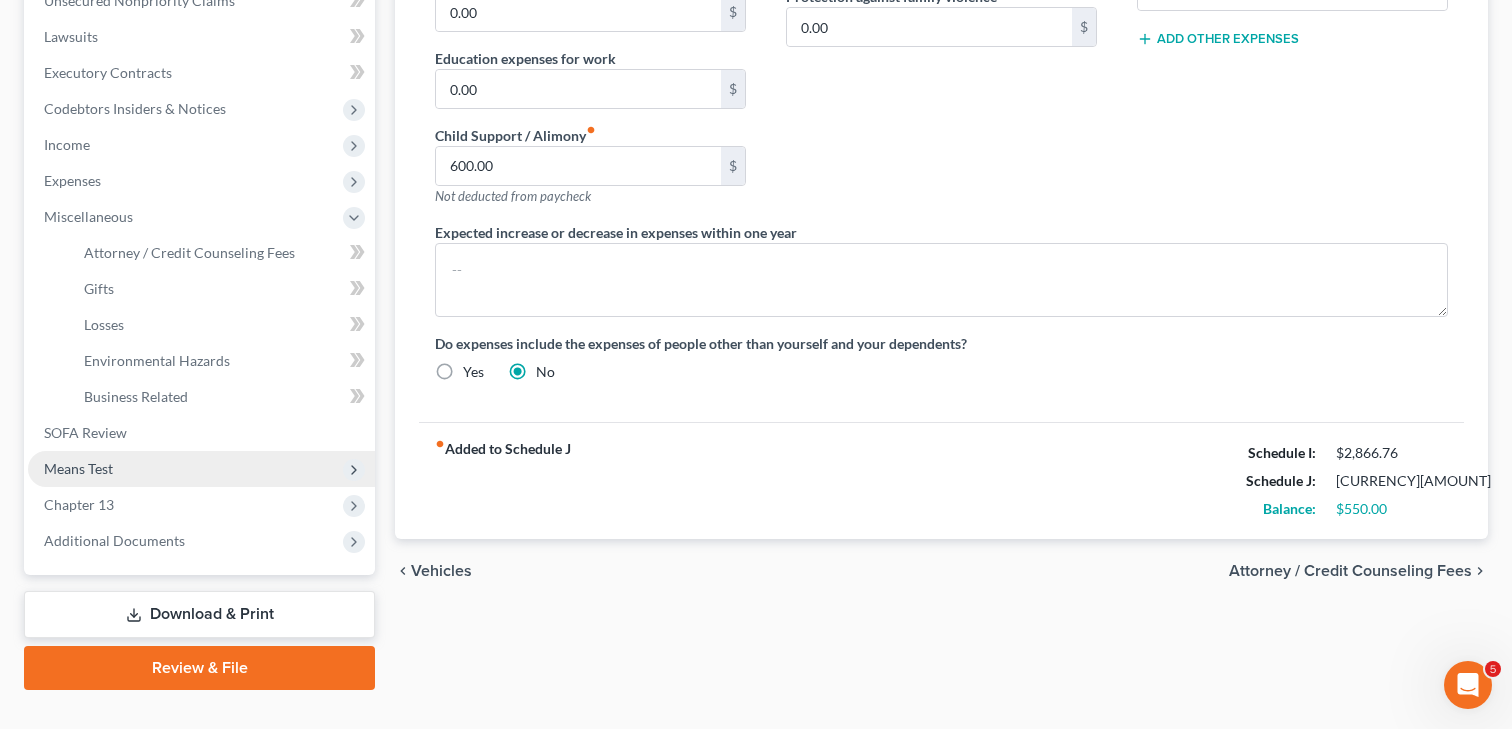 click on "Means Test" at bounding box center [78, 468] 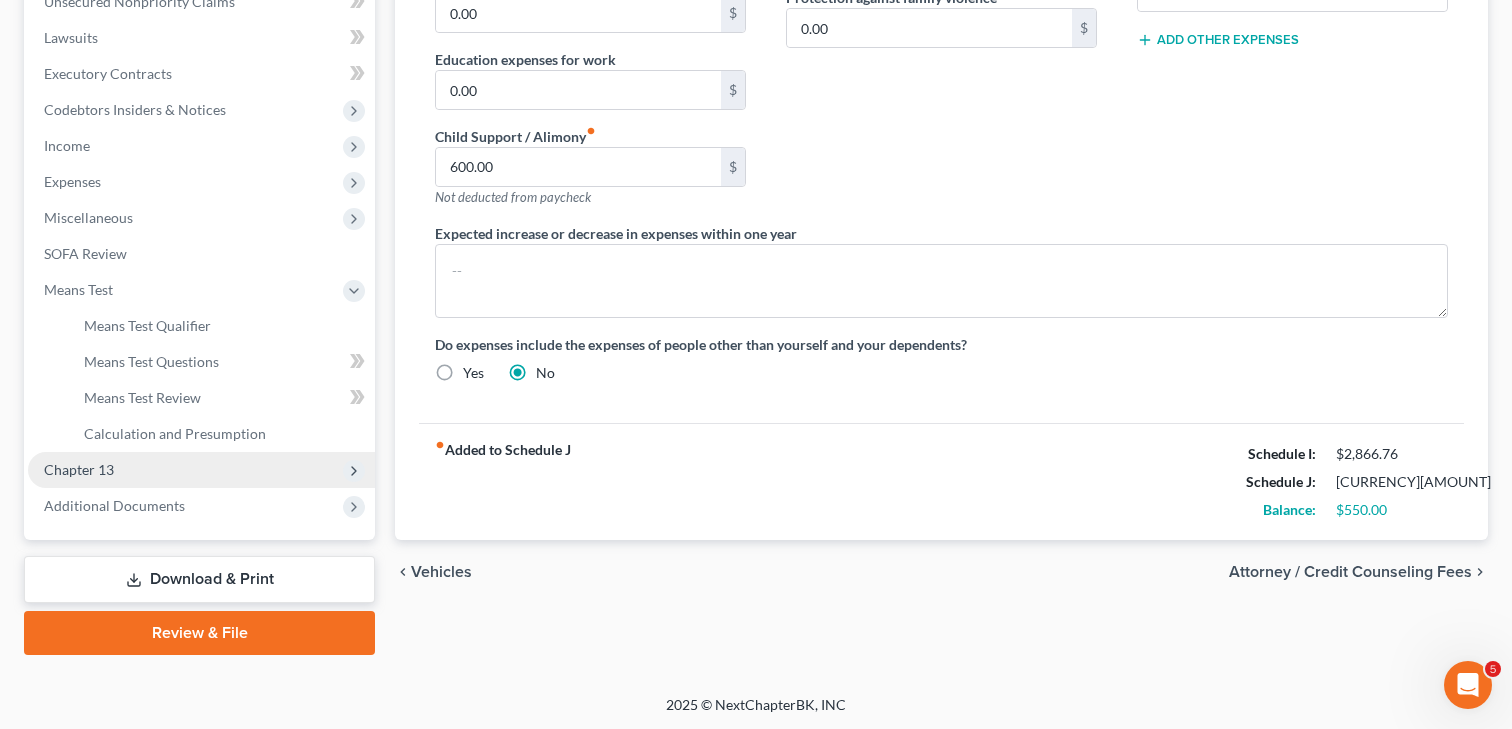 click on "Chapter 13" at bounding box center (79, 469) 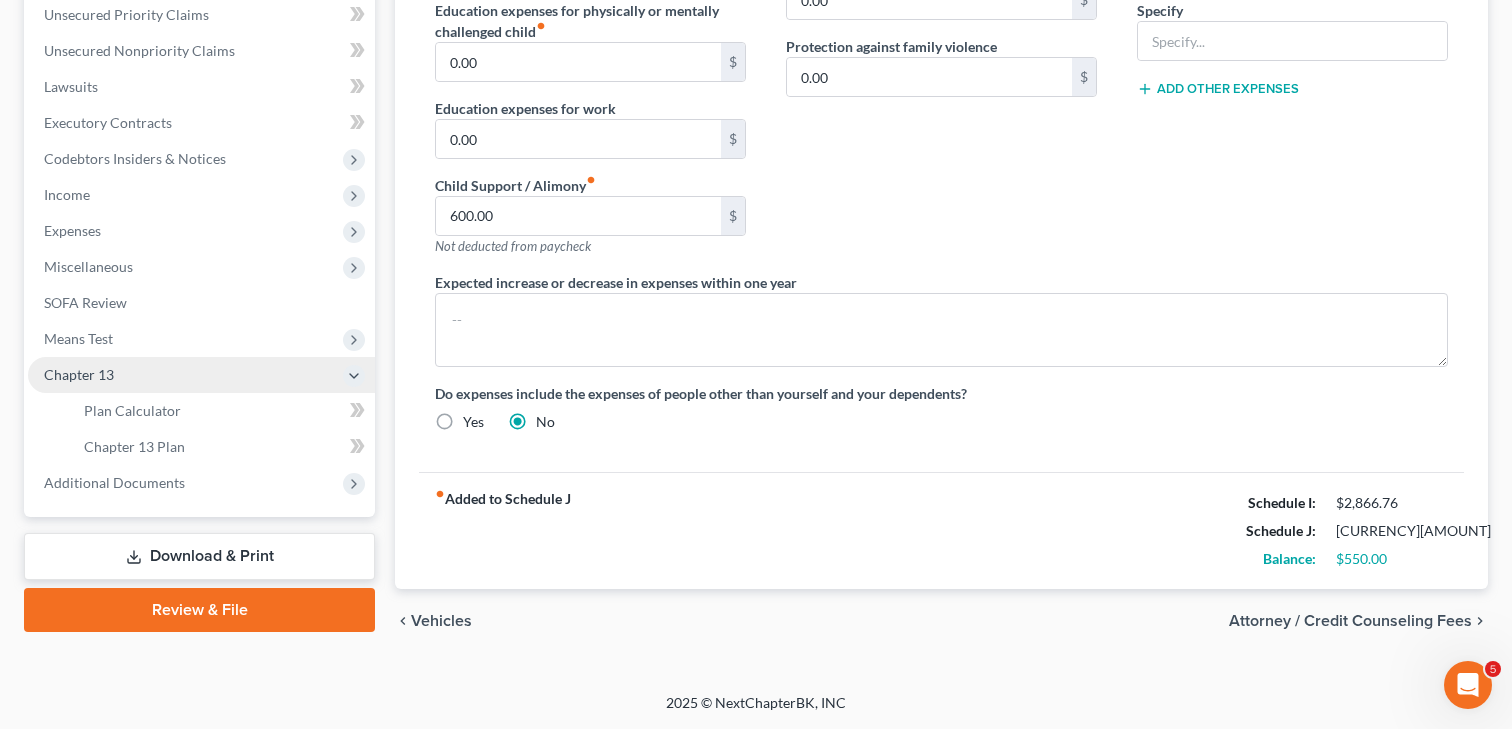 scroll, scrollTop: 462, scrollLeft: 0, axis: vertical 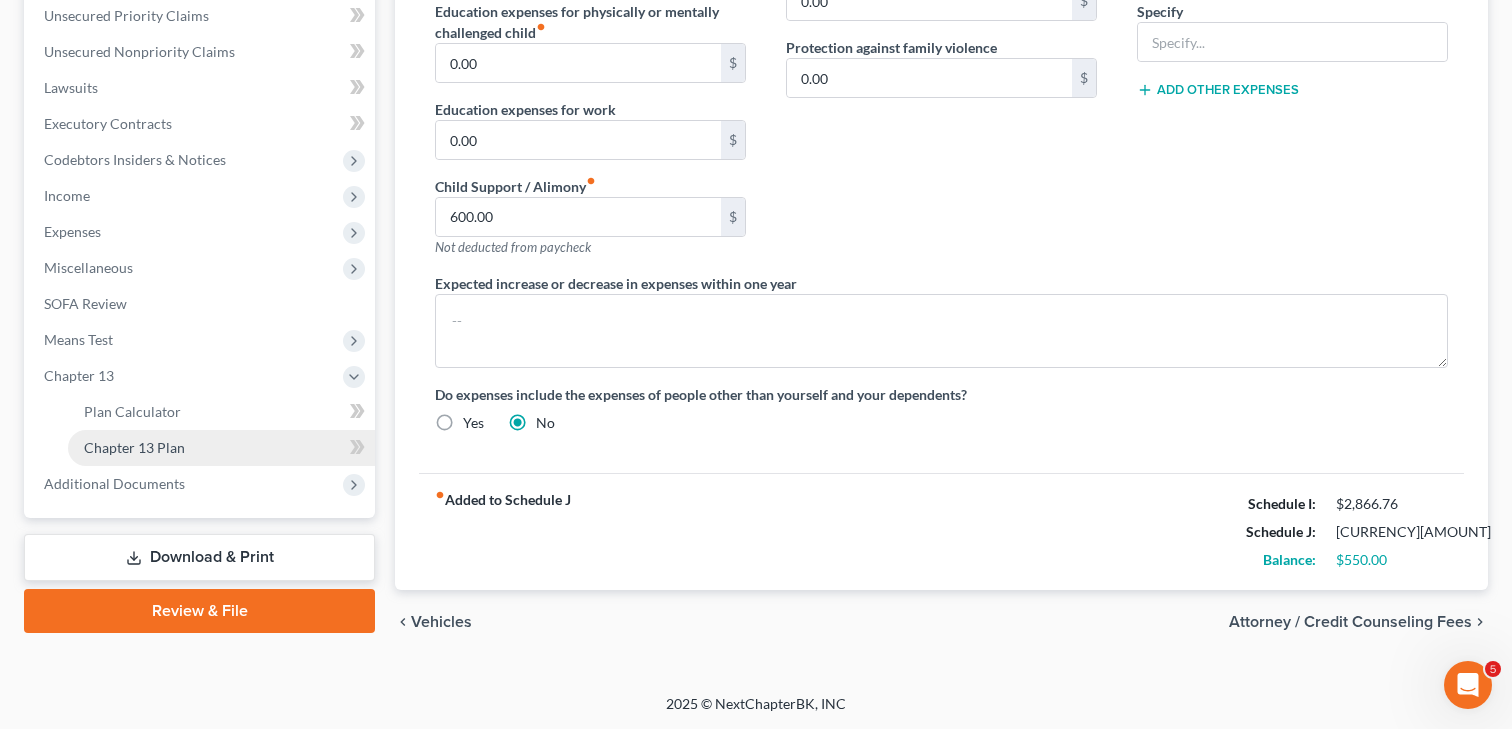 click on "Chapter 13 Plan" at bounding box center [221, 448] 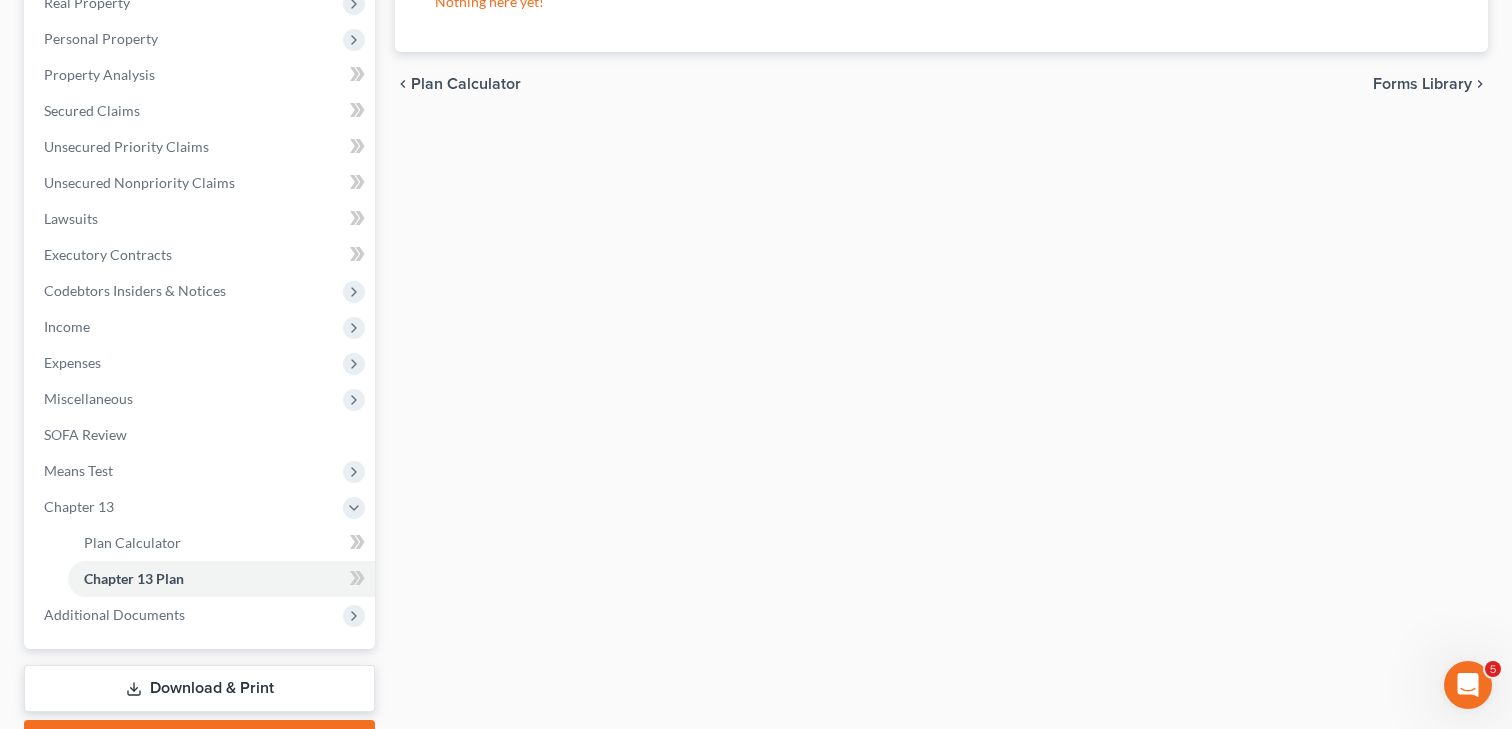 scroll, scrollTop: 439, scrollLeft: 0, axis: vertical 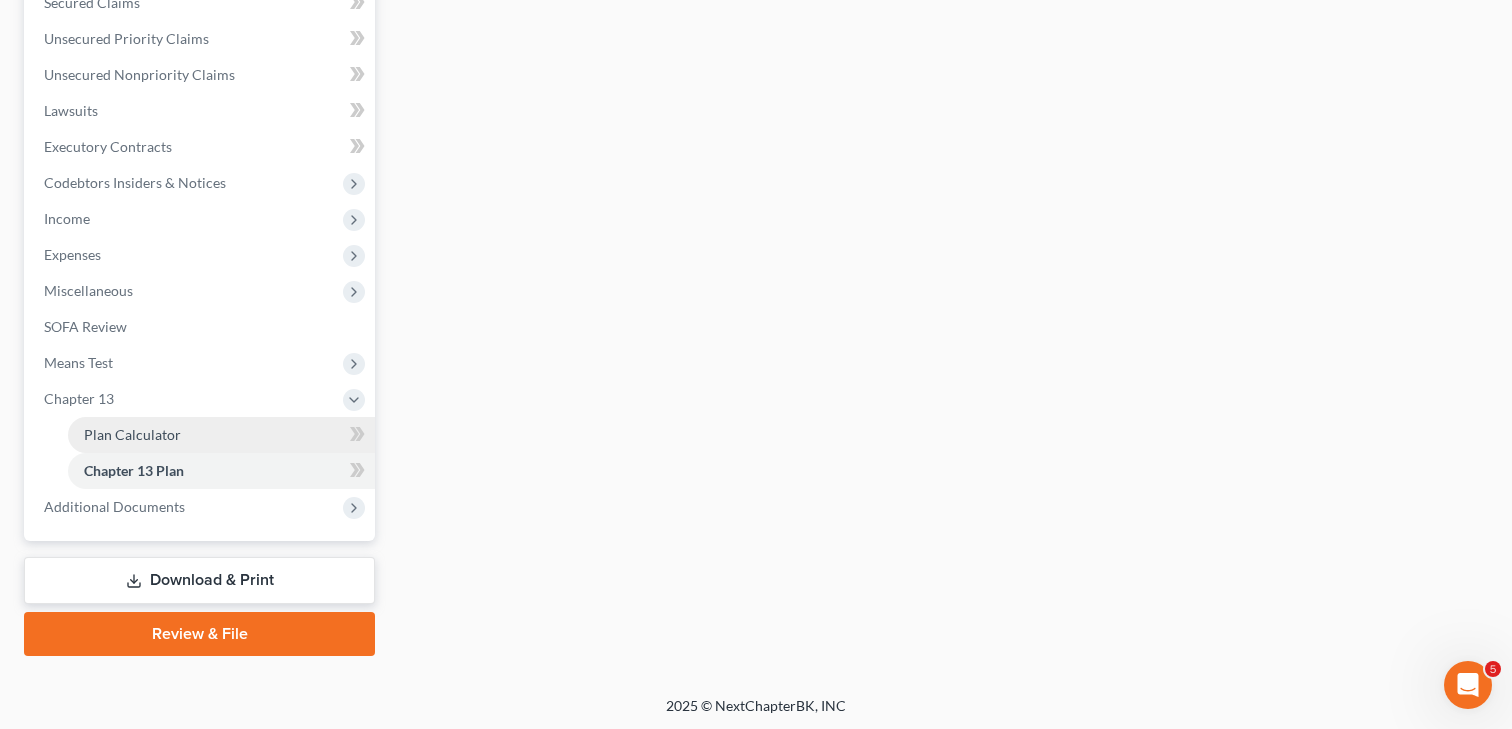 click on "Plan Calculator" at bounding box center (132, 434) 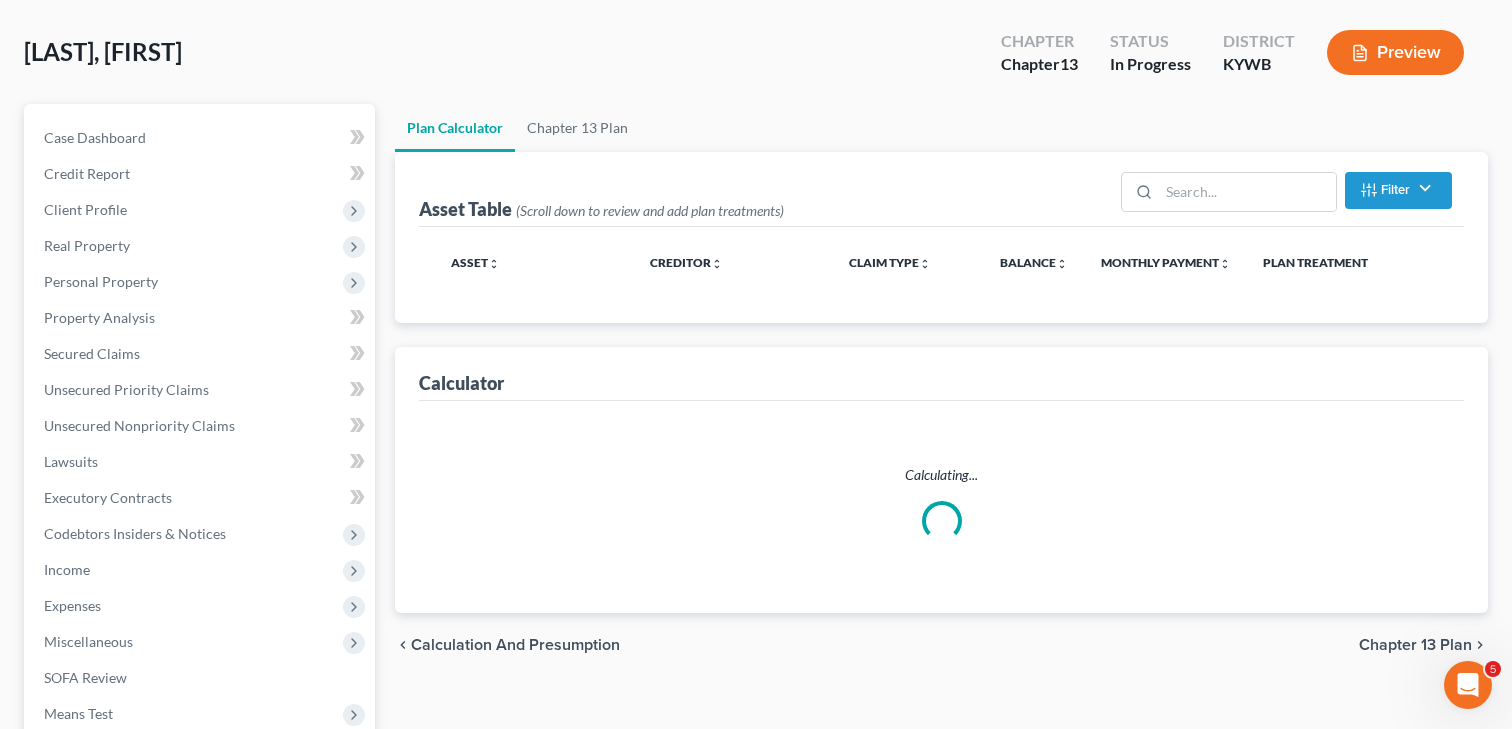 scroll, scrollTop: 0, scrollLeft: 0, axis: both 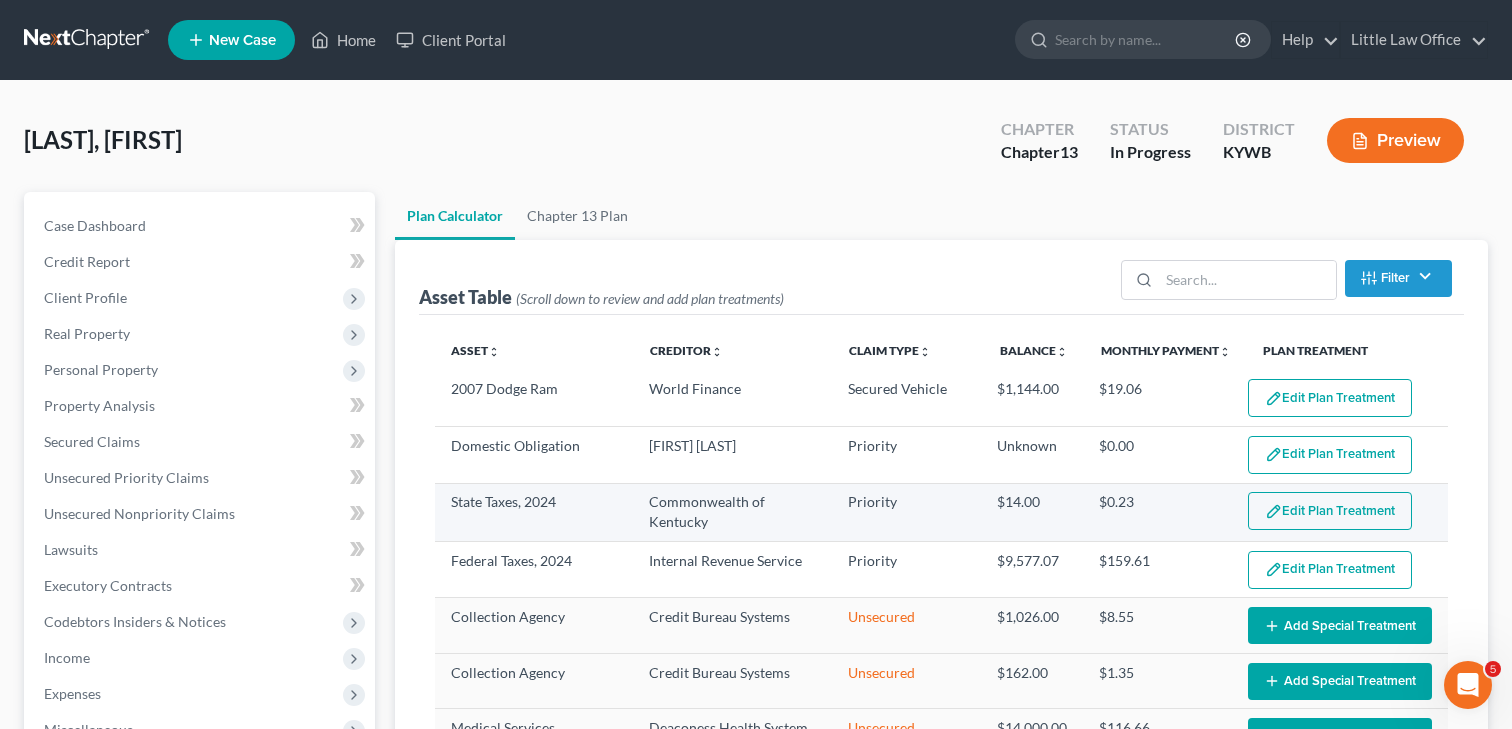 select on "59" 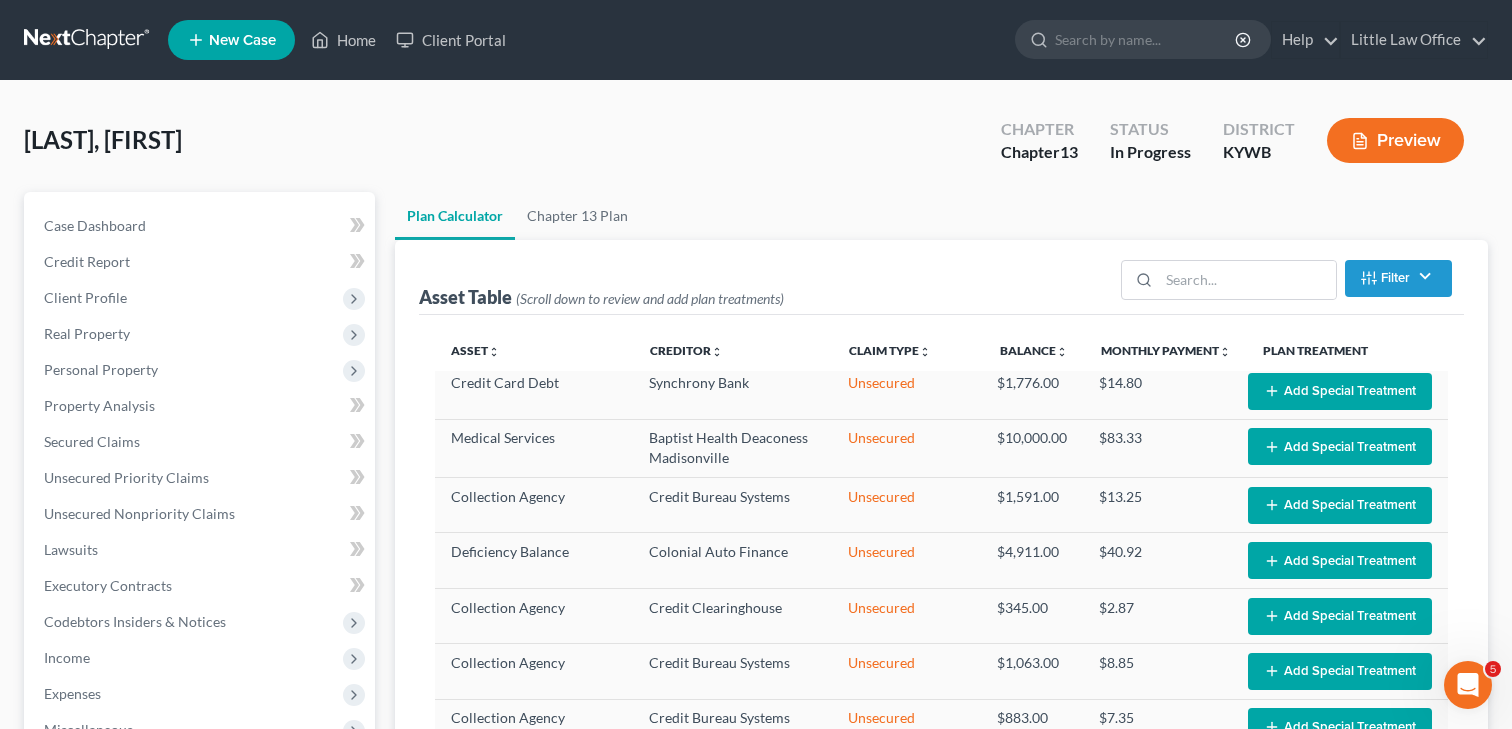 scroll, scrollTop: 877, scrollLeft: 0, axis: vertical 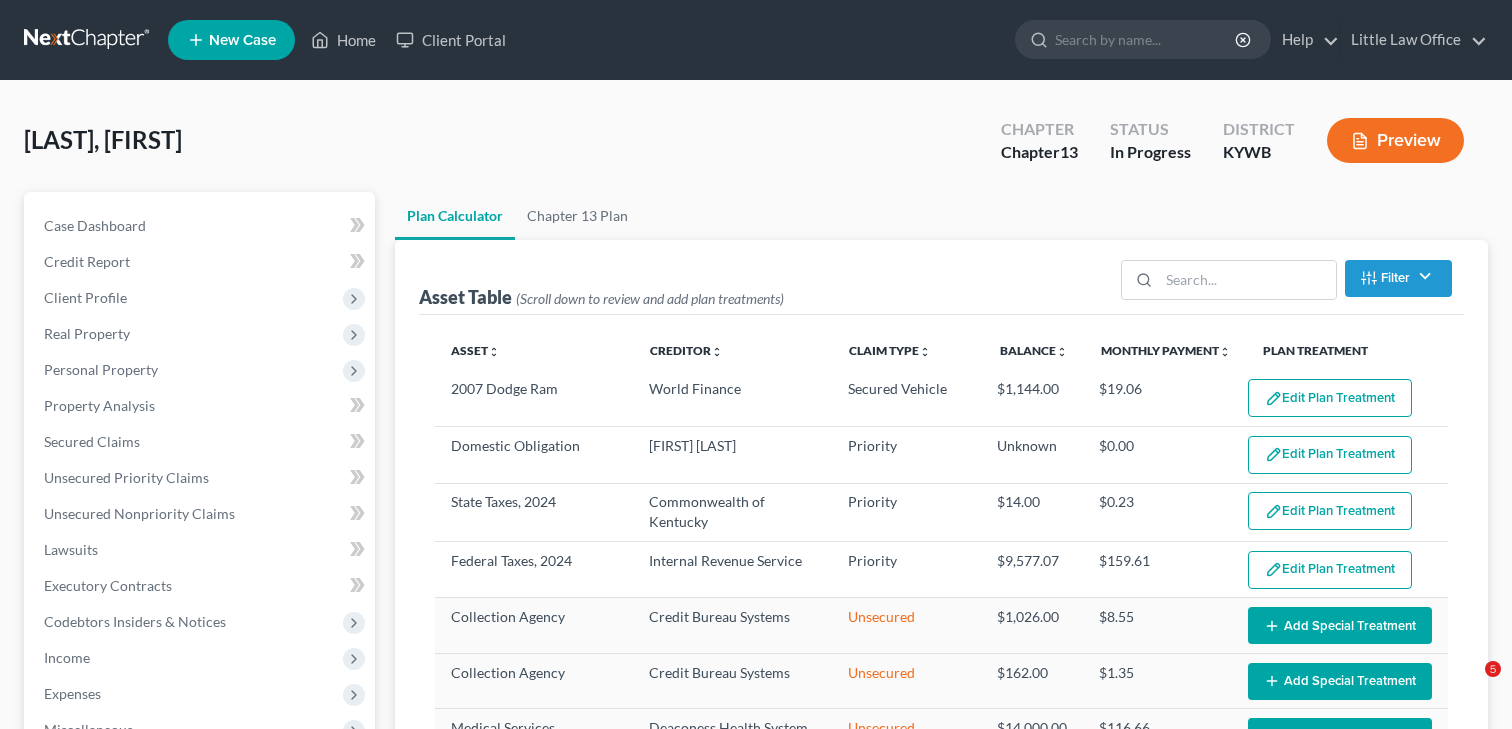 select on "59" 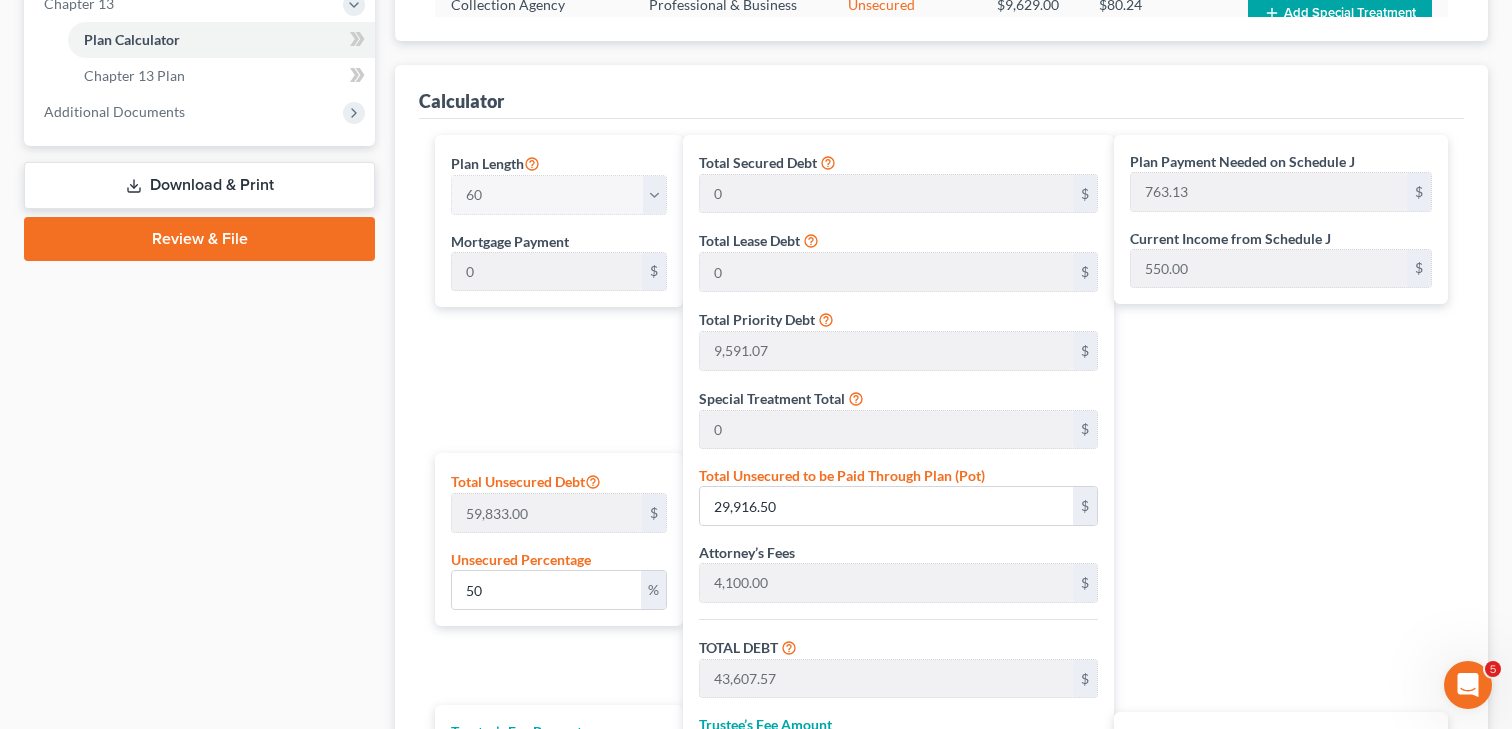 scroll, scrollTop: 0, scrollLeft: 0, axis: both 